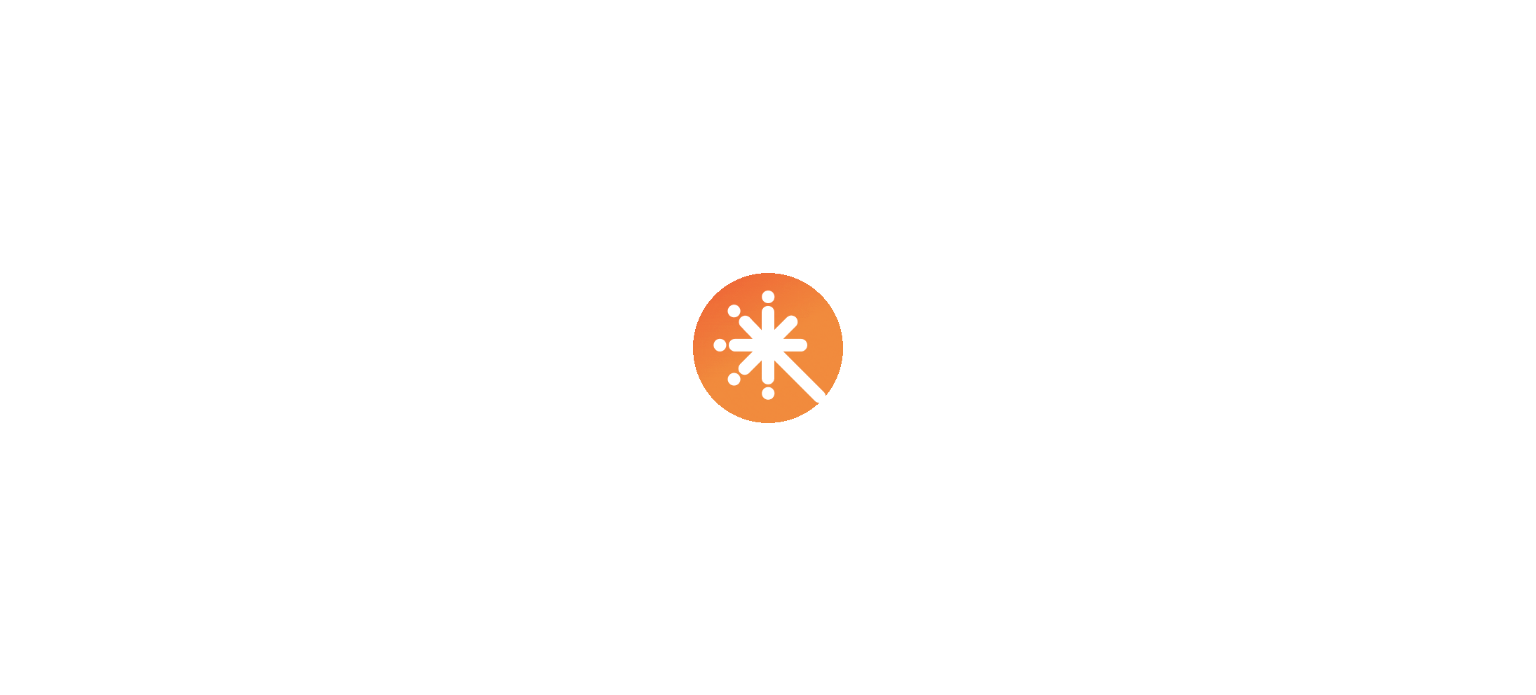 scroll, scrollTop: 0, scrollLeft: 0, axis: both 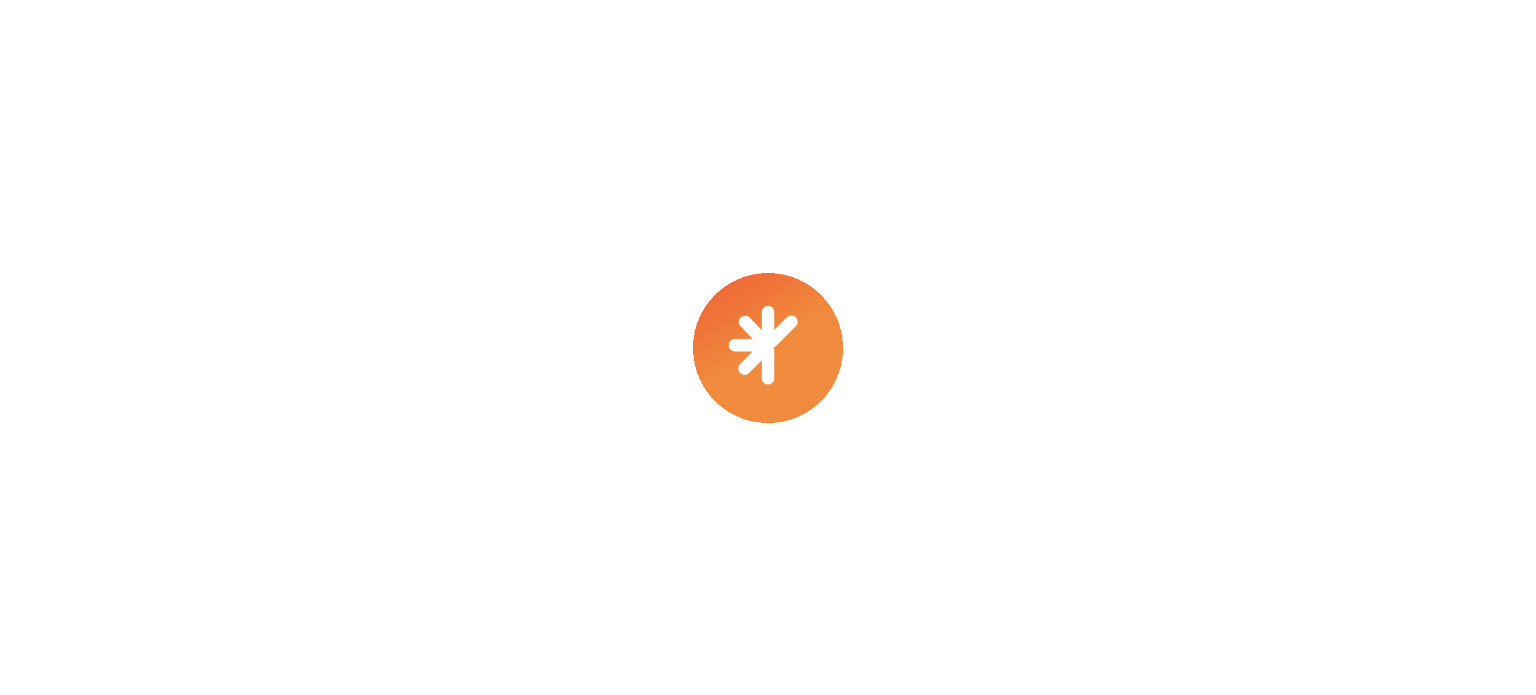 select on "****" 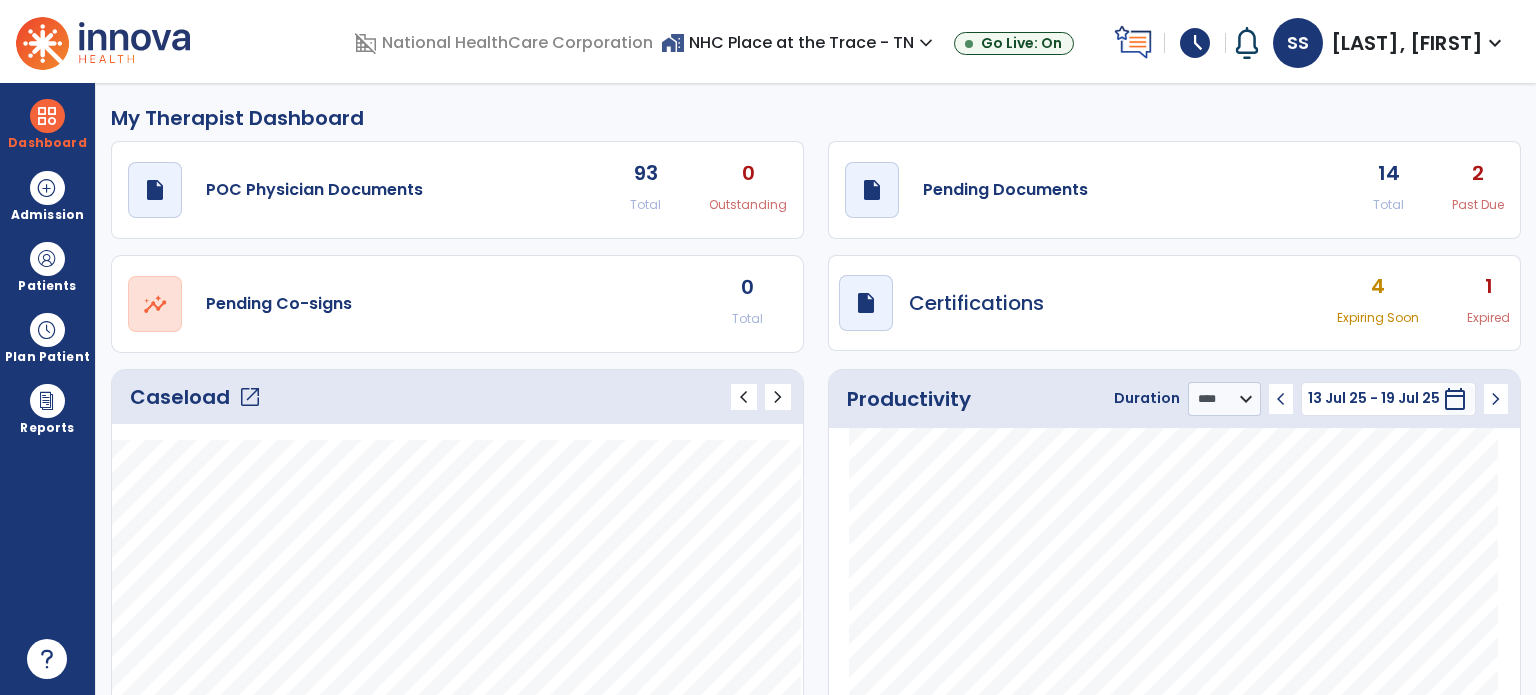 click on "open_in_new" 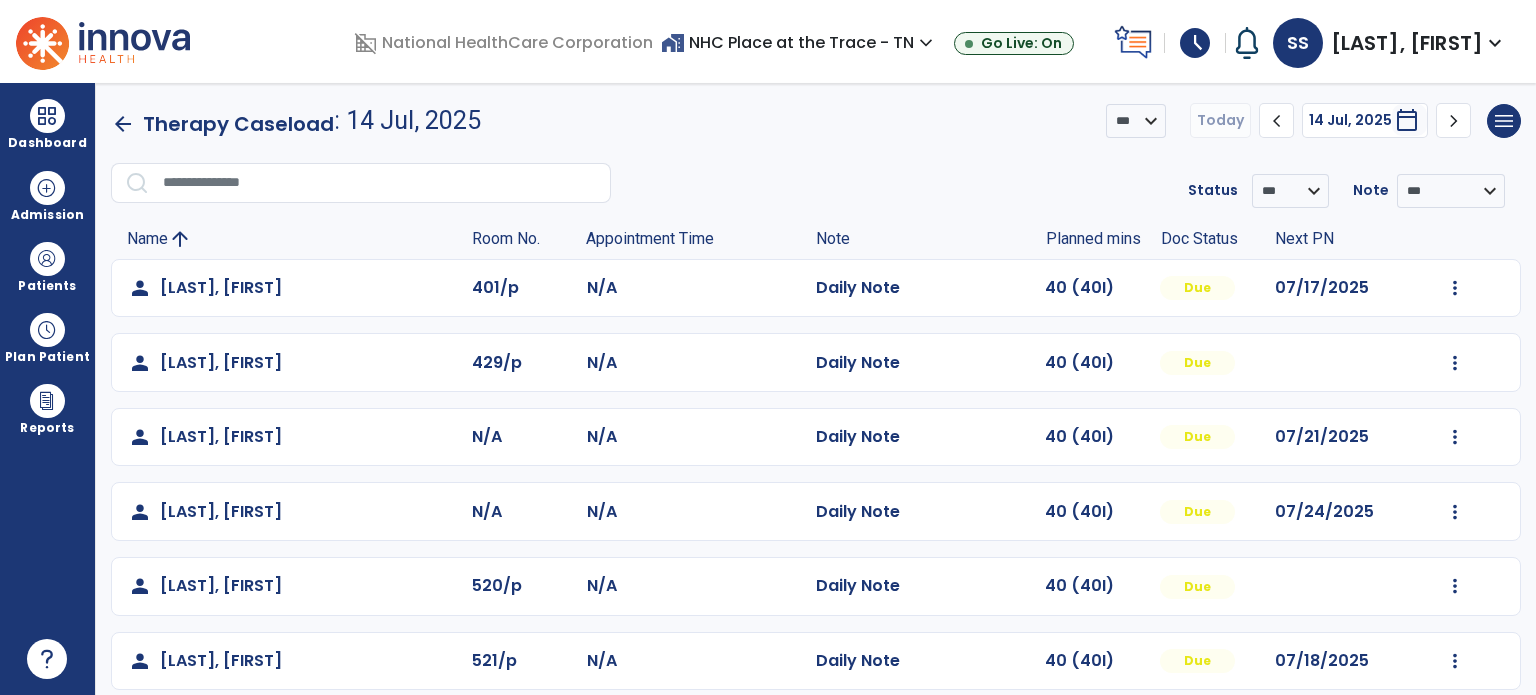 scroll, scrollTop: 75, scrollLeft: 0, axis: vertical 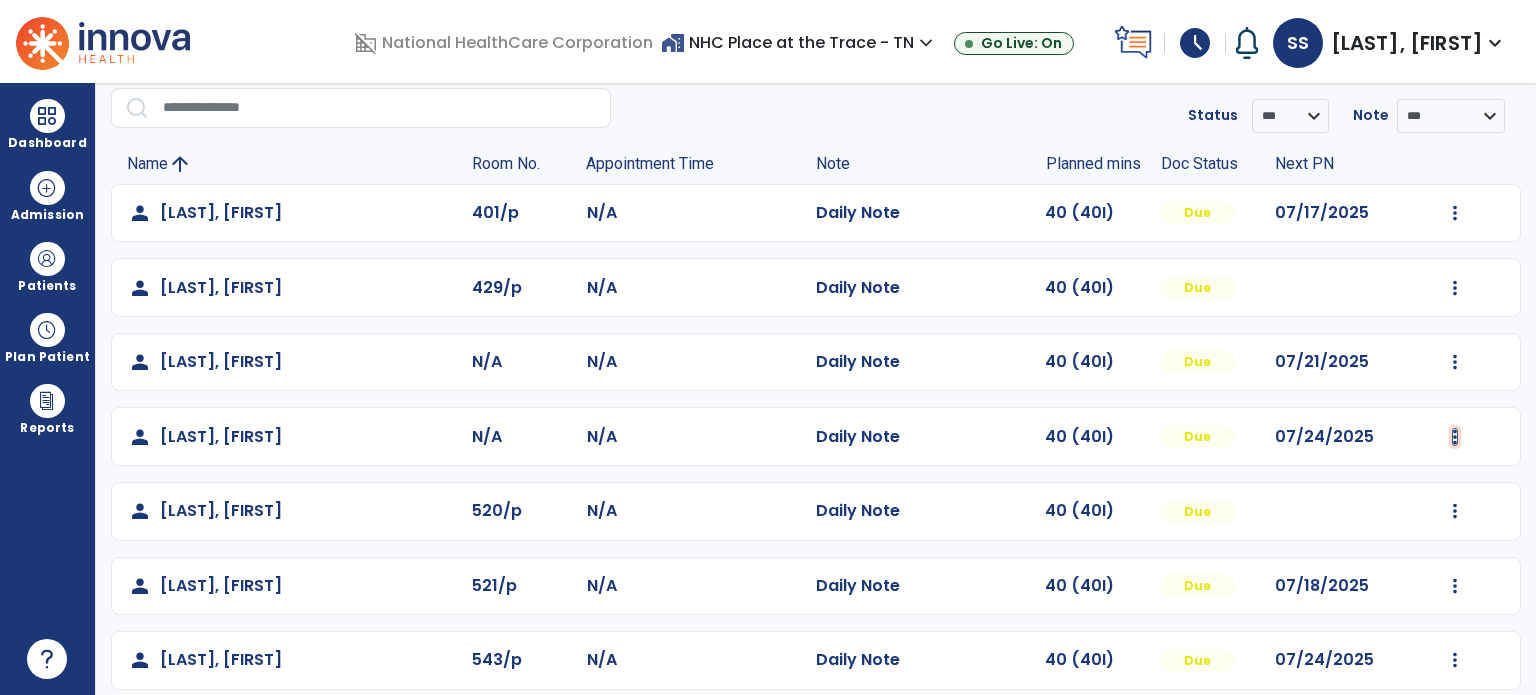 click at bounding box center [1455, 213] 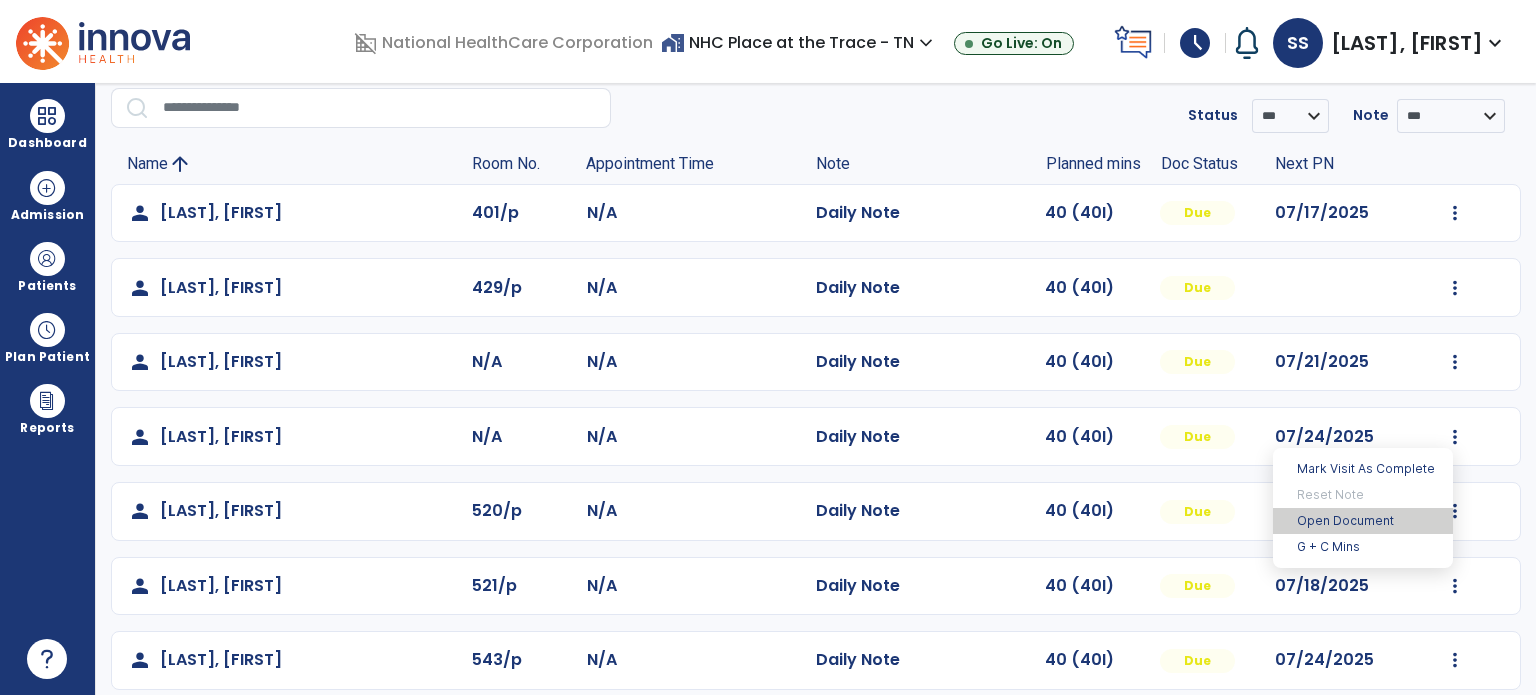 click on "Open Document" at bounding box center (1363, 521) 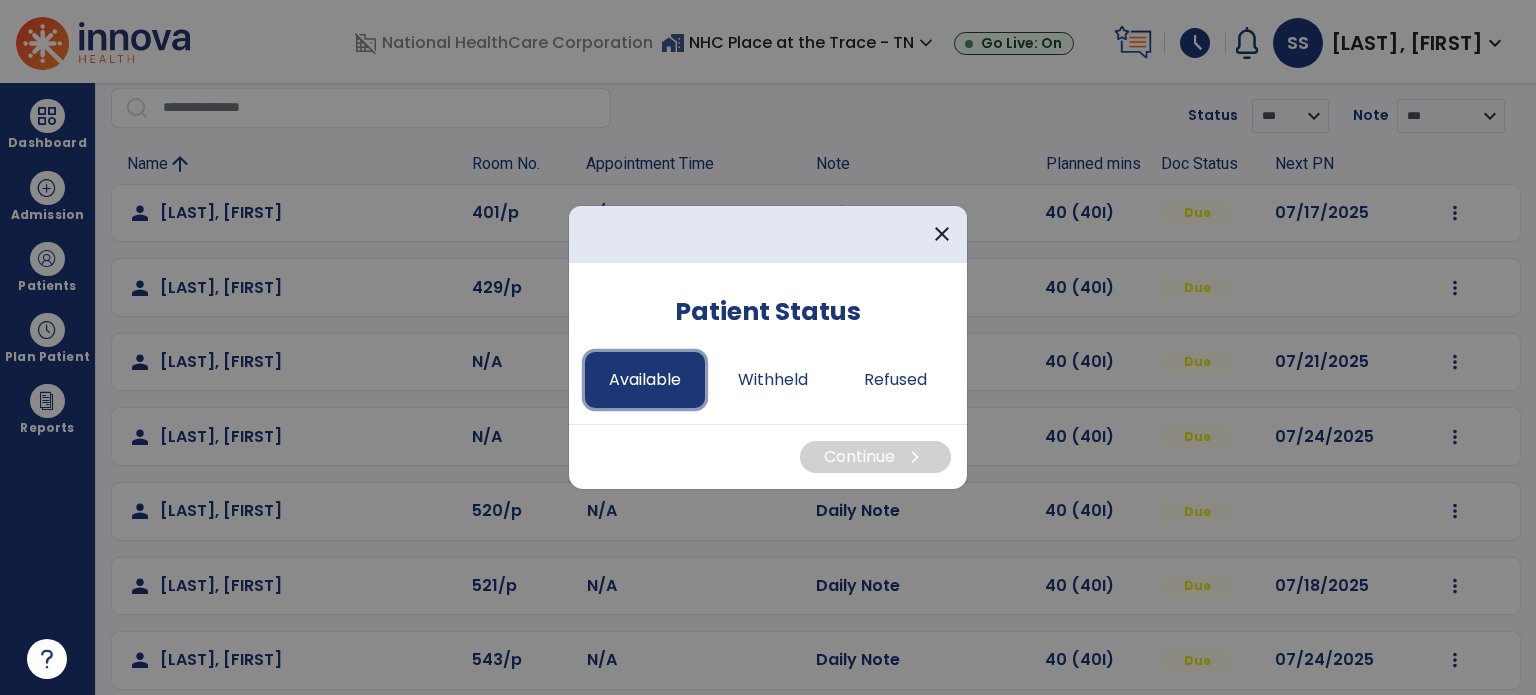 click on "Available" at bounding box center [645, 380] 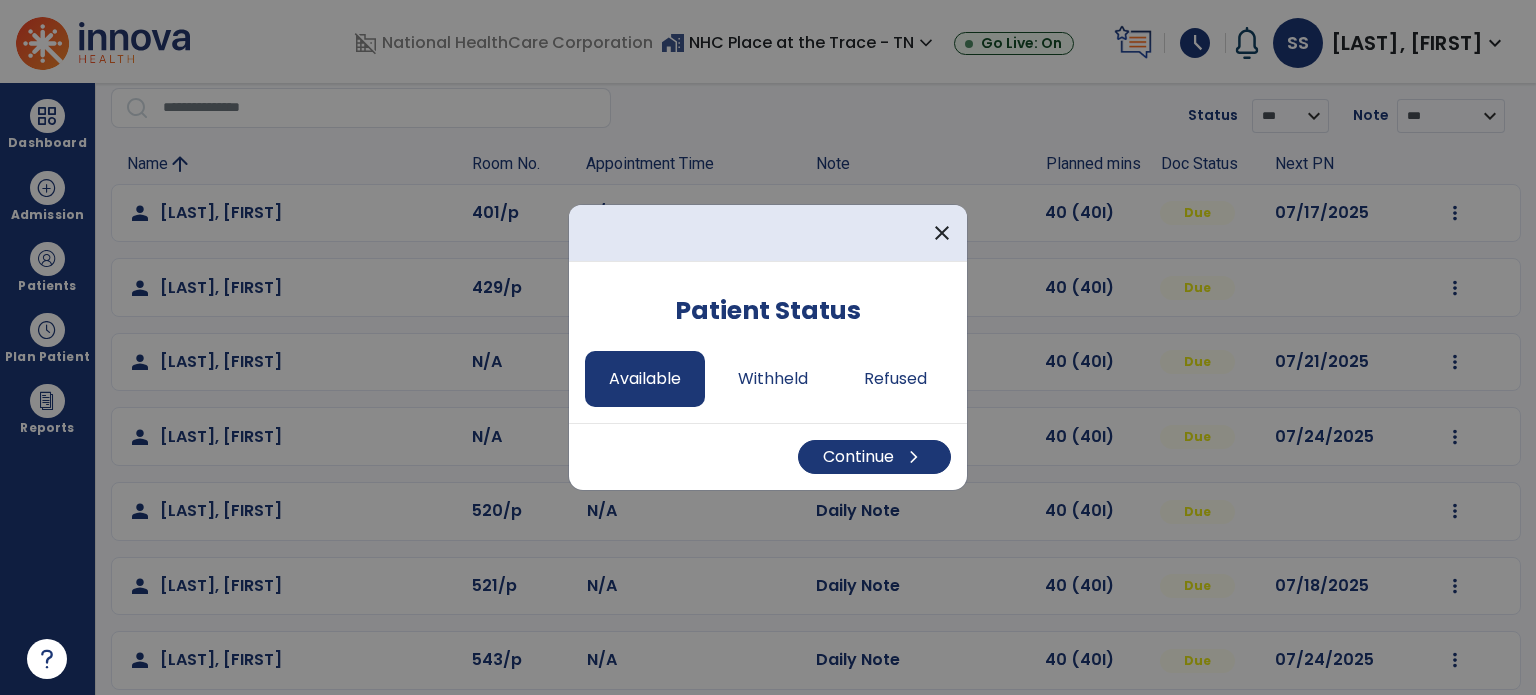 click on "Continue   chevron_right" at bounding box center [768, 456] 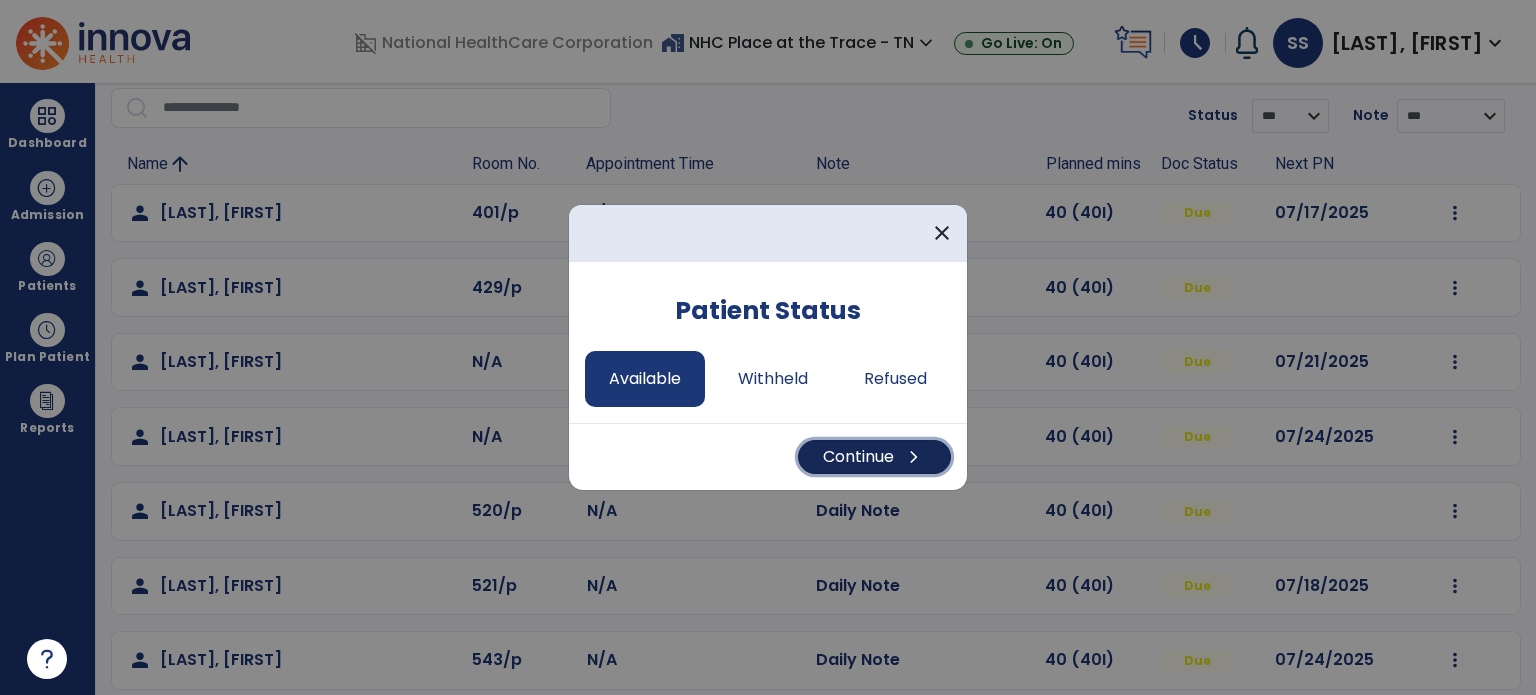 click on "Continue   chevron_right" at bounding box center (874, 457) 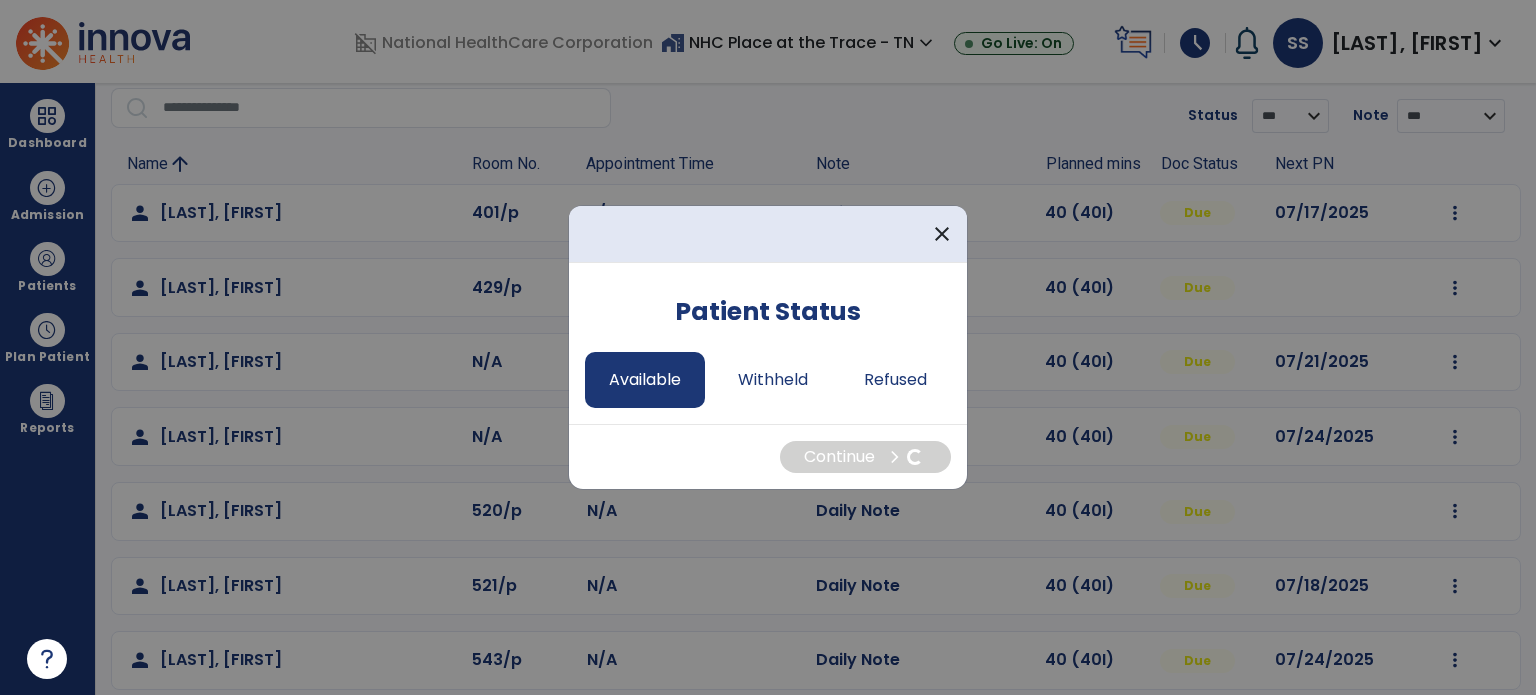 select on "*" 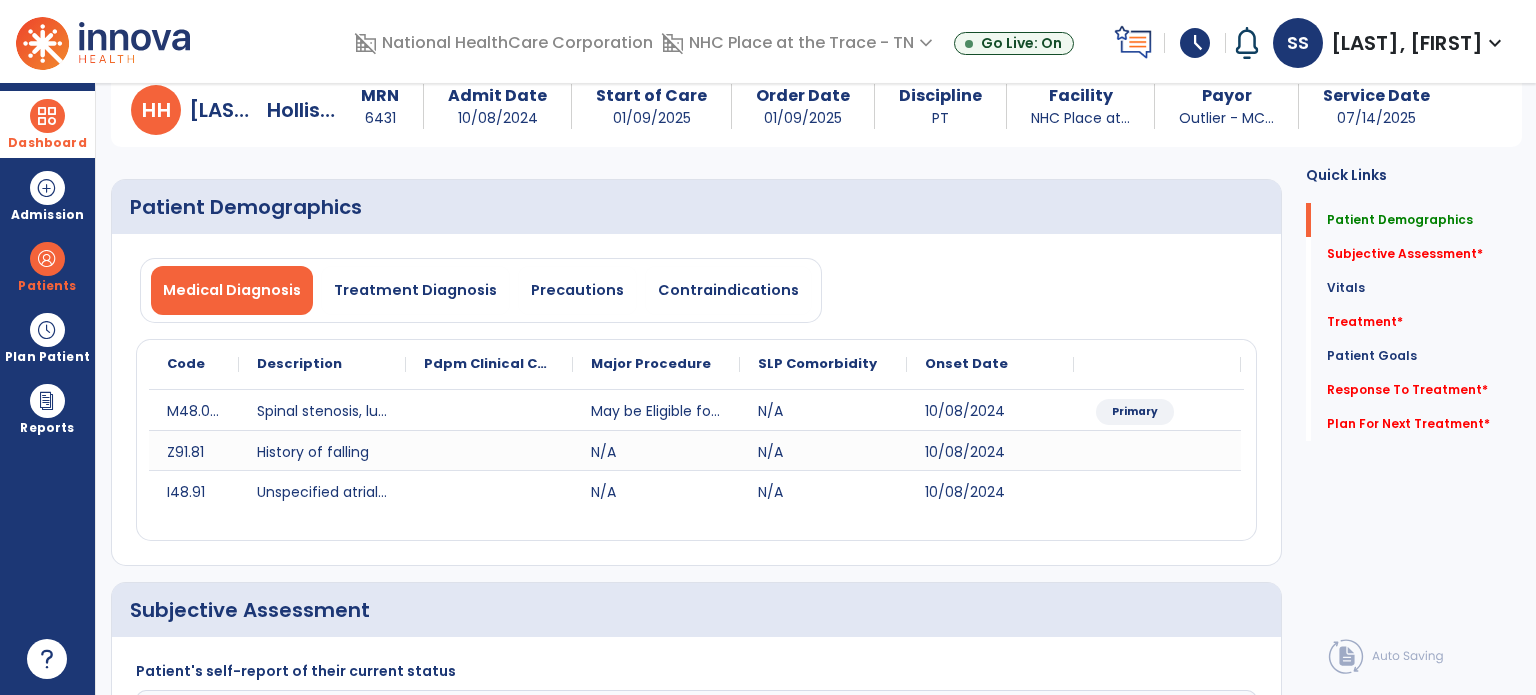 click on "Dashboard" at bounding box center (47, 124) 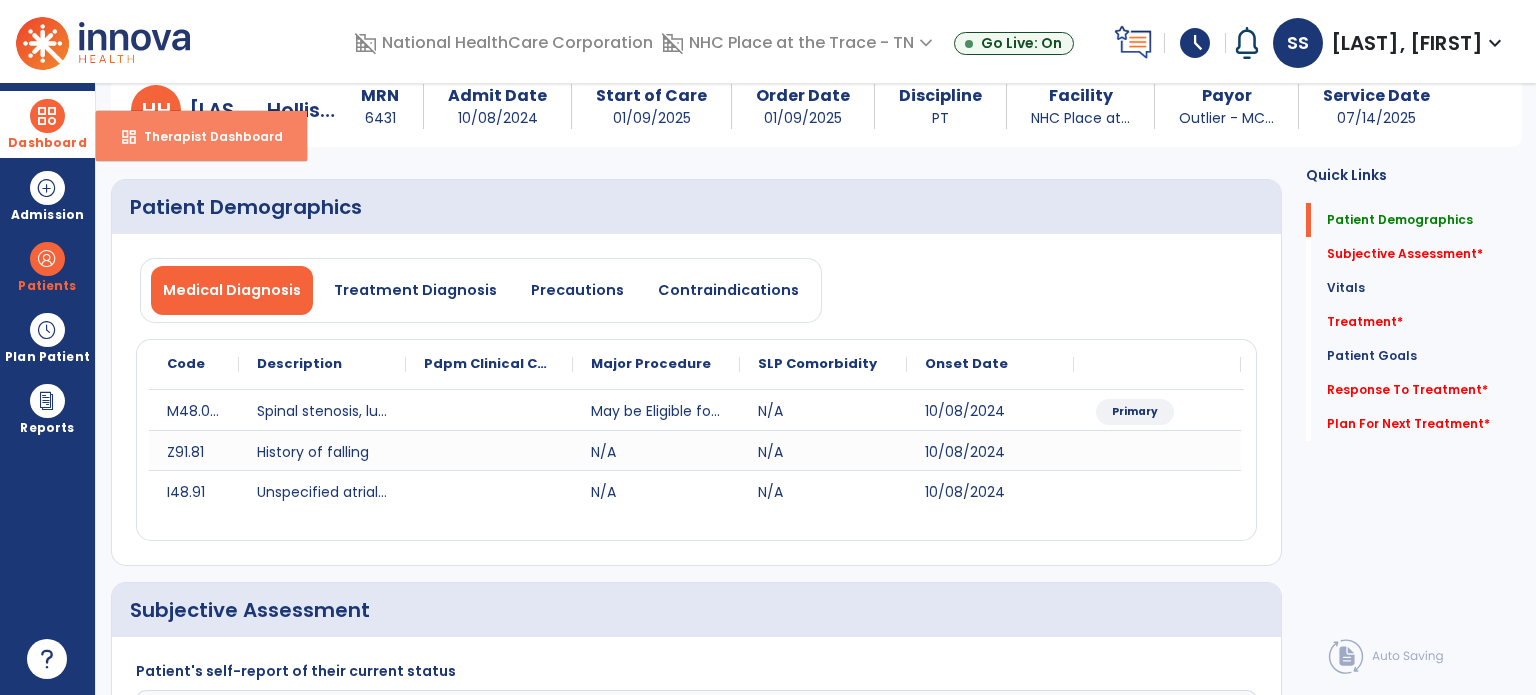 click on "dashboard  Therapist Dashboard" at bounding box center [201, 136] 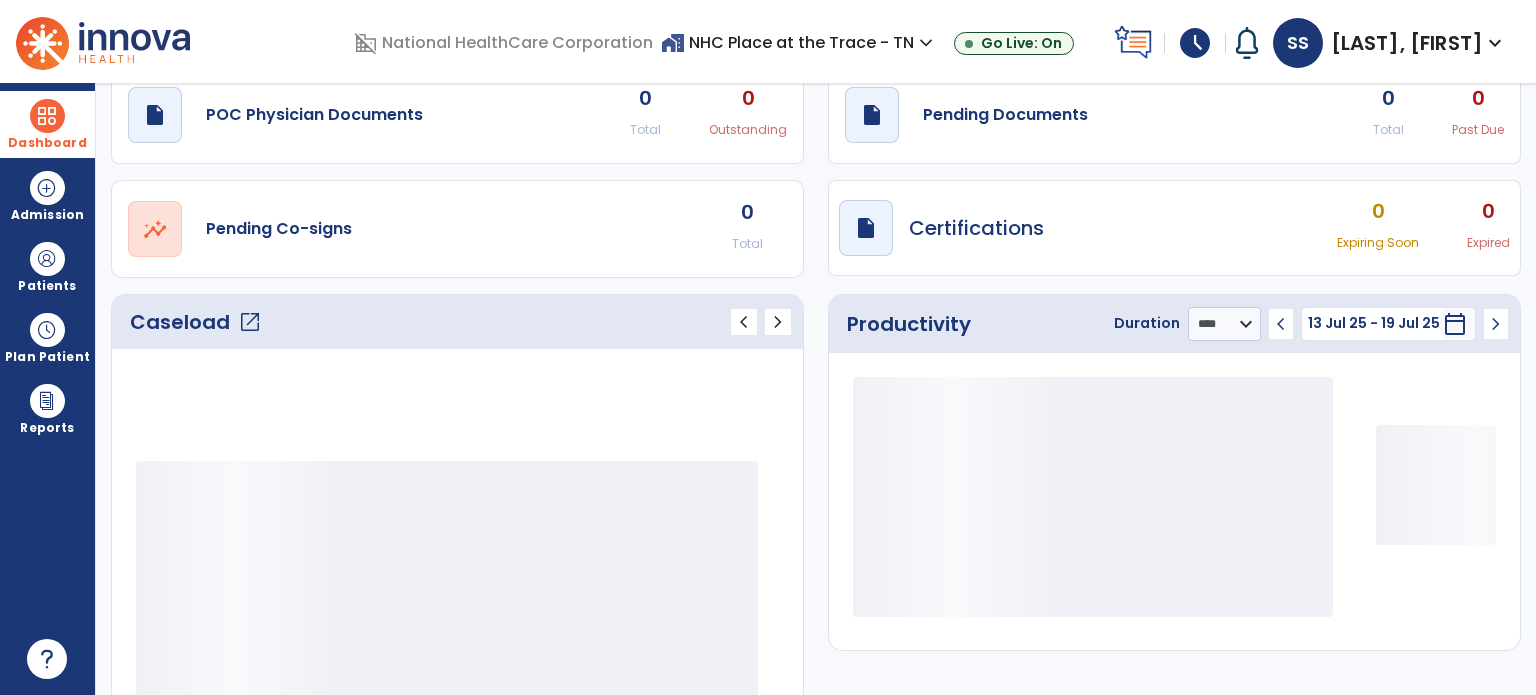 scroll, scrollTop: 75, scrollLeft: 0, axis: vertical 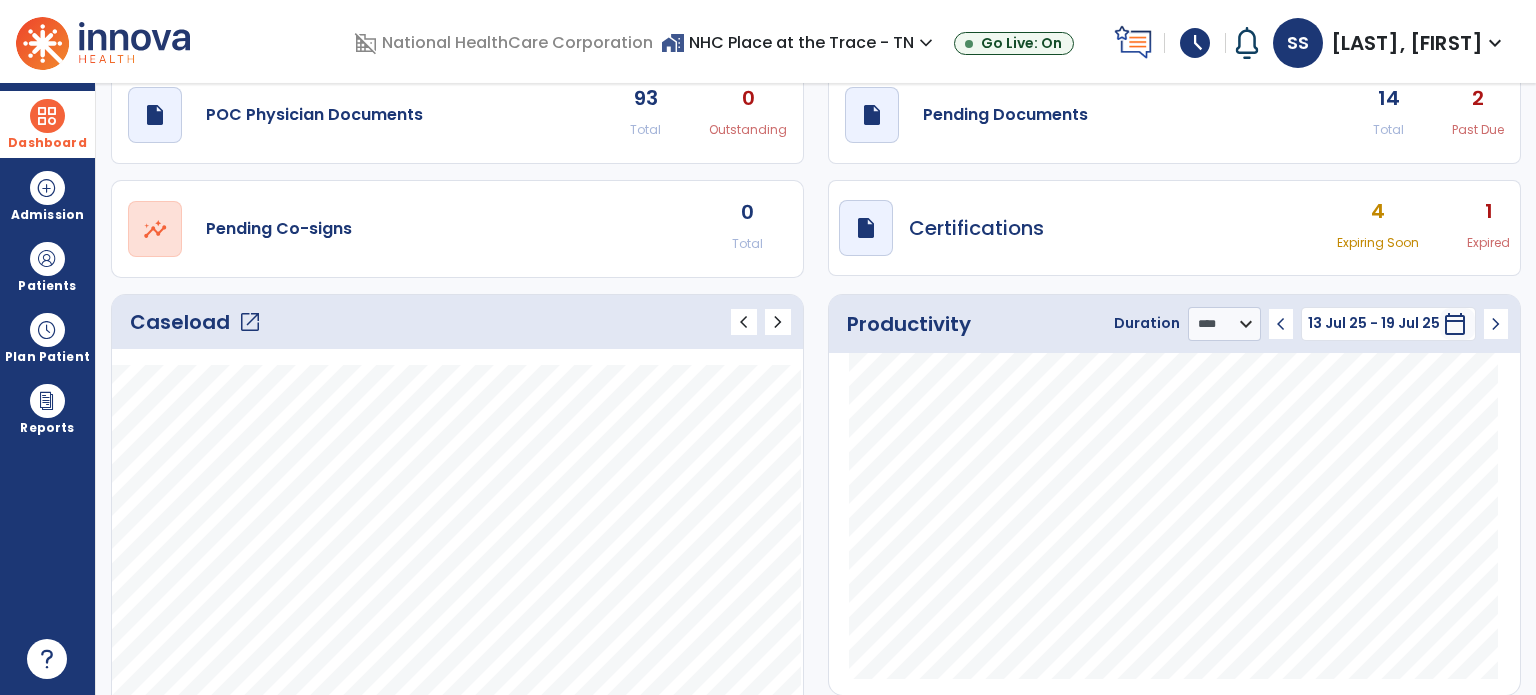 click on "open_in_new" 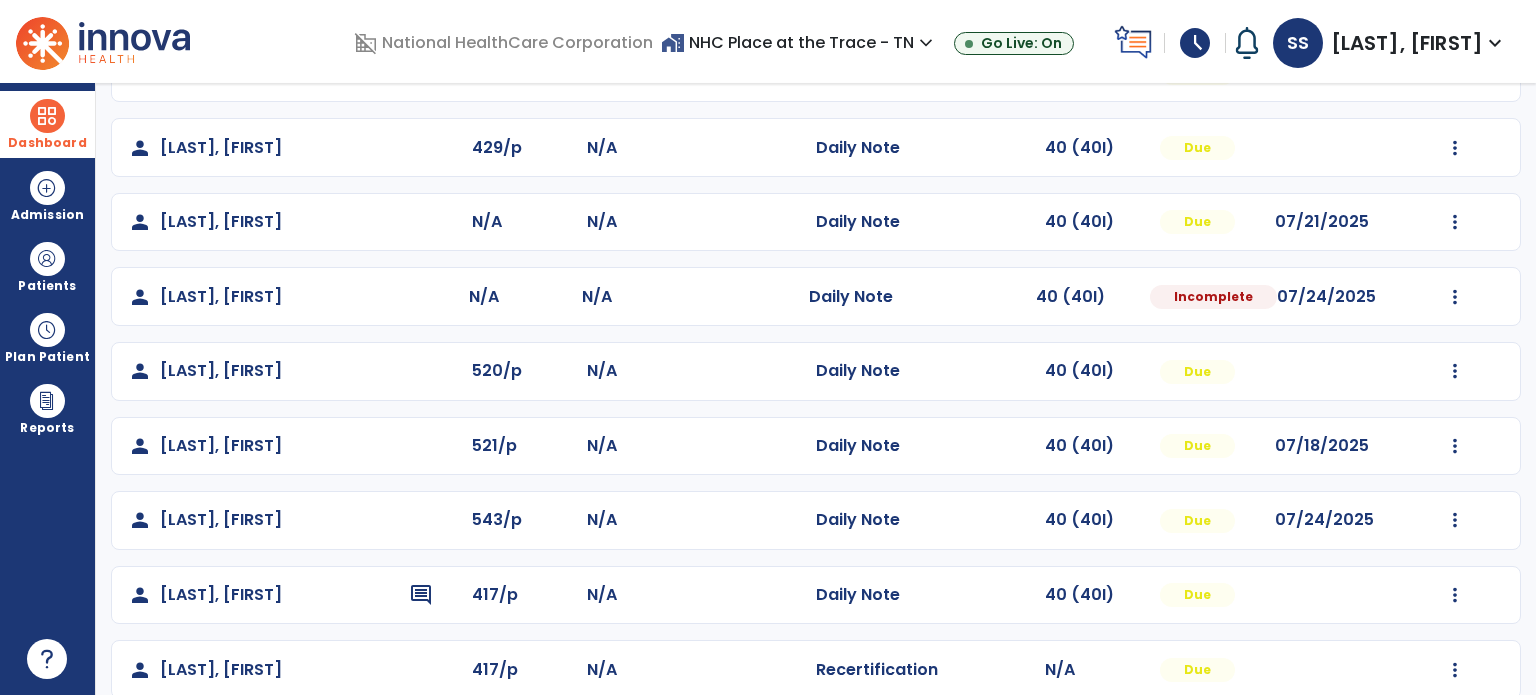 scroll, scrollTop: 193, scrollLeft: 0, axis: vertical 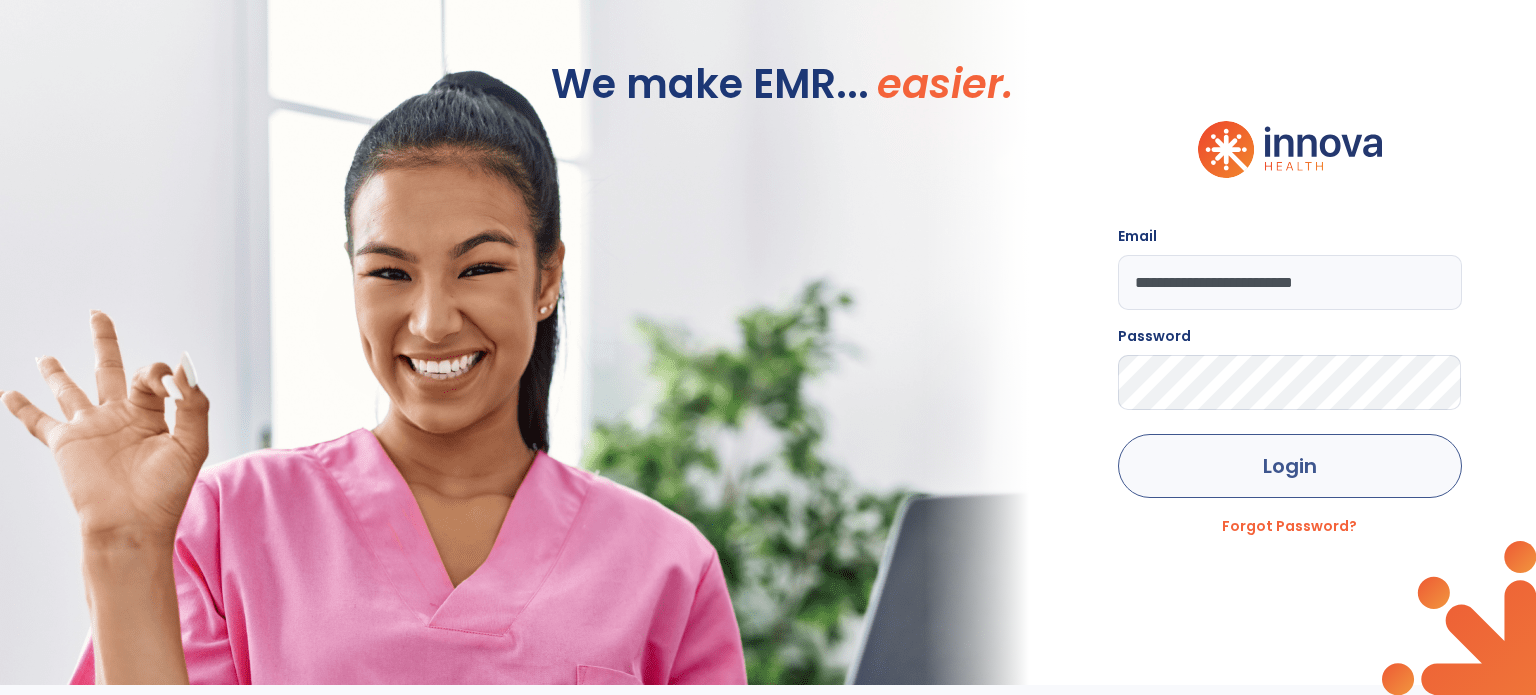 click on "Login" 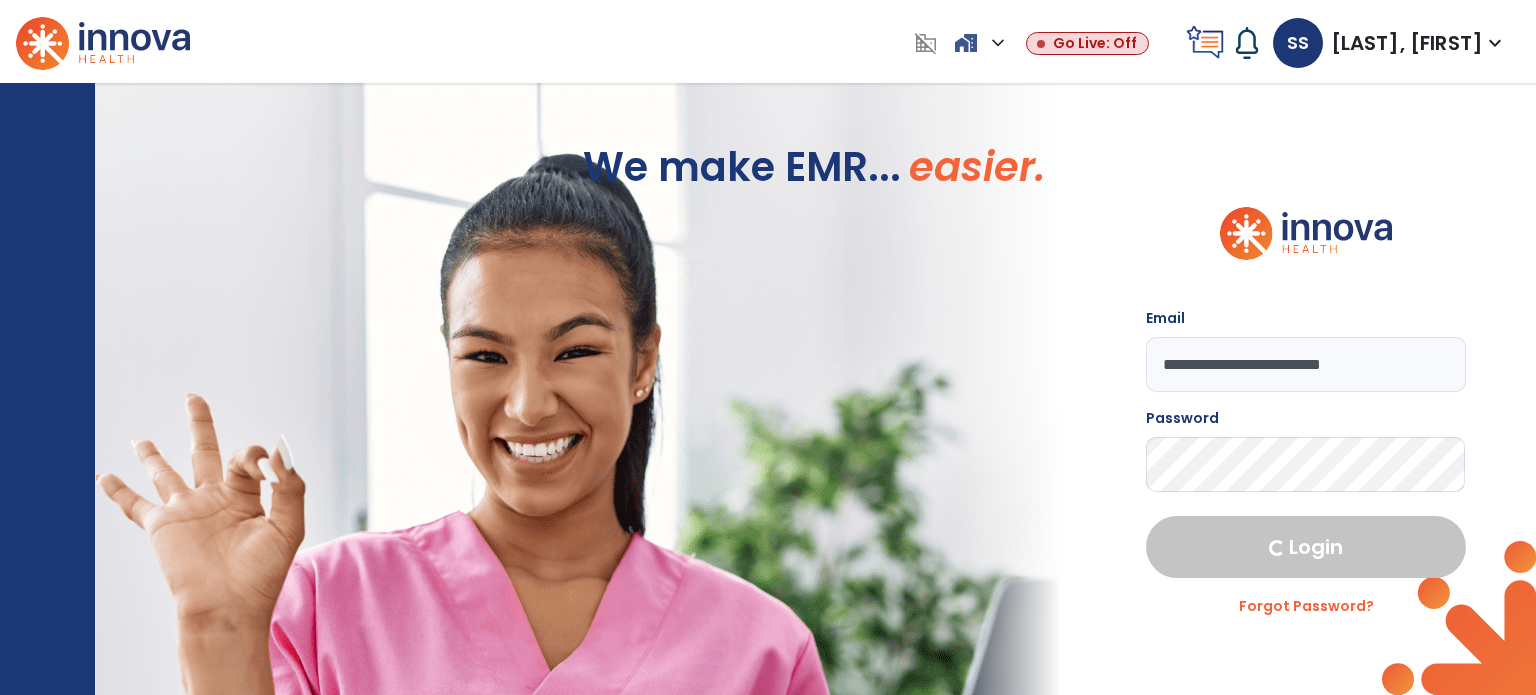 select on "****" 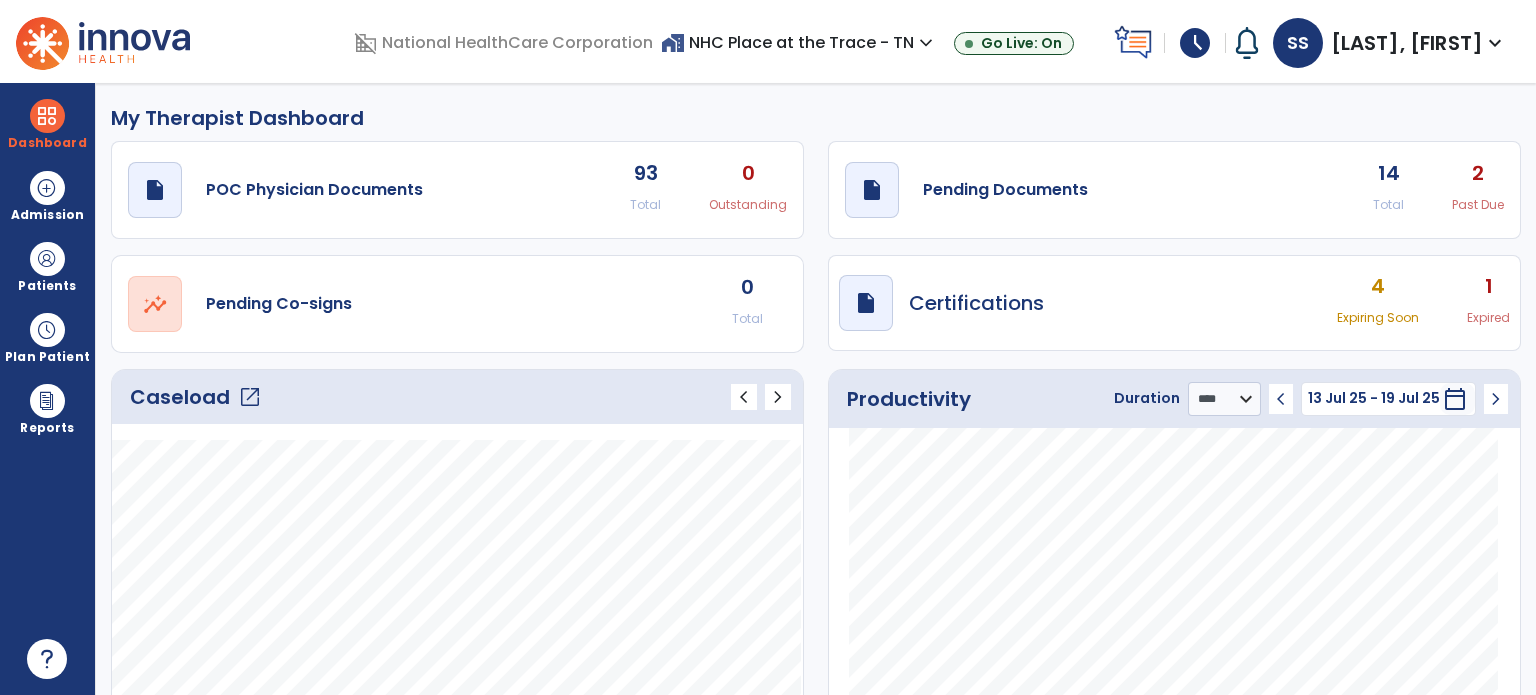 click on "open_in_new" 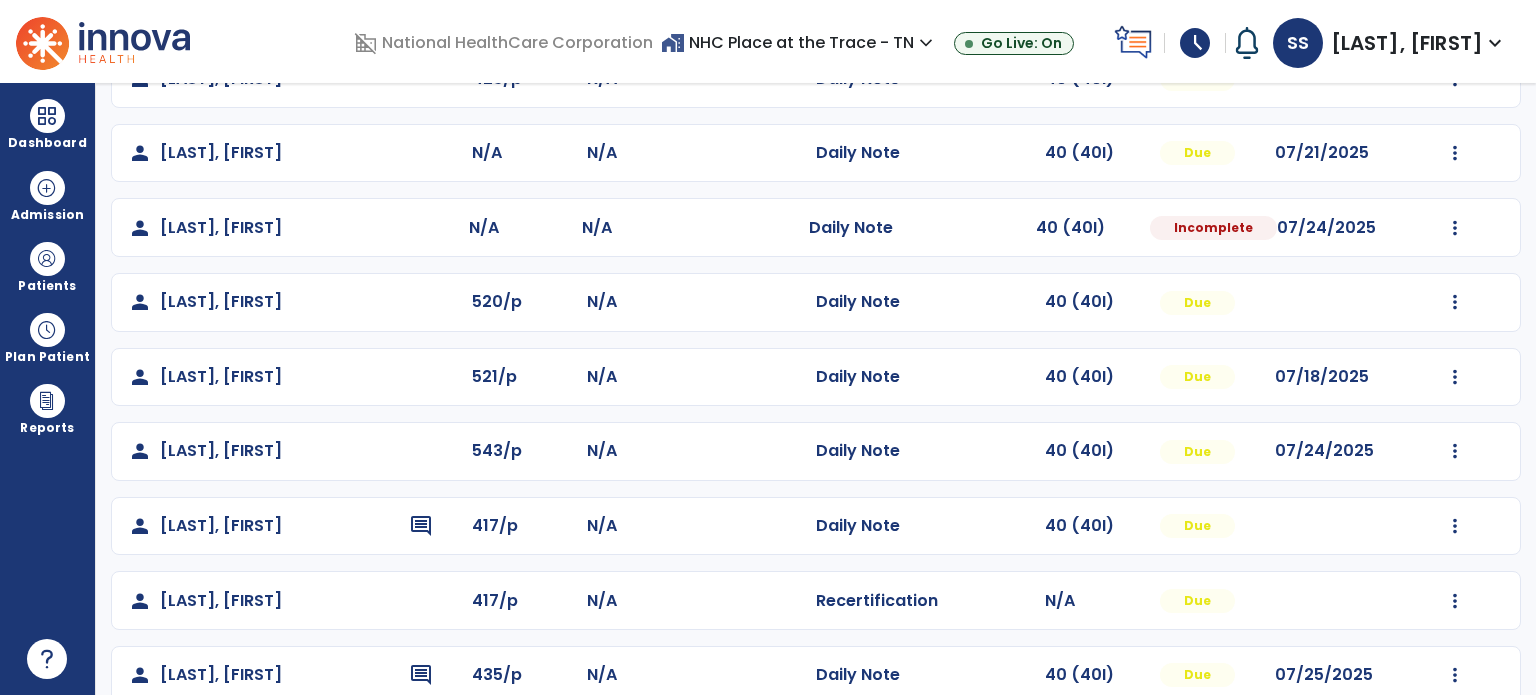 scroll, scrollTop: 319, scrollLeft: 0, axis: vertical 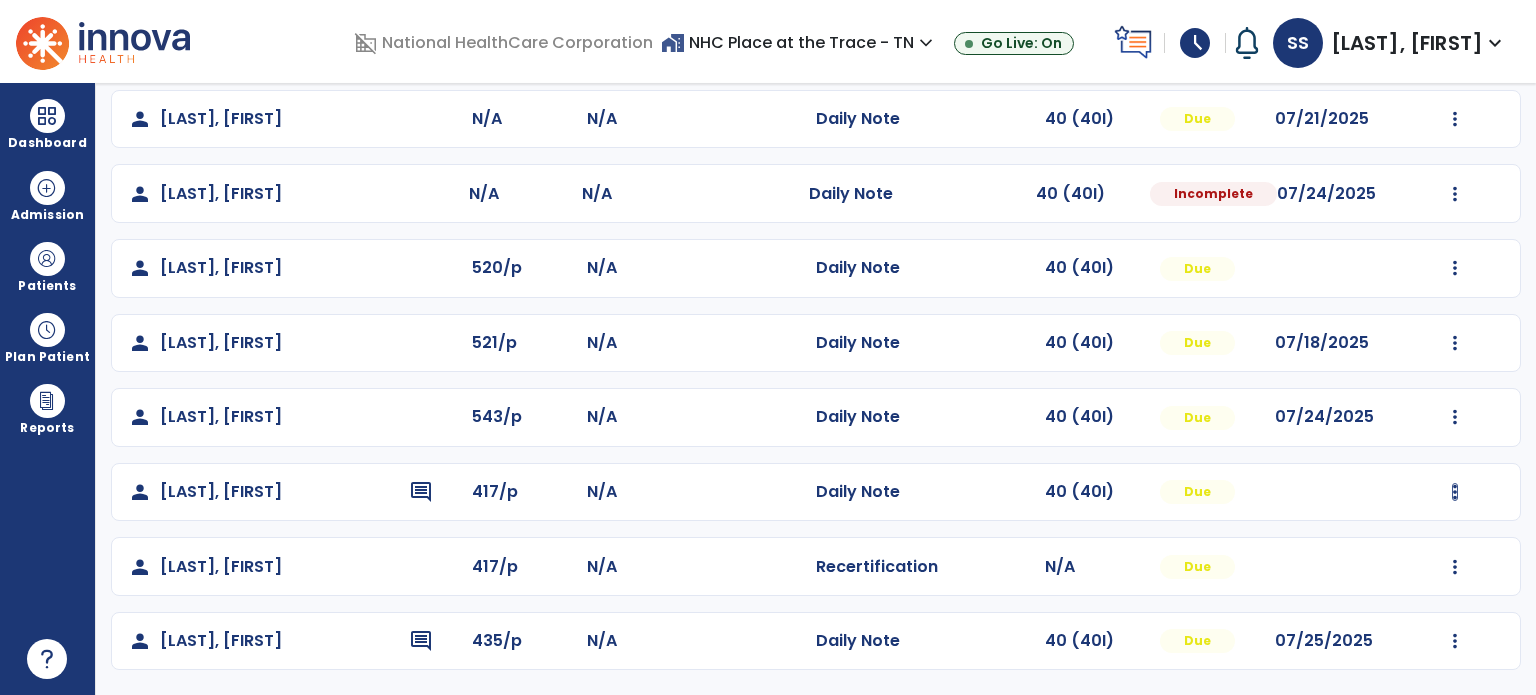 click at bounding box center [1455, -30] 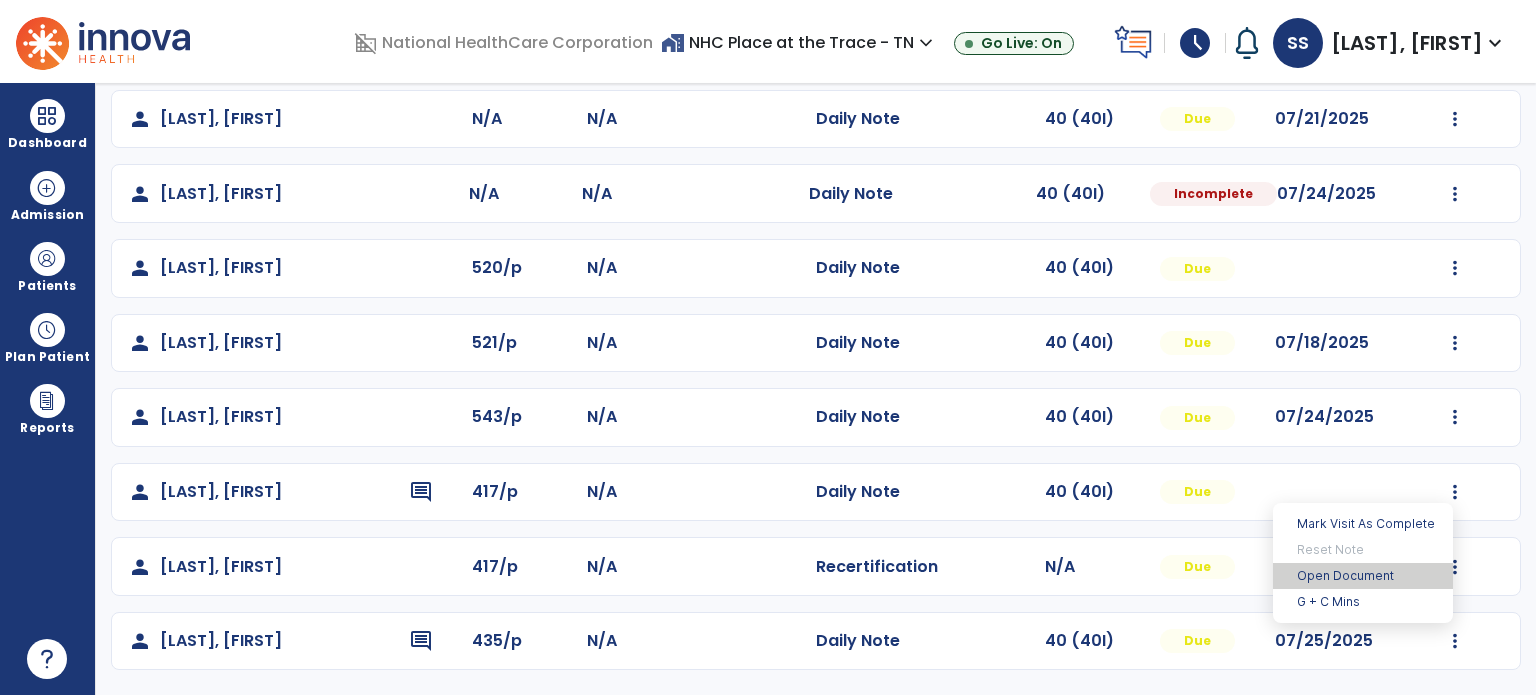 click on "Open Document" at bounding box center [1363, 576] 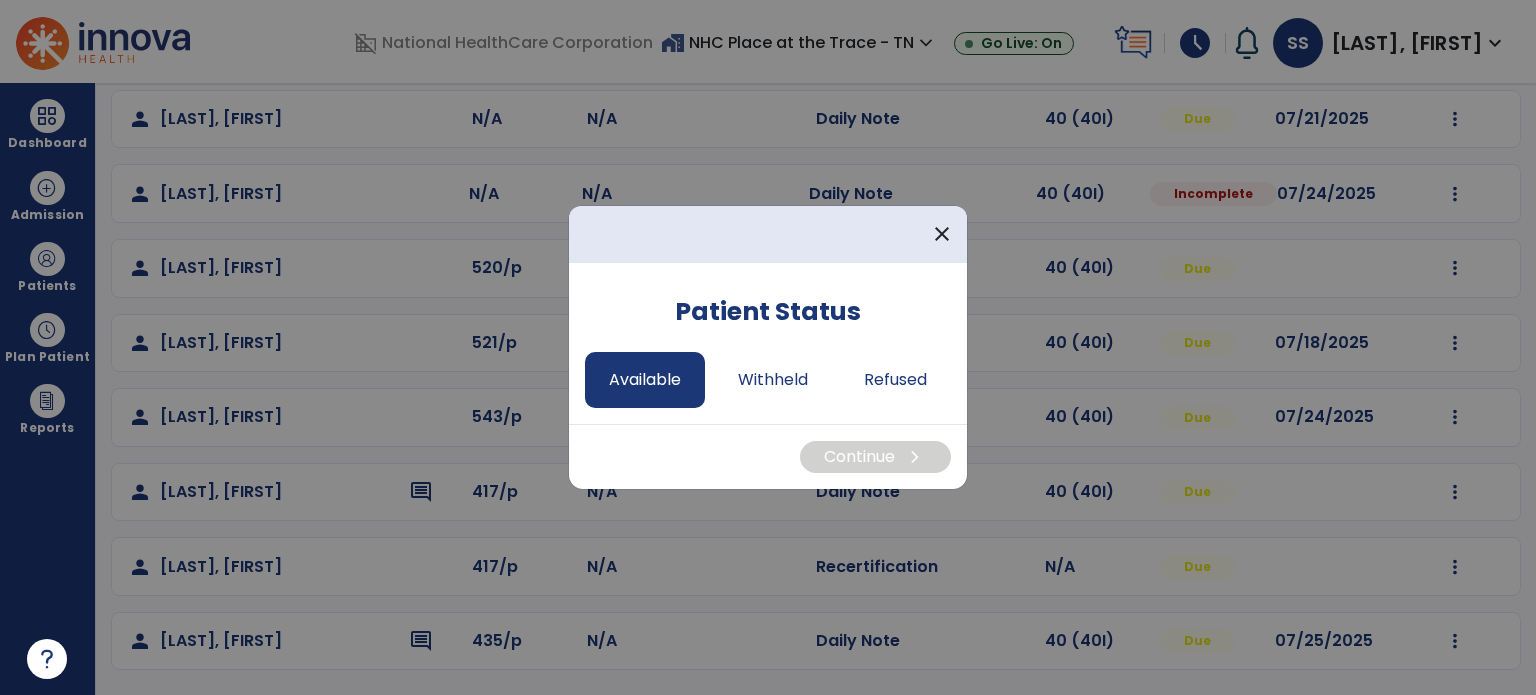 click on "Available" at bounding box center (645, 380) 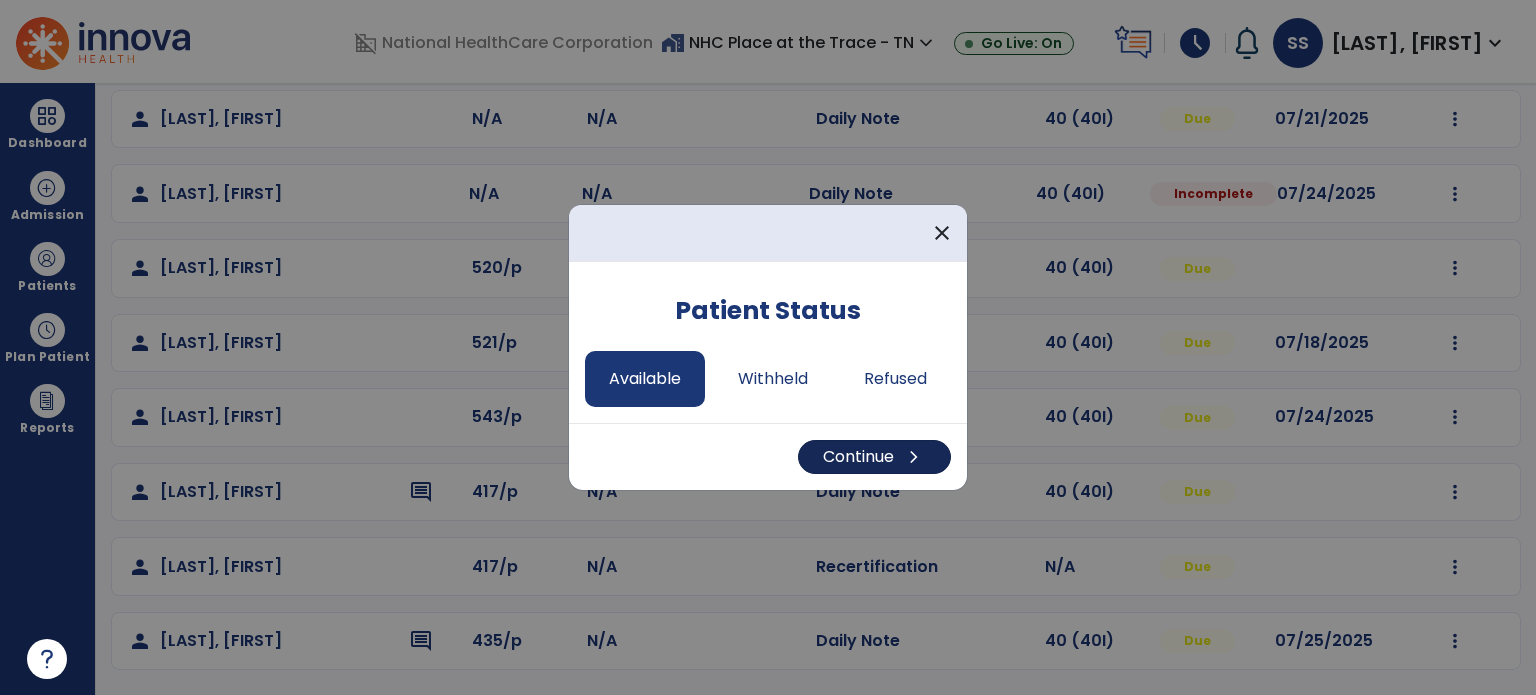 click on "Continue   chevron_right" at bounding box center (874, 457) 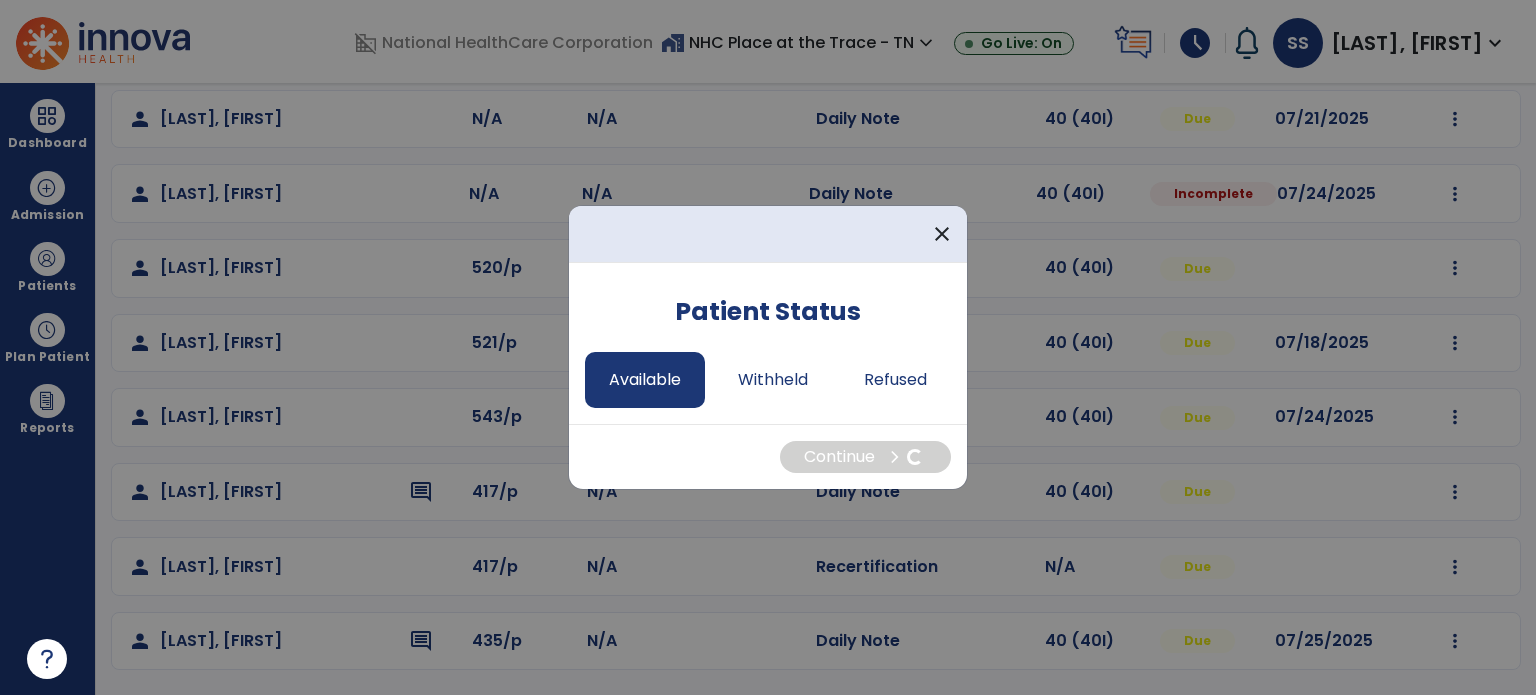 select on "*" 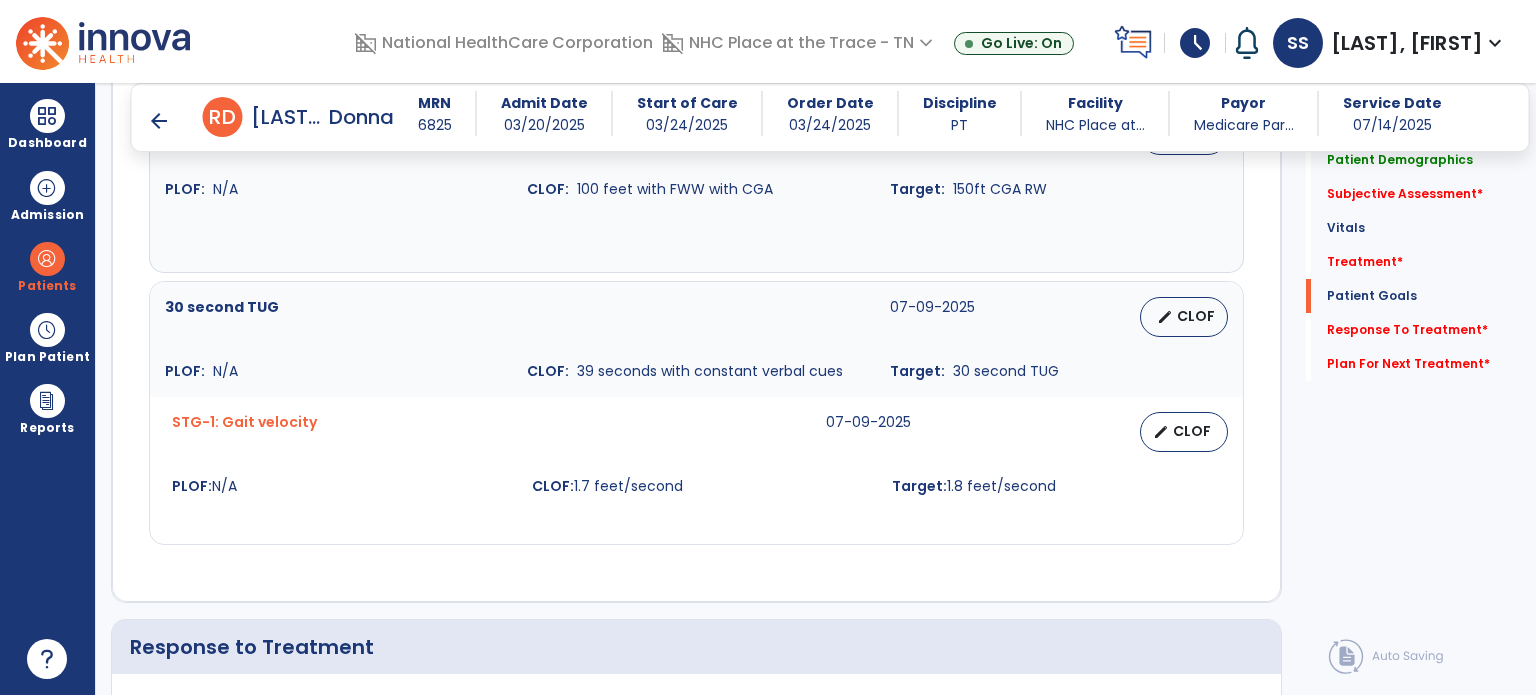 scroll, scrollTop: 2337, scrollLeft: 0, axis: vertical 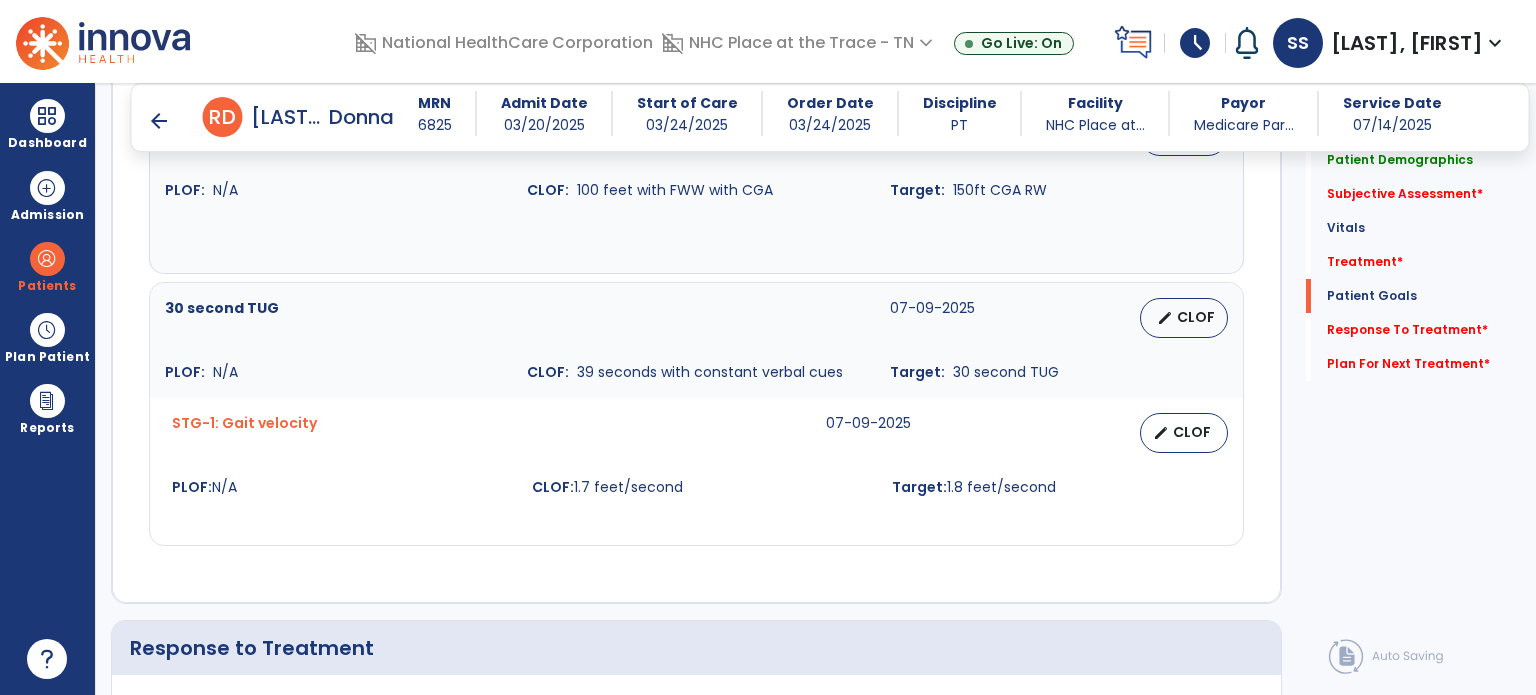 click on "edit   CLOF" at bounding box center (1184, 318) 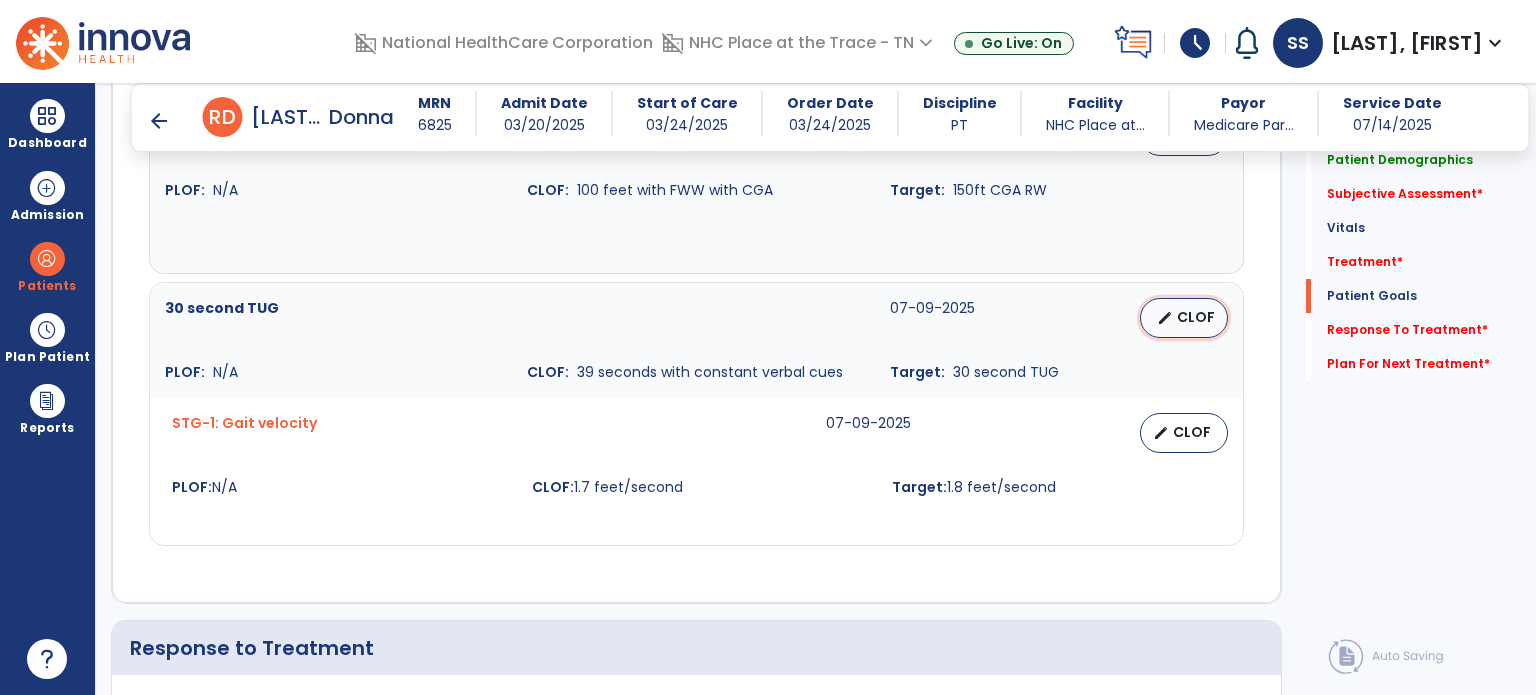select on "**********" 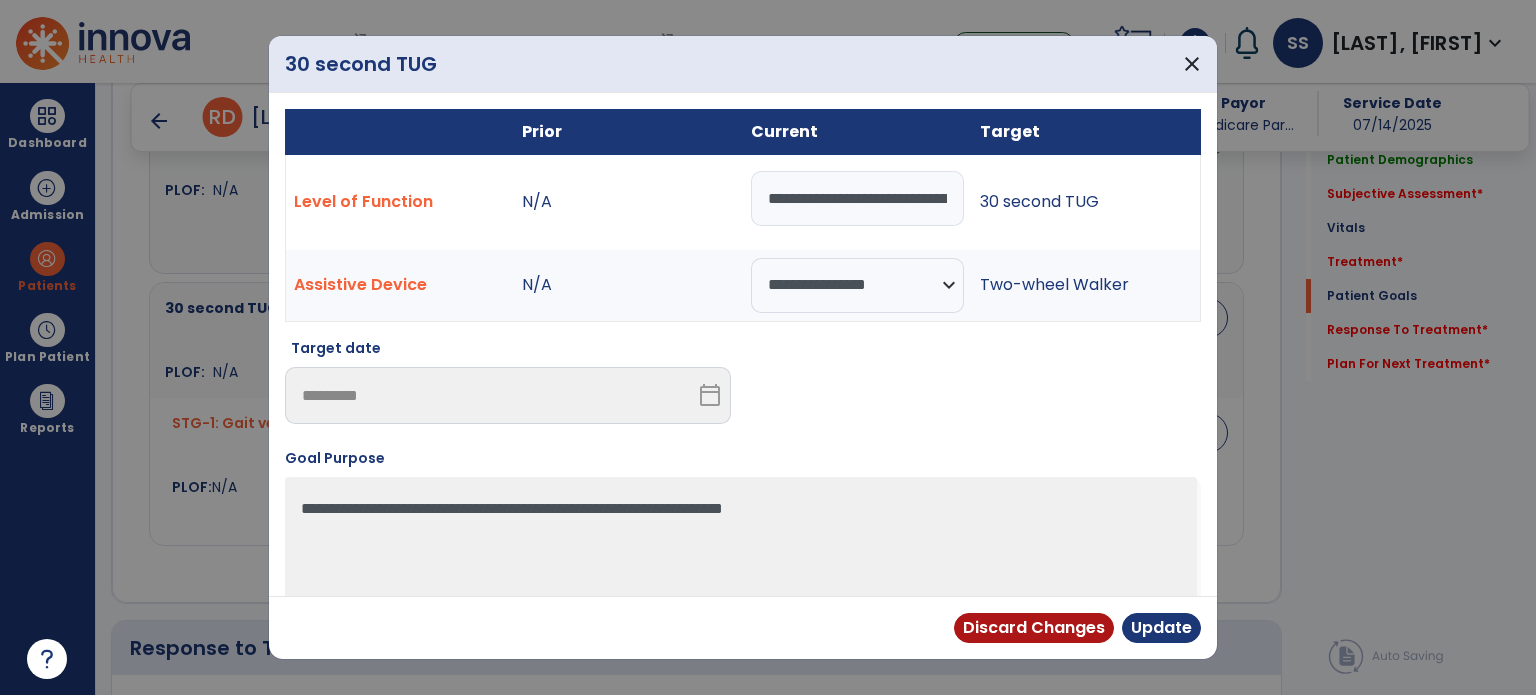 click on "**********" at bounding box center (857, 198) 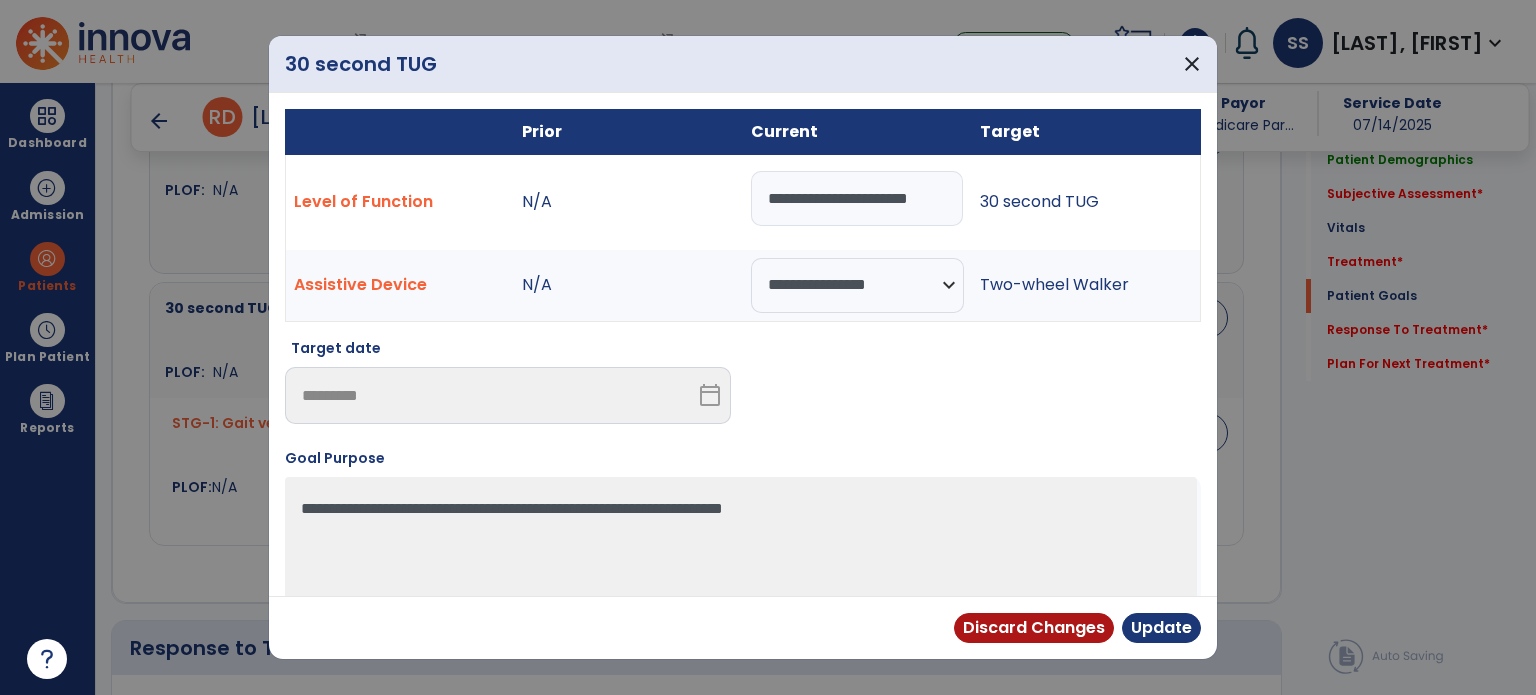 scroll, scrollTop: 0, scrollLeft: 0, axis: both 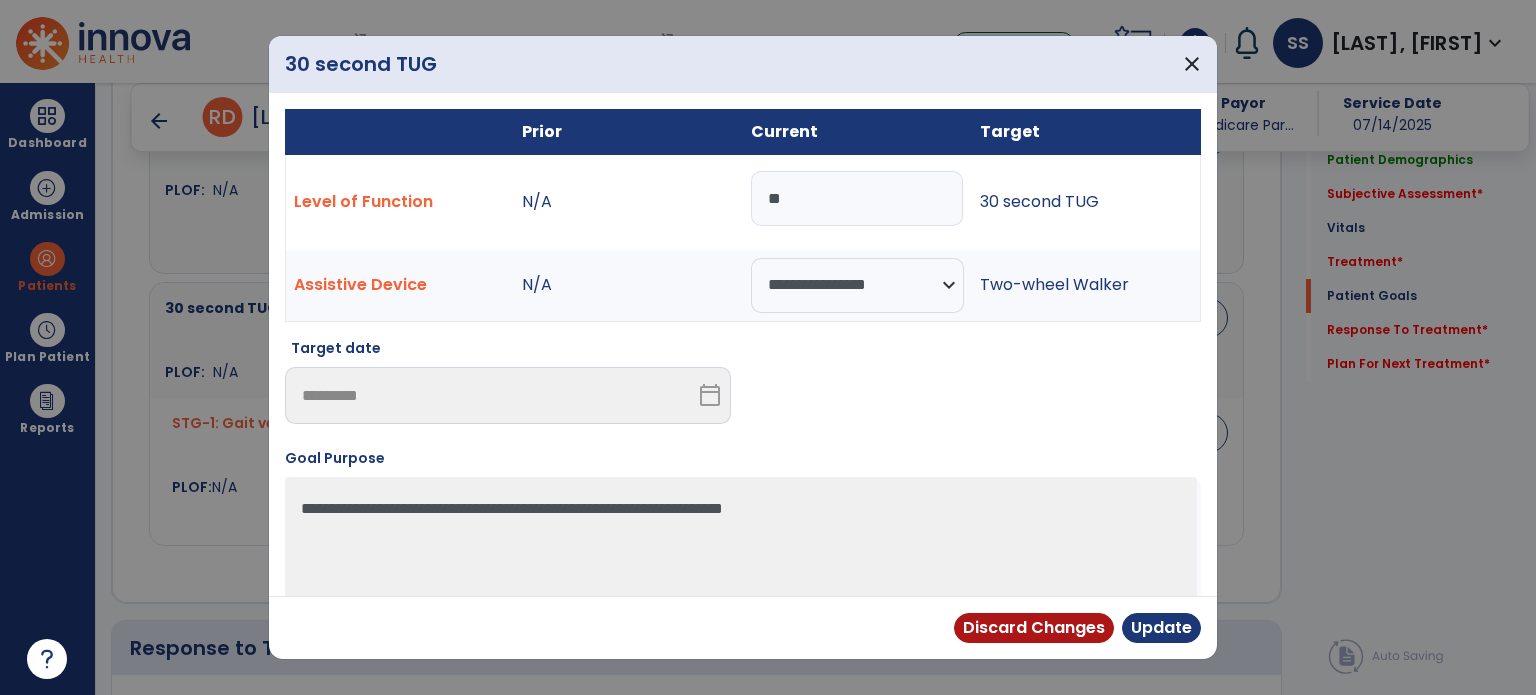 type on "*" 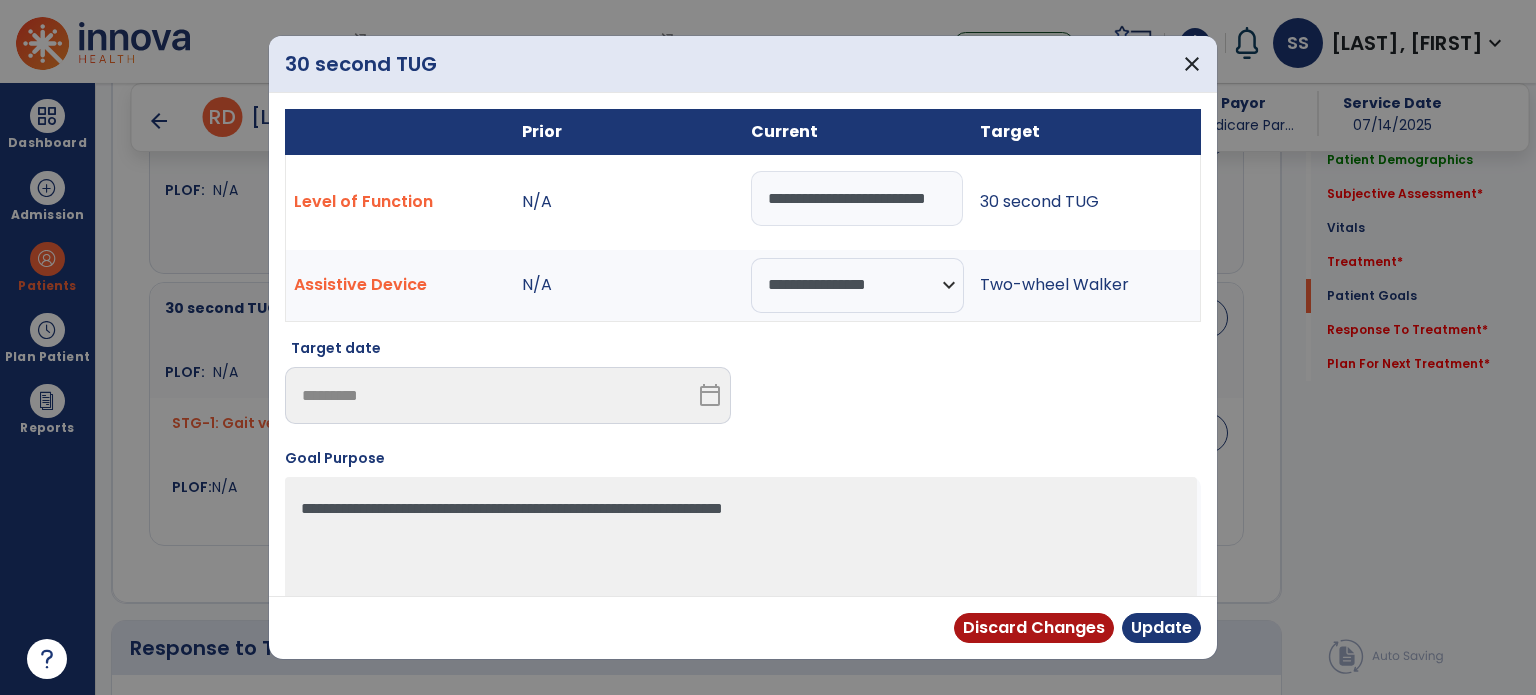 scroll, scrollTop: 0, scrollLeft: 44, axis: horizontal 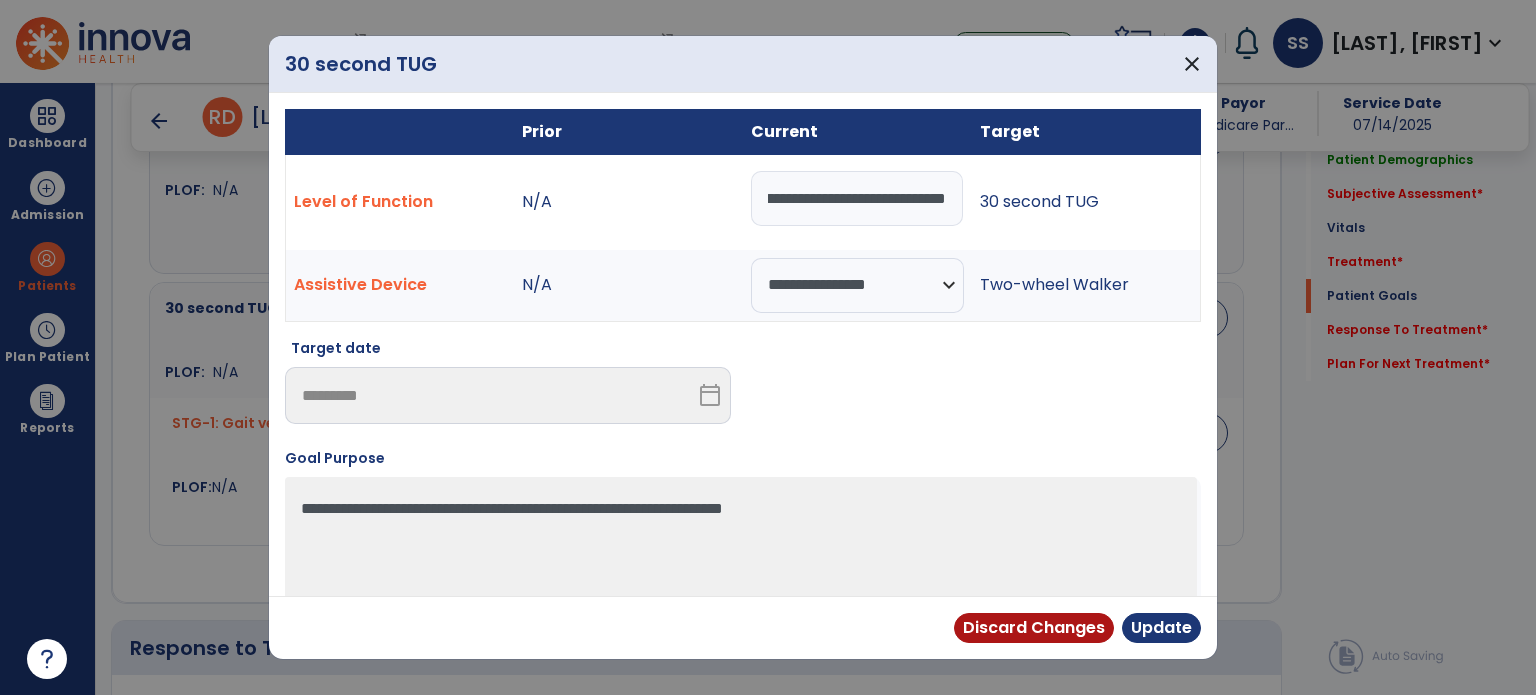 type on "**********" 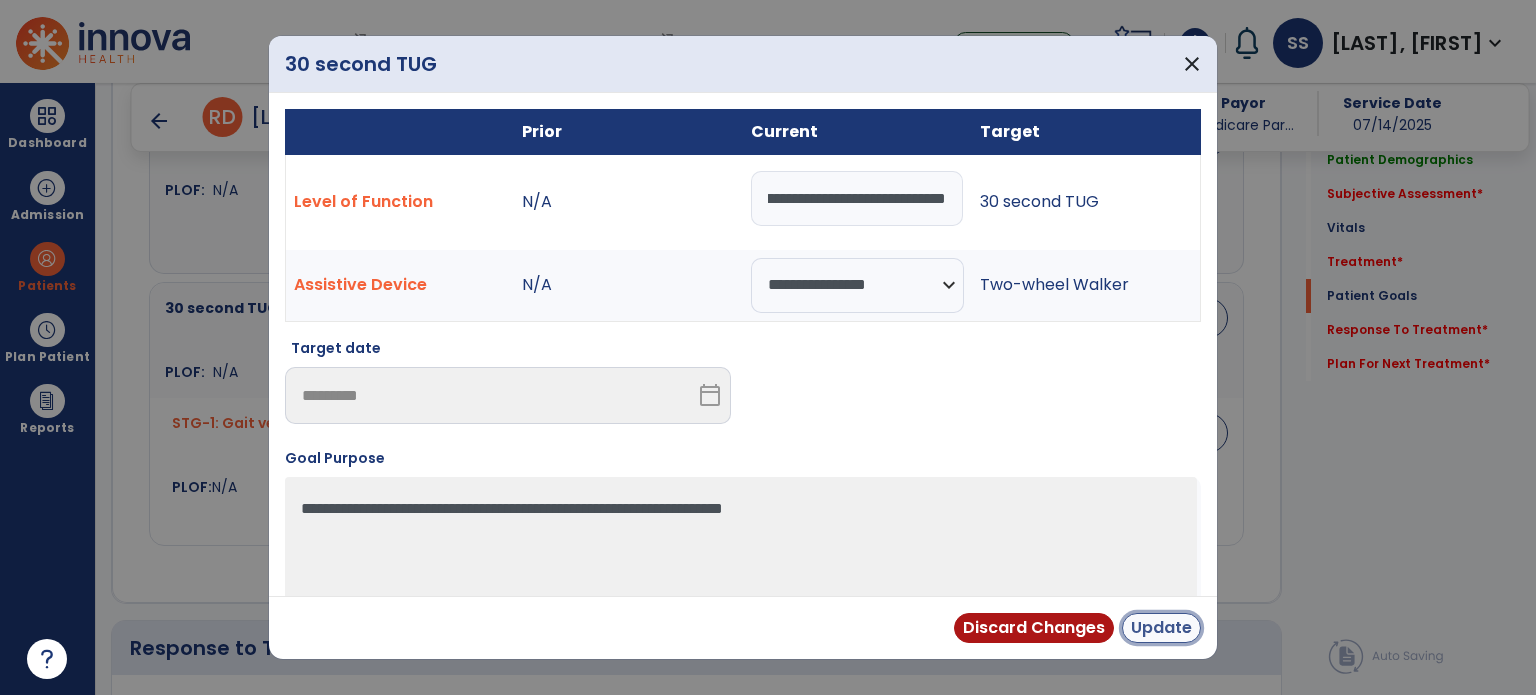 click on "Update" at bounding box center [1161, 628] 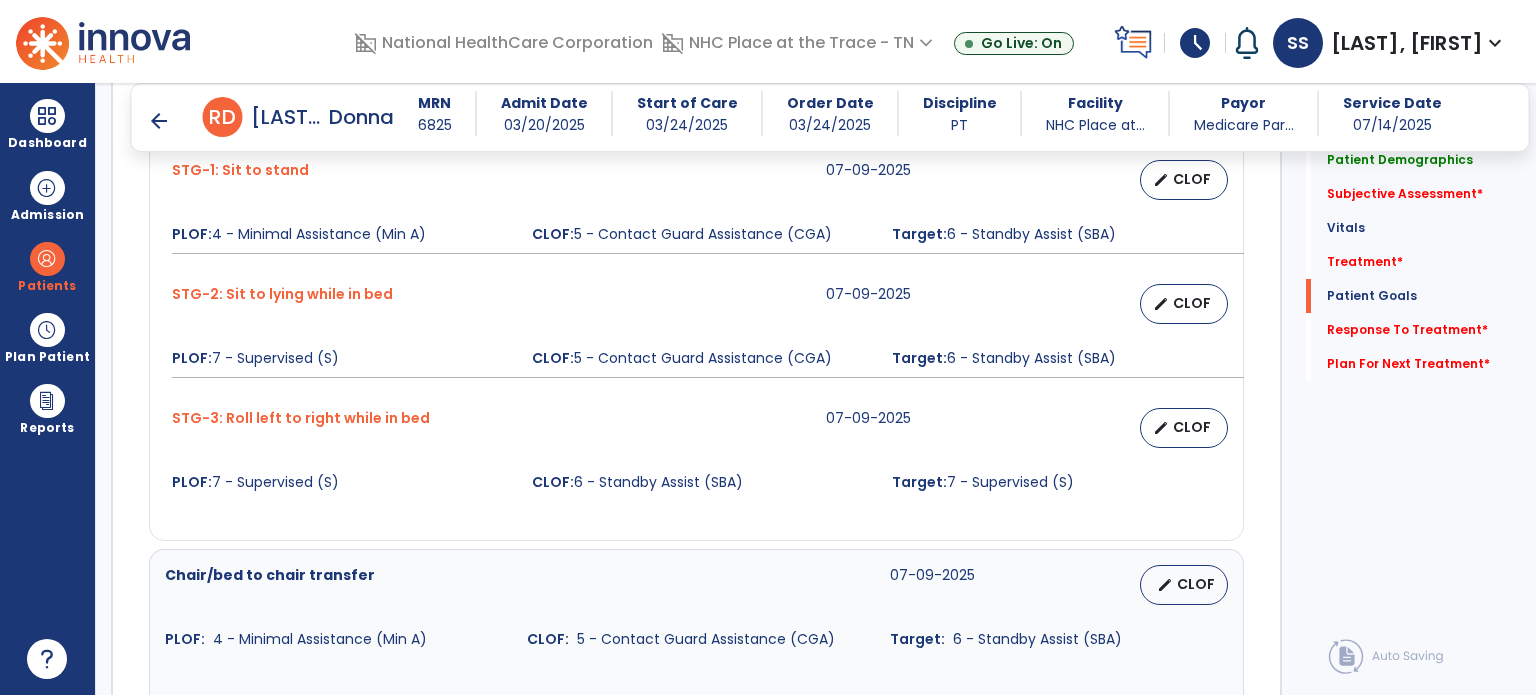 scroll, scrollTop: 1700, scrollLeft: 0, axis: vertical 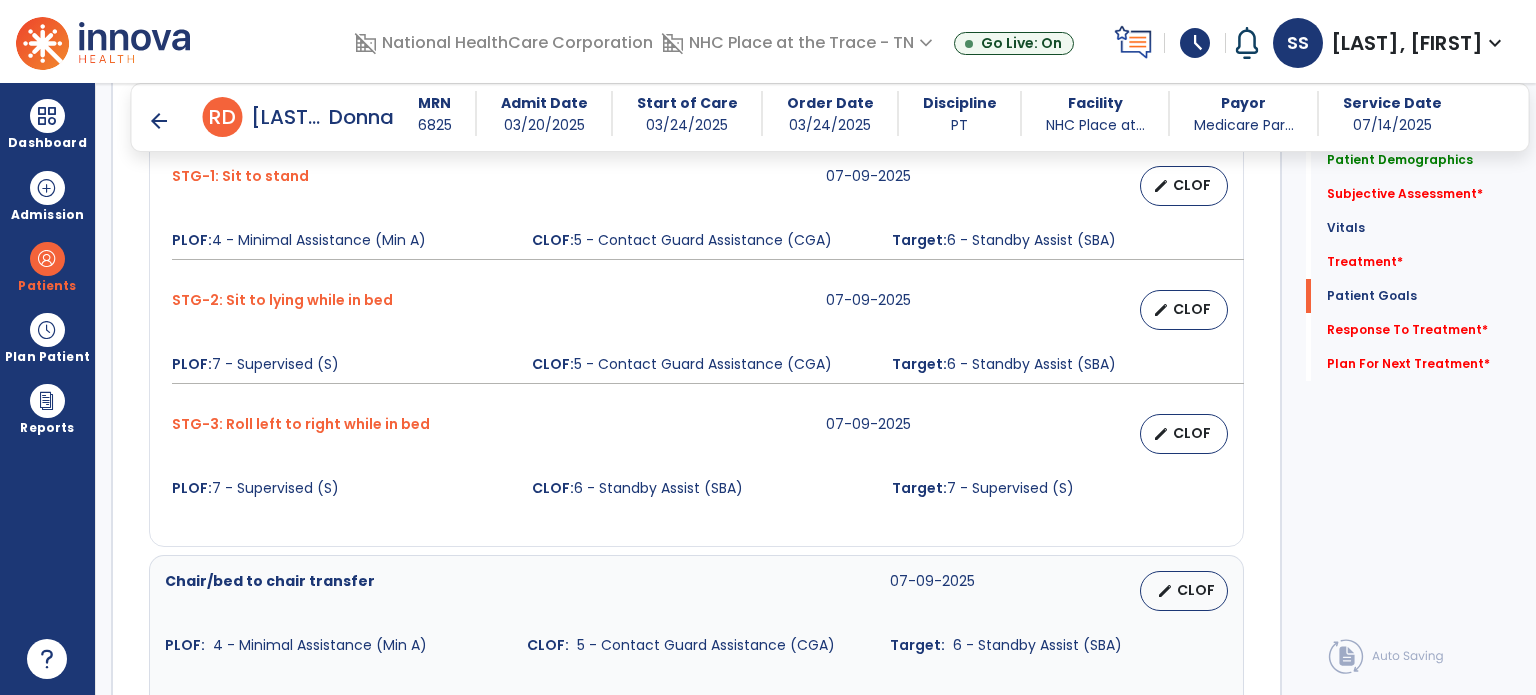 click on "CLOF" at bounding box center (1192, 433) 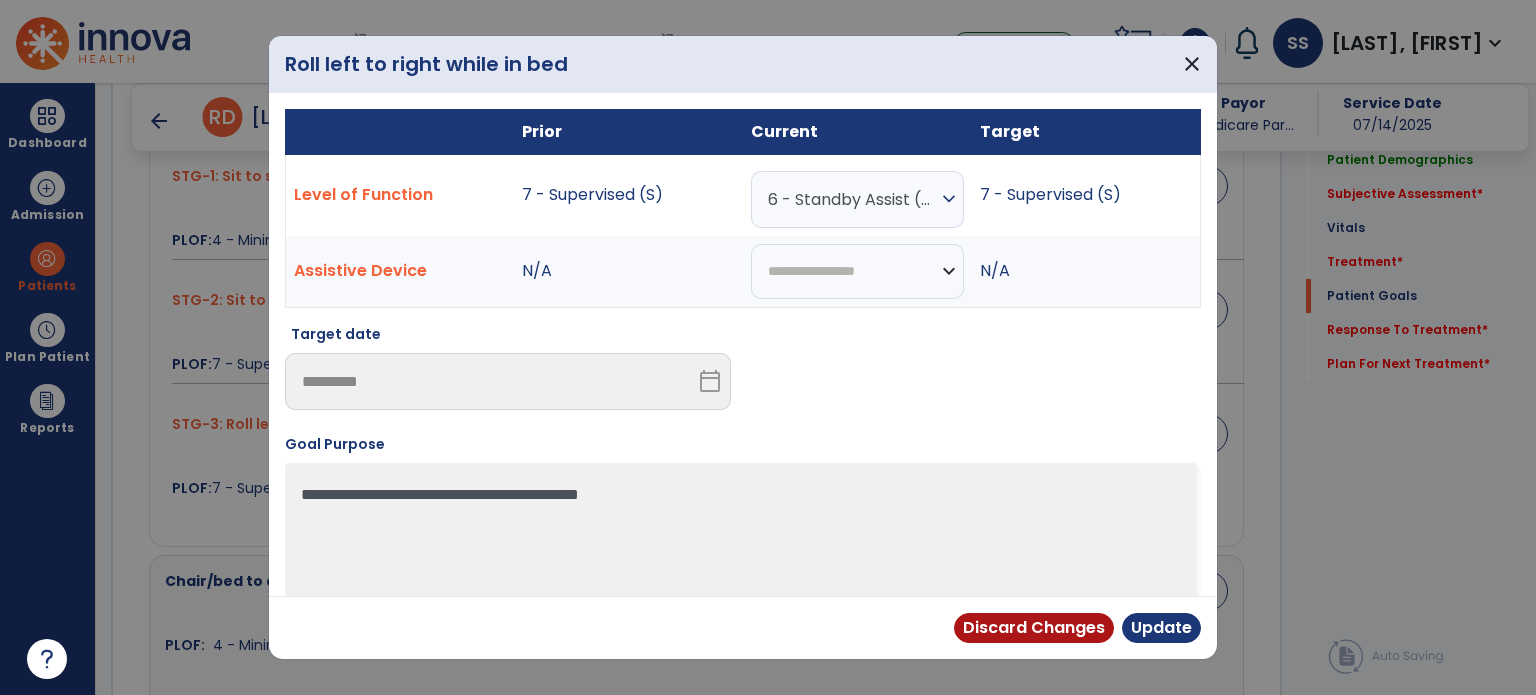 click on "6 - Standby Assist (SBA)" at bounding box center [852, 199] 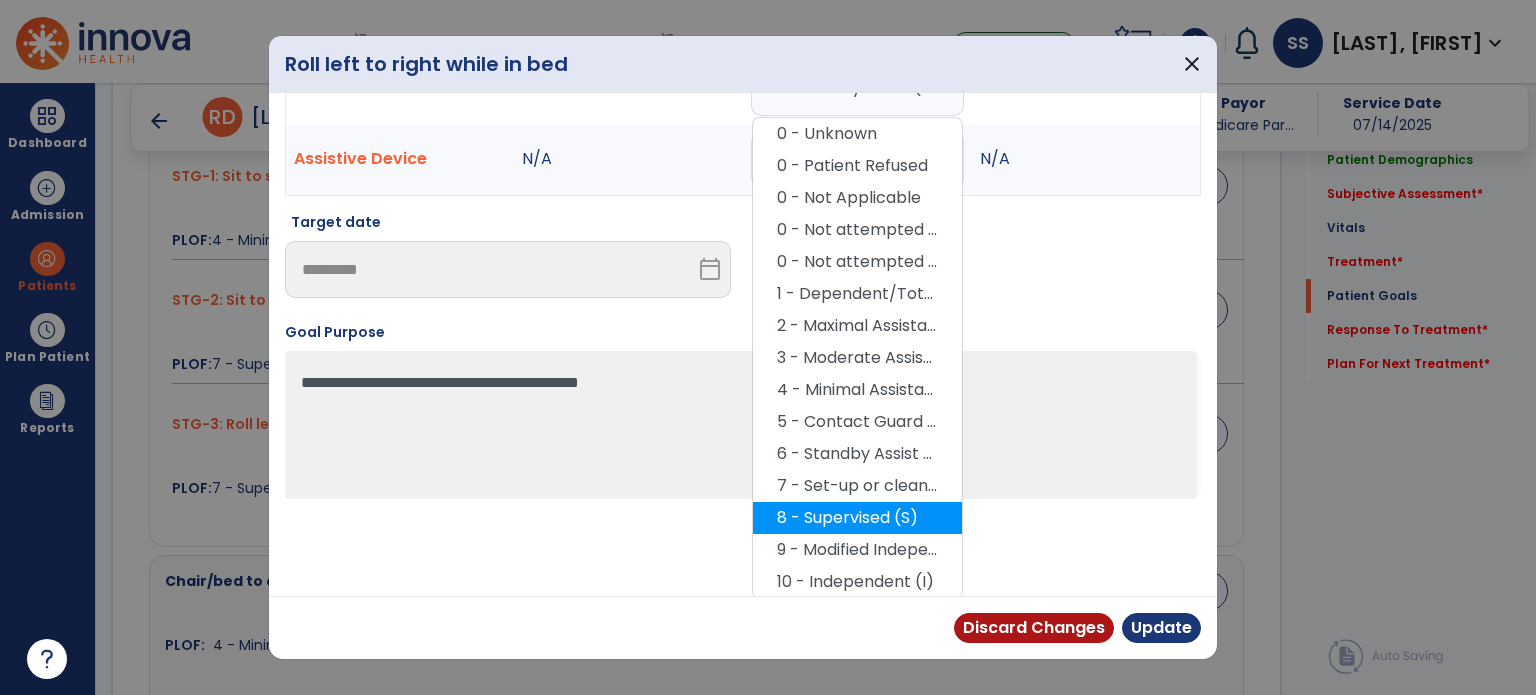 click on "8 - Supervised (S)" at bounding box center [857, 518] 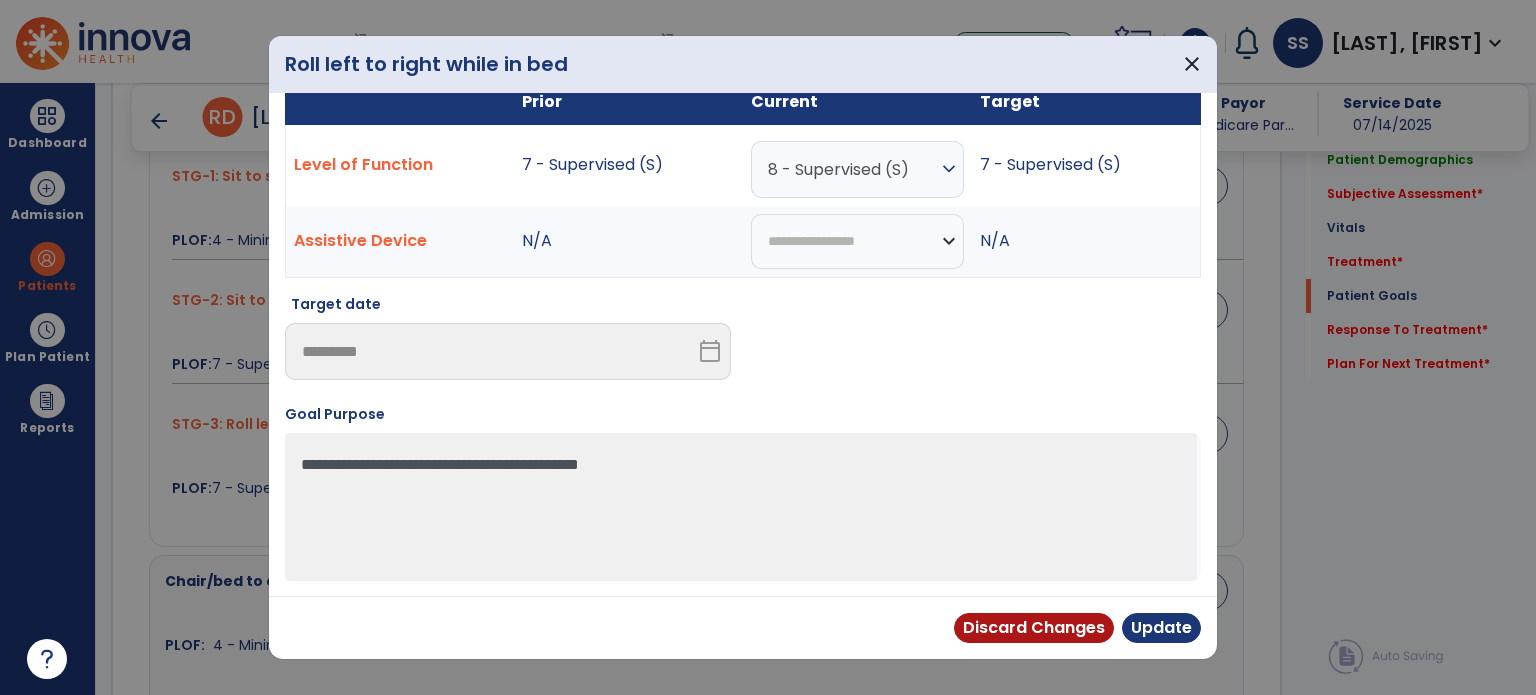 scroll, scrollTop: 28, scrollLeft: 0, axis: vertical 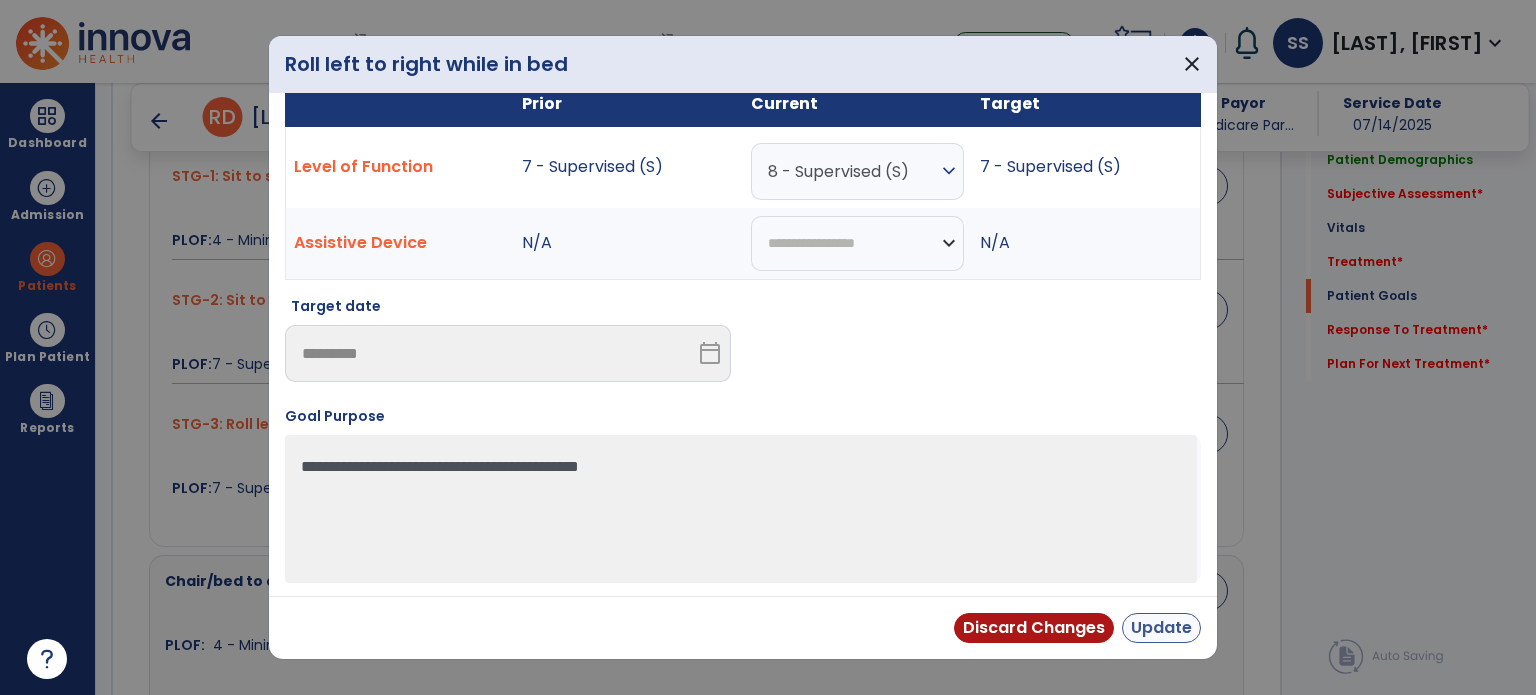 click on "Update" at bounding box center (1161, 628) 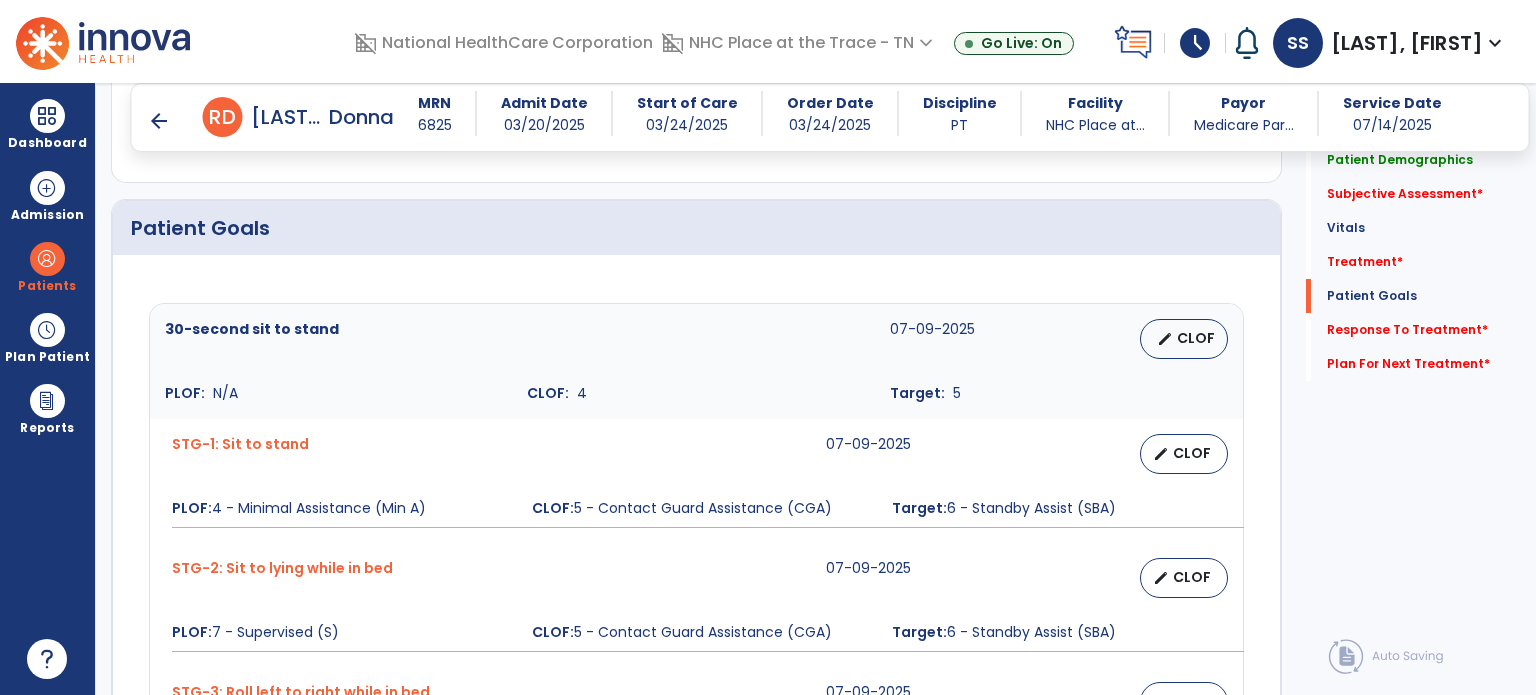 scroll, scrollTop: 1430, scrollLeft: 0, axis: vertical 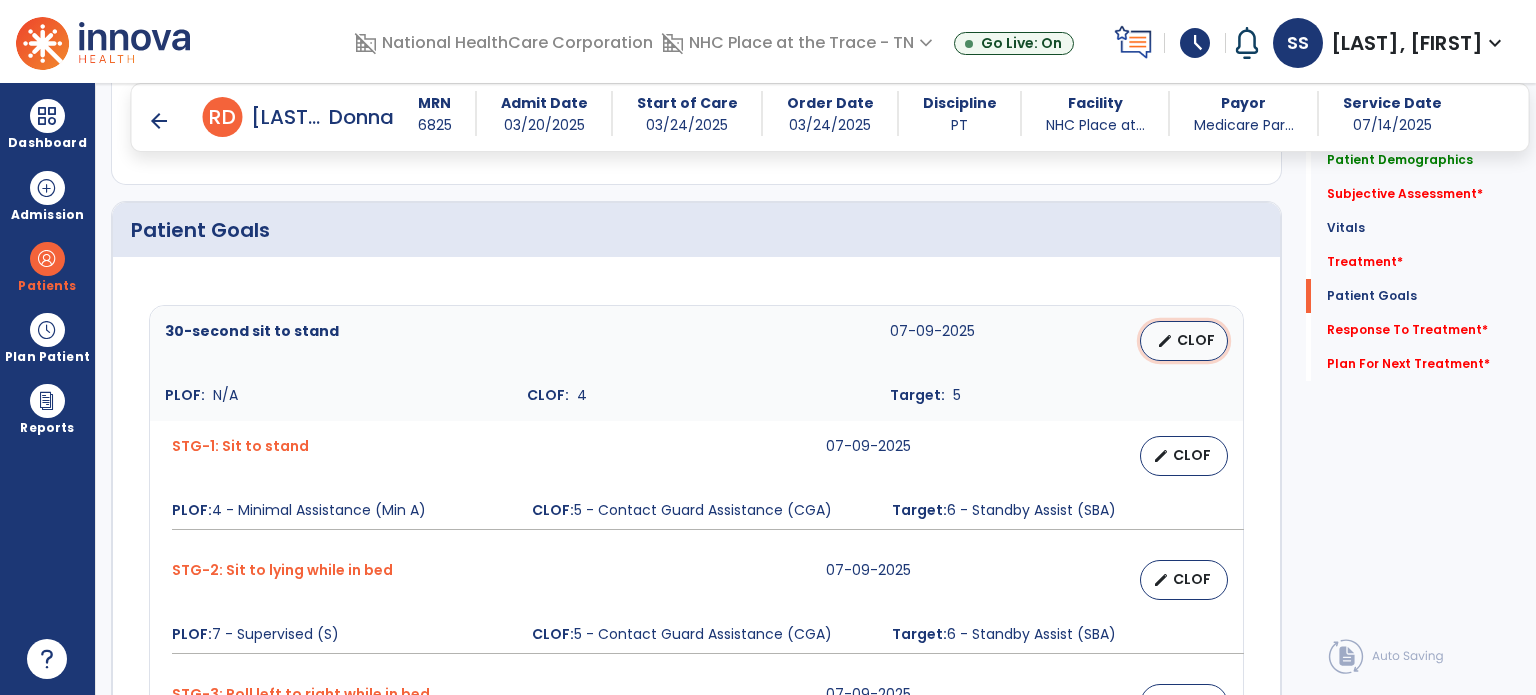 click on "edit   CLOF" at bounding box center [1184, 341] 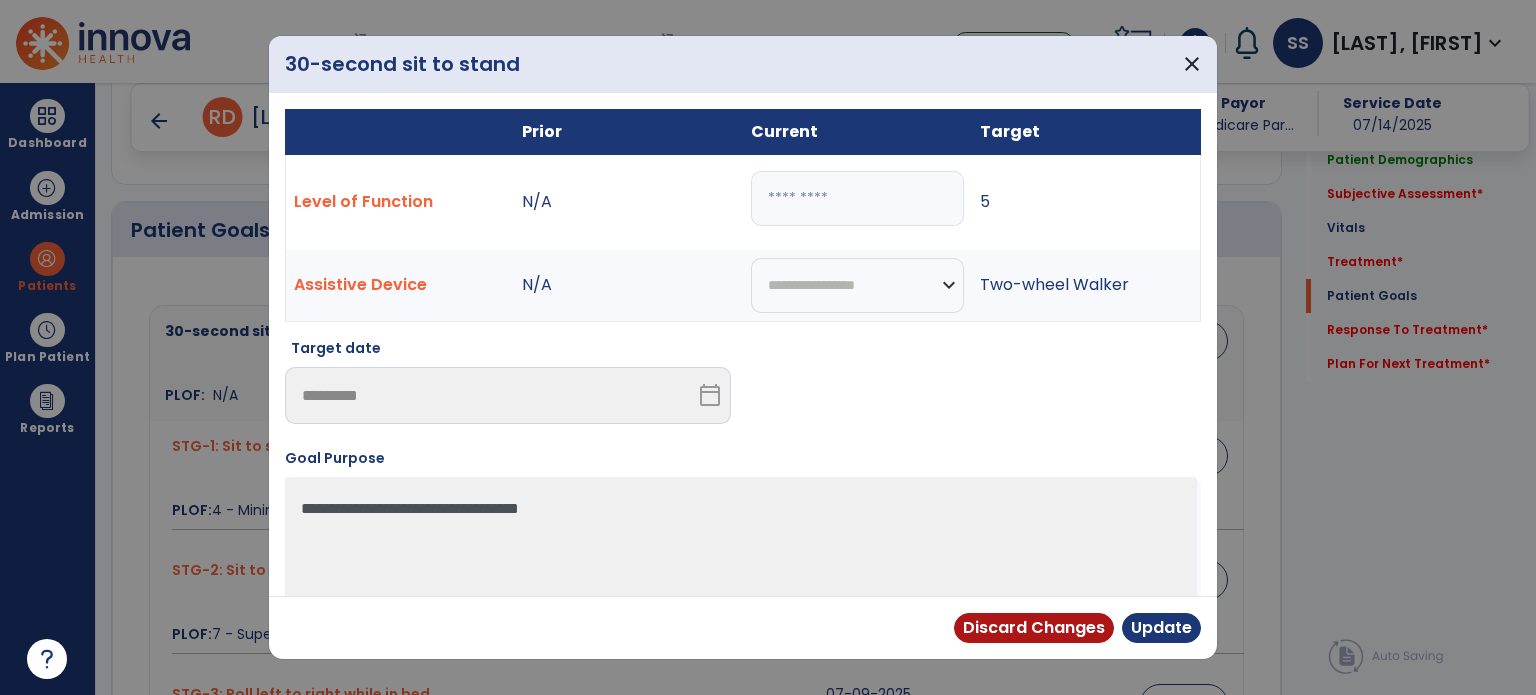 click on "*" at bounding box center [857, 198] 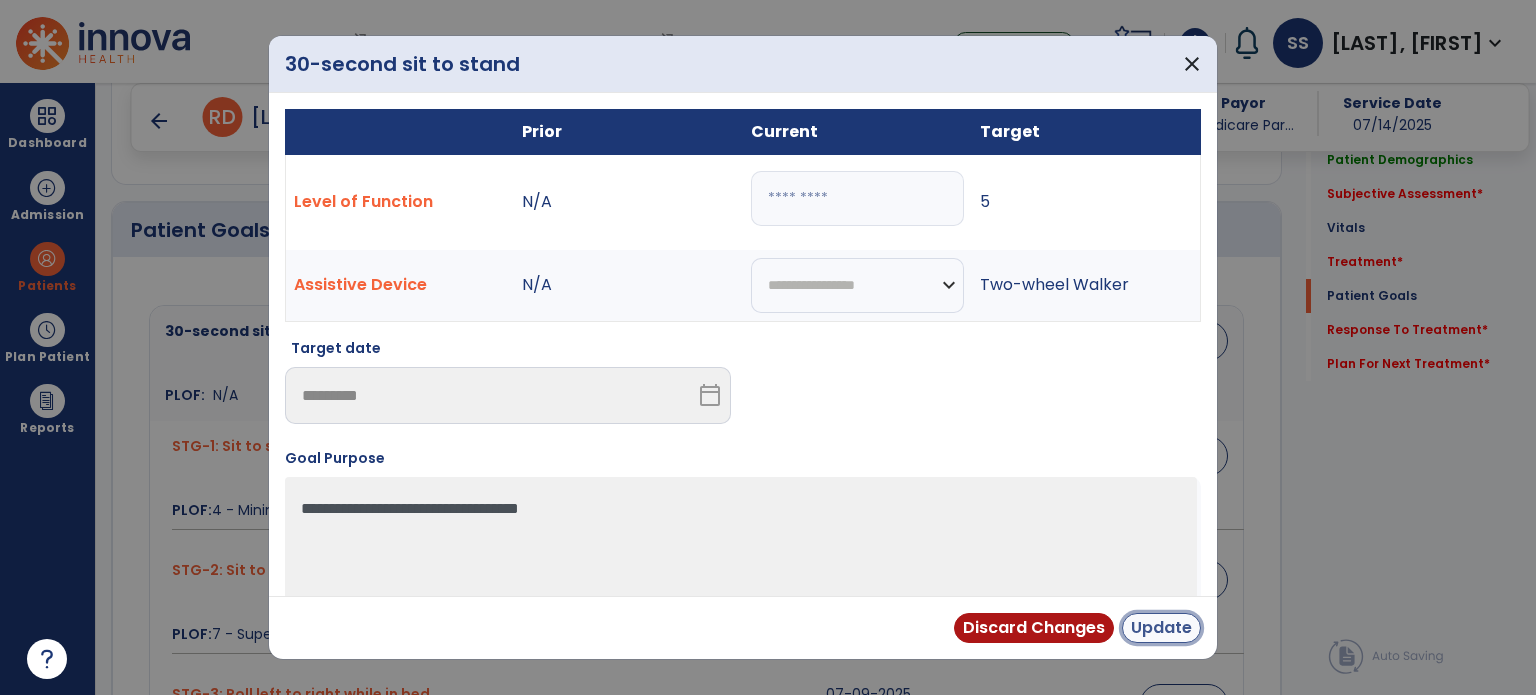 click on "Update" at bounding box center [1161, 628] 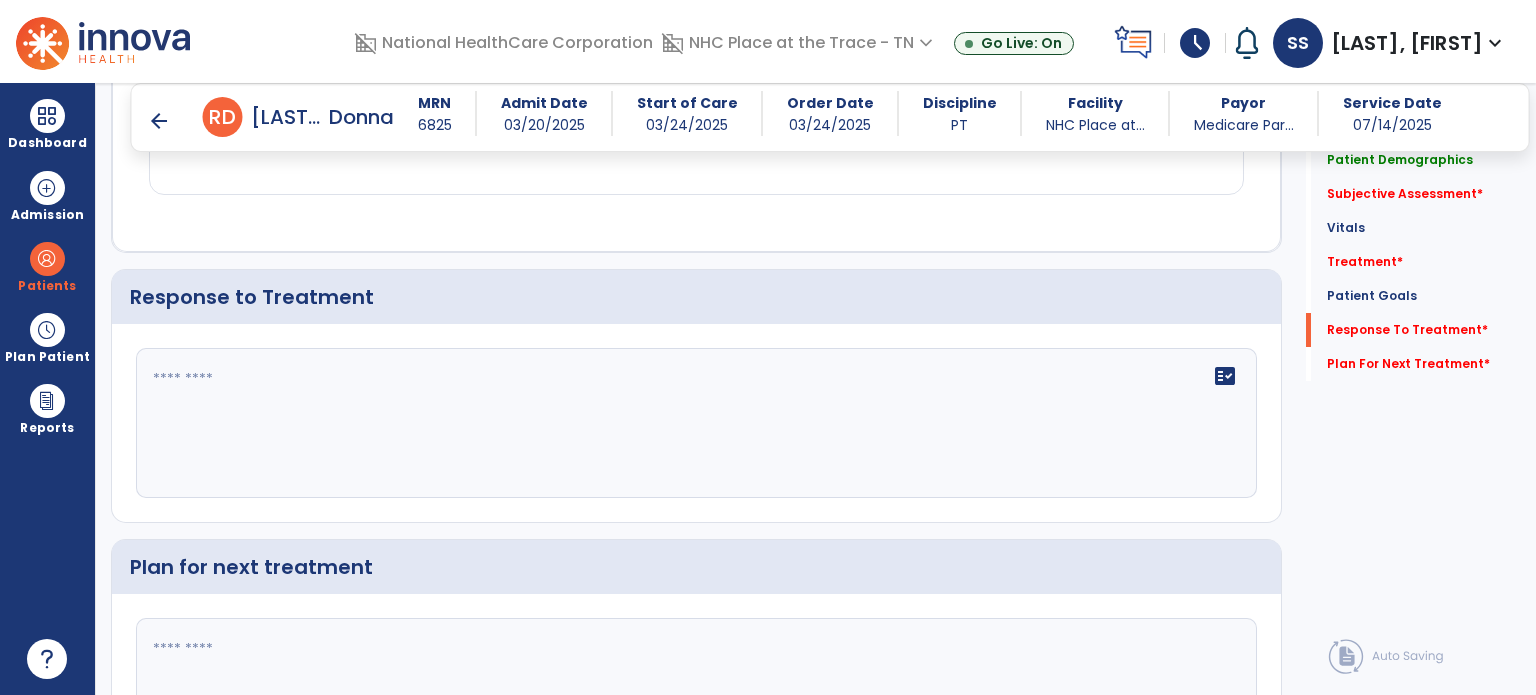 scroll, scrollTop: 2728, scrollLeft: 0, axis: vertical 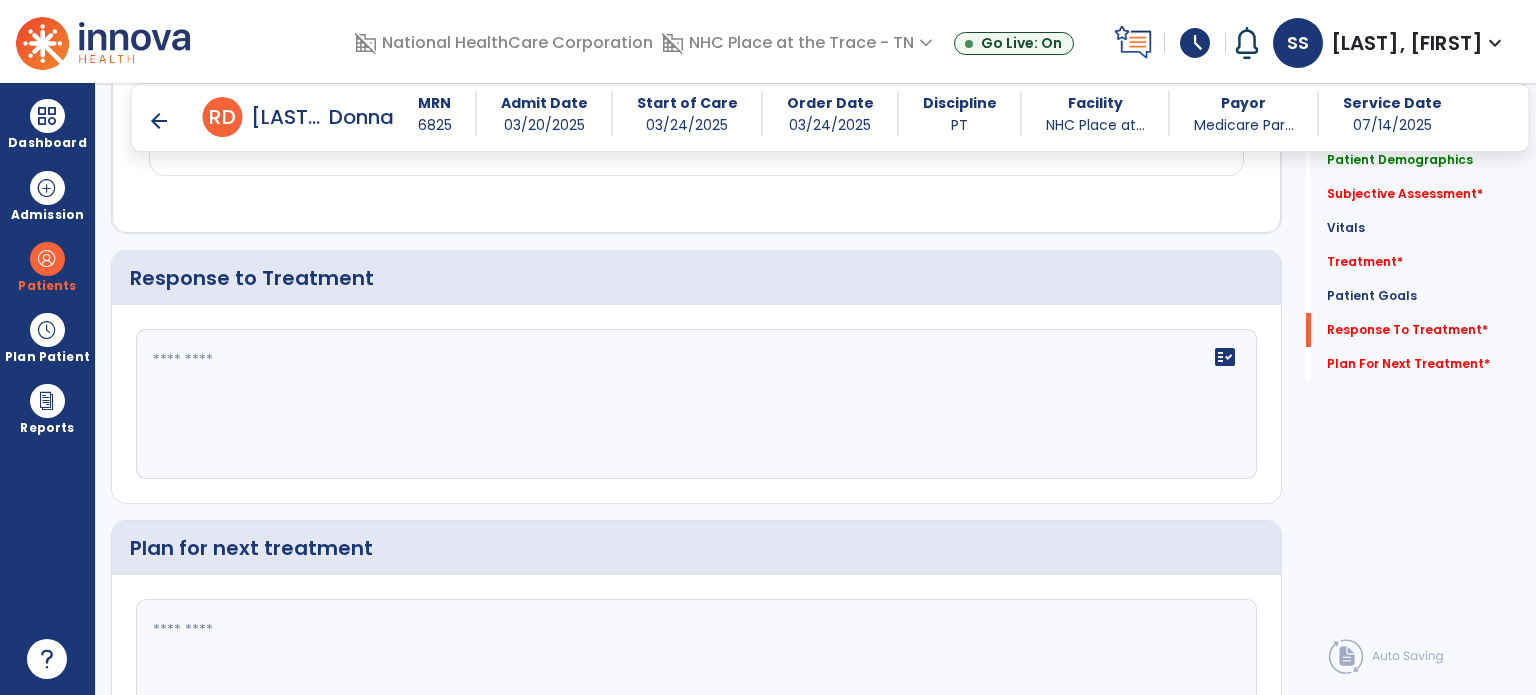 click on "fact_check" 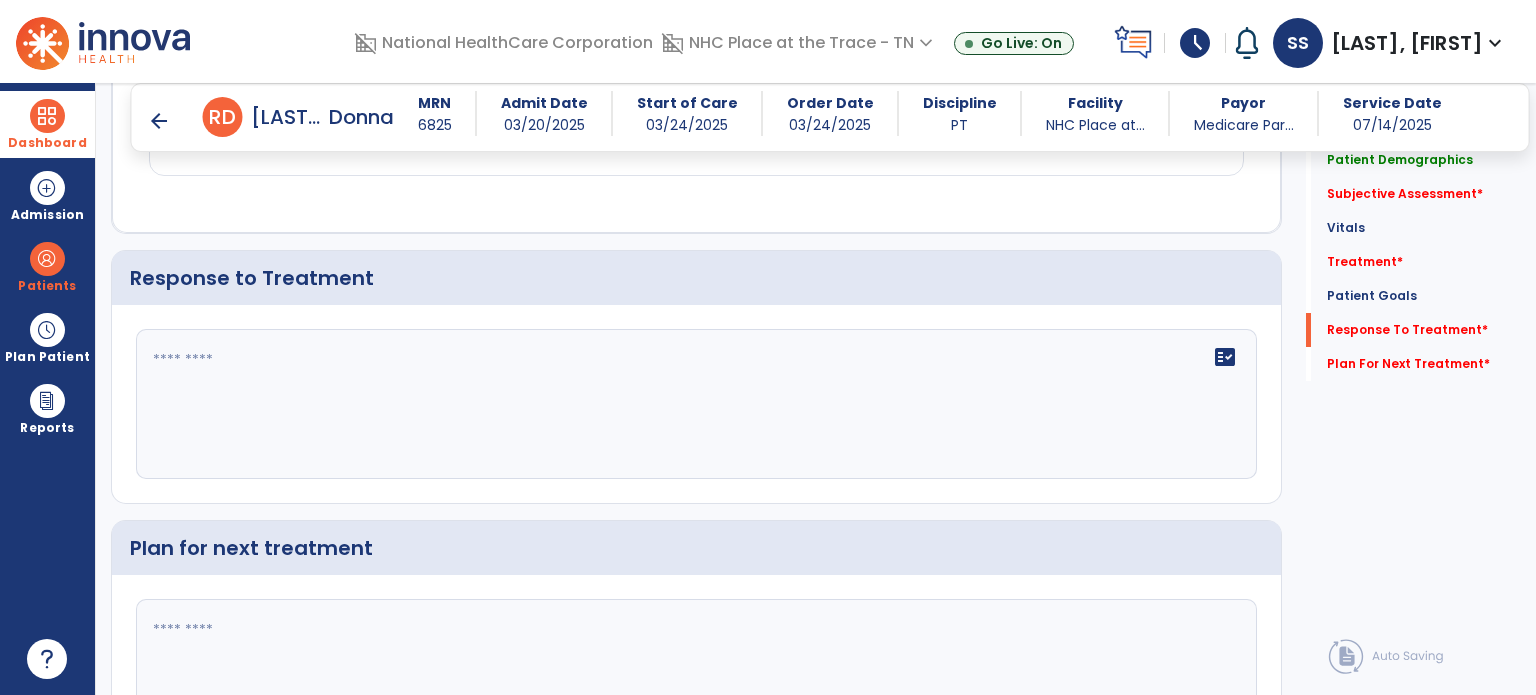 click on "Dashboard" at bounding box center (47, 143) 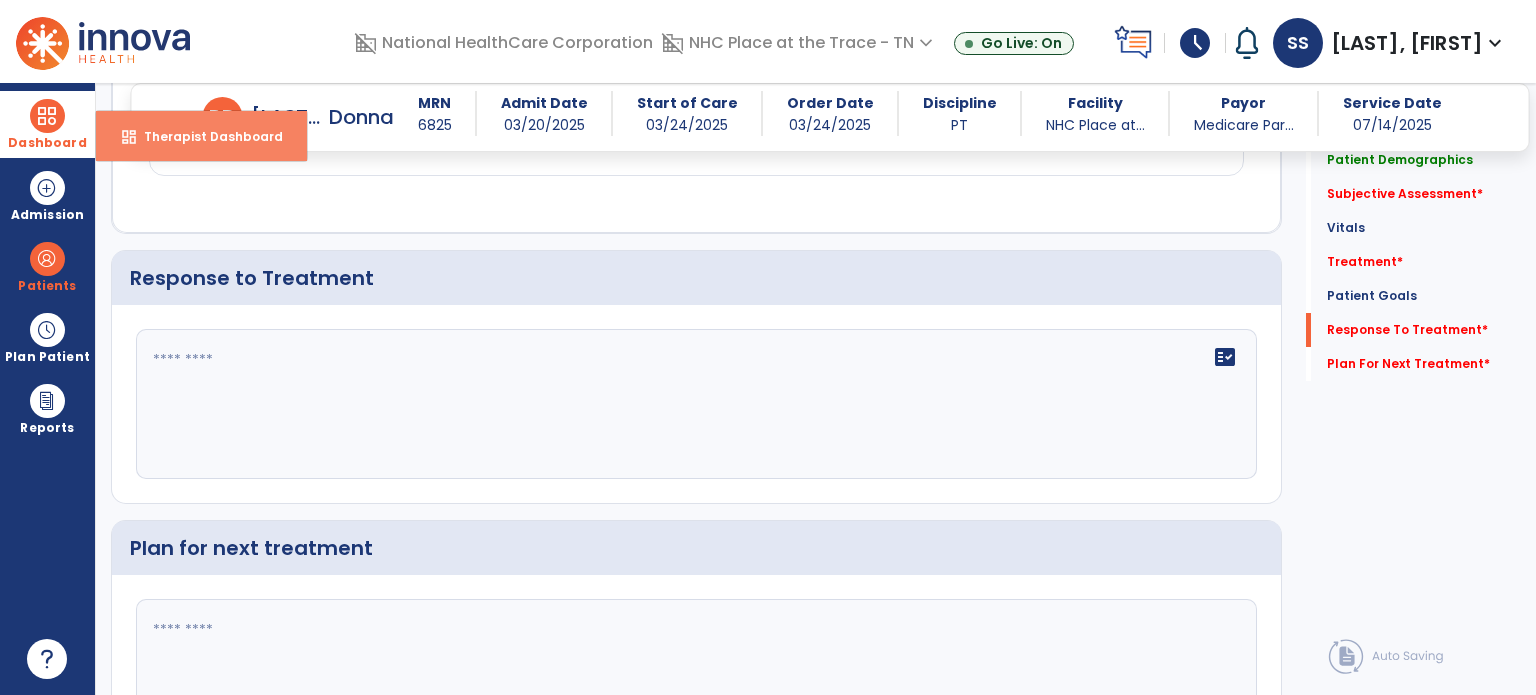click on "dashboard  Therapist Dashboard" at bounding box center [201, 136] 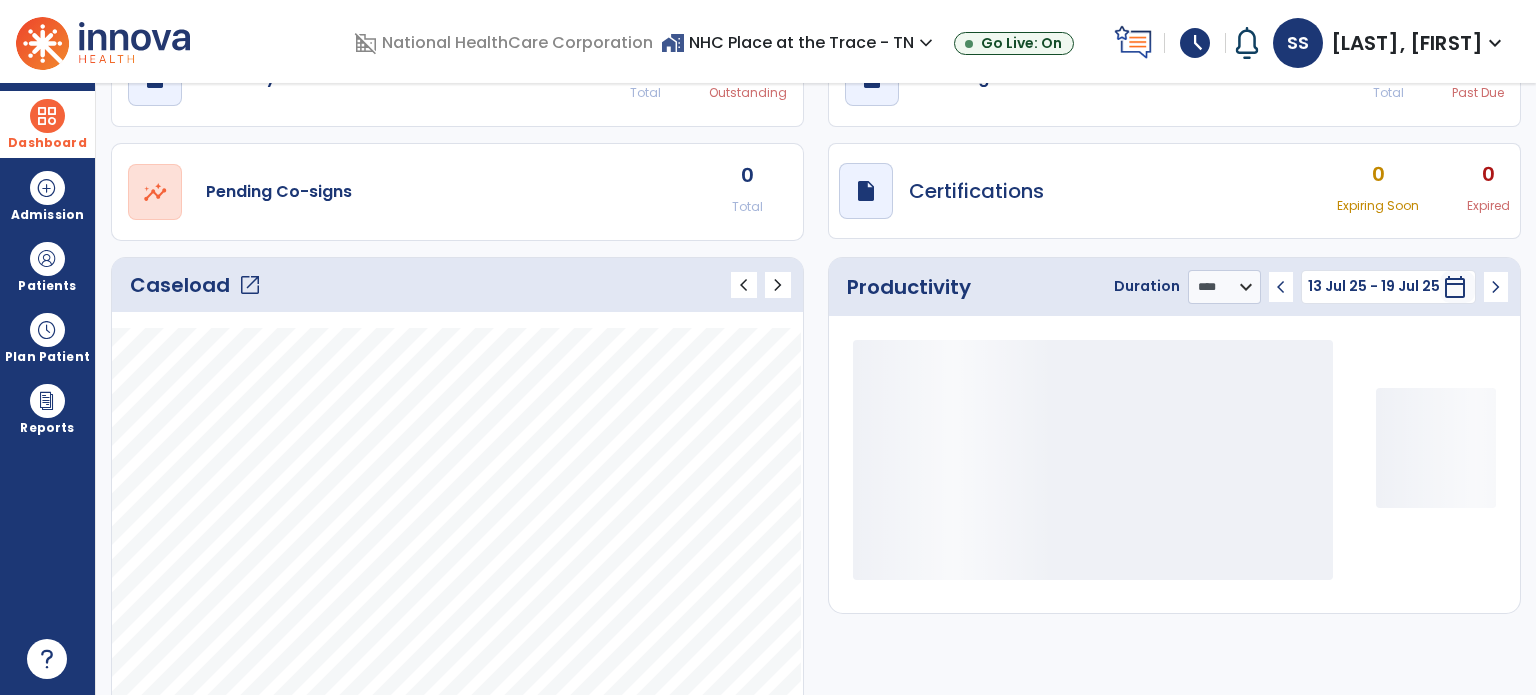 scroll, scrollTop: 112, scrollLeft: 0, axis: vertical 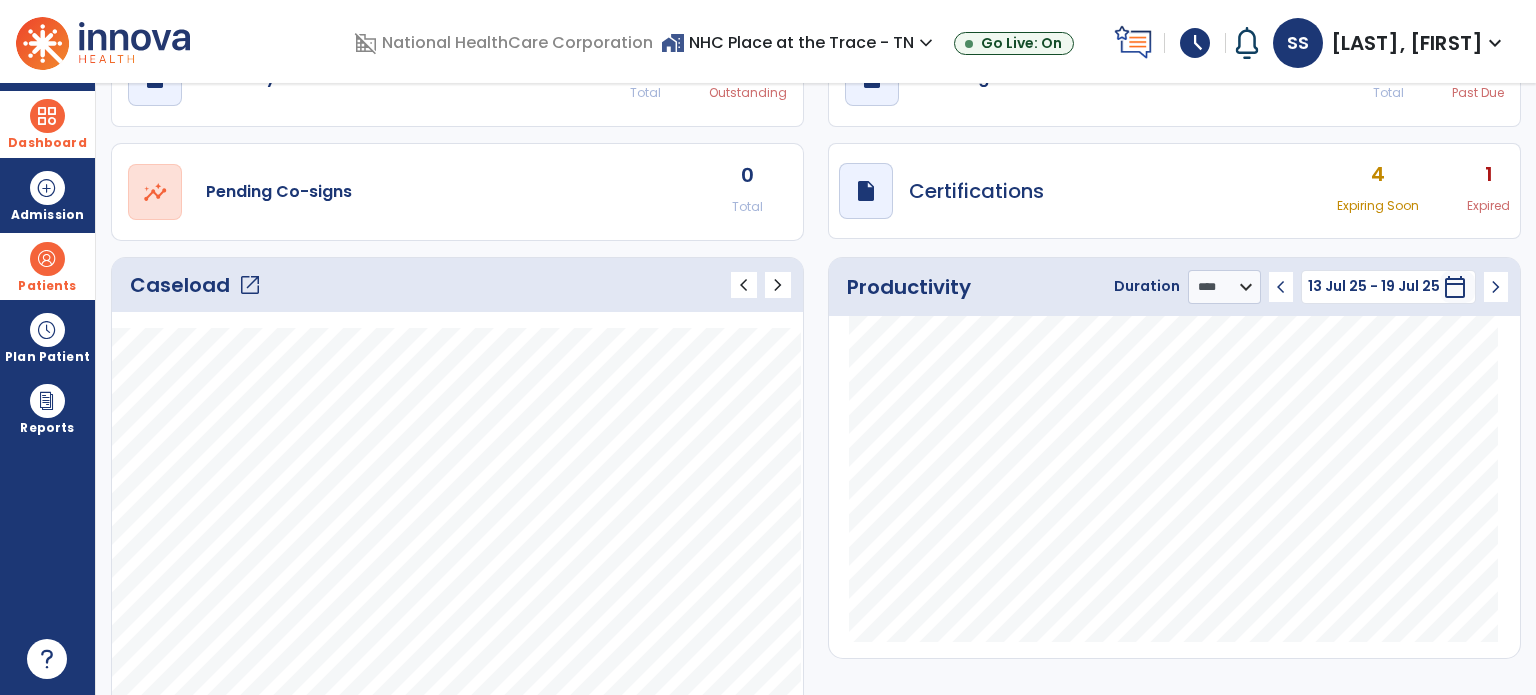 click on "Patients" at bounding box center [47, 266] 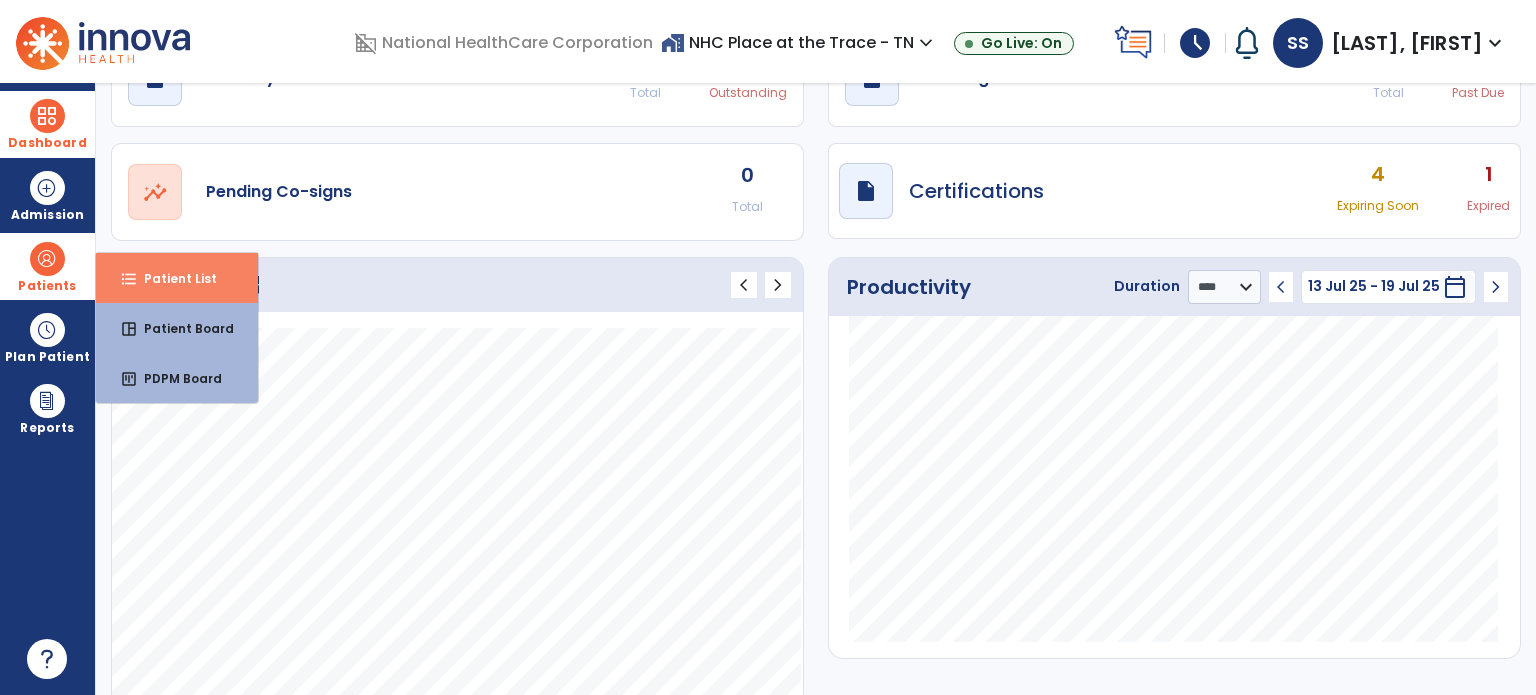 click on "Patient List" at bounding box center (172, 278) 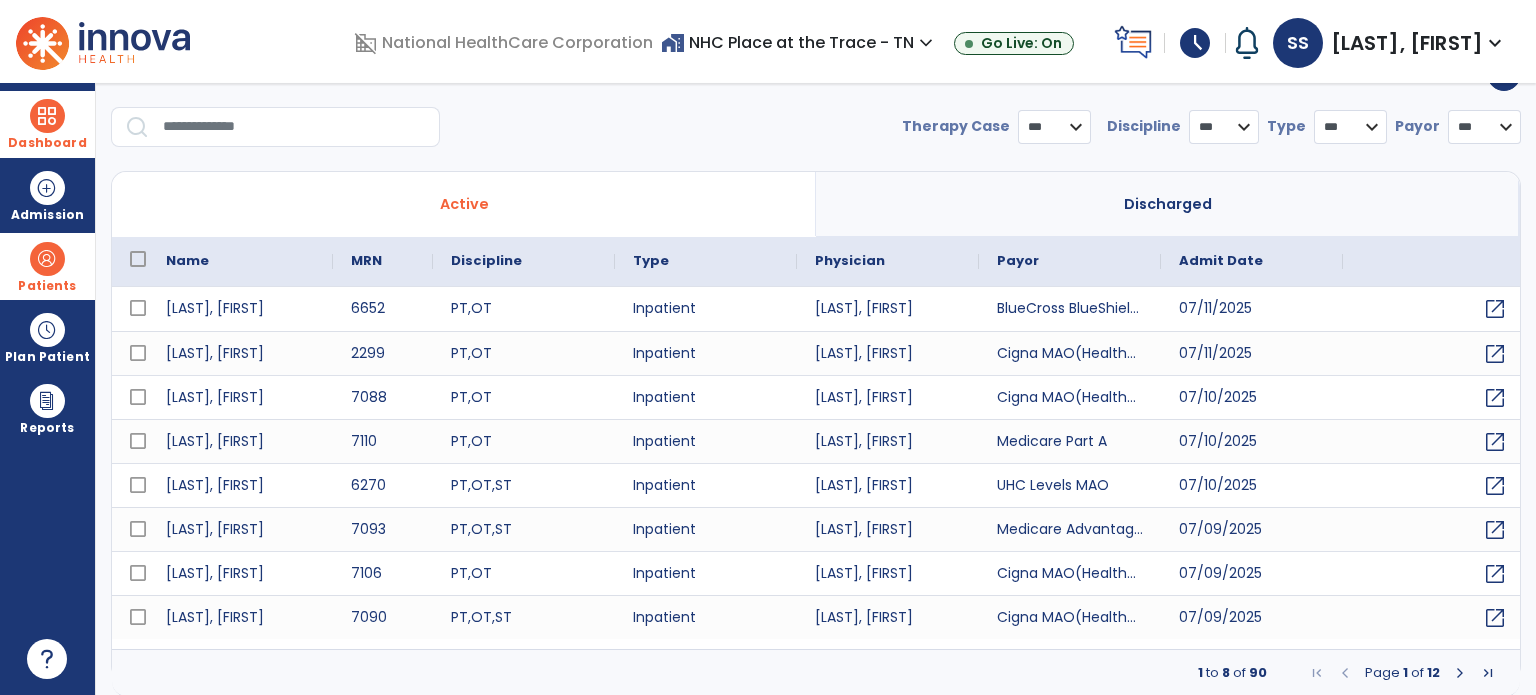 select on "***" 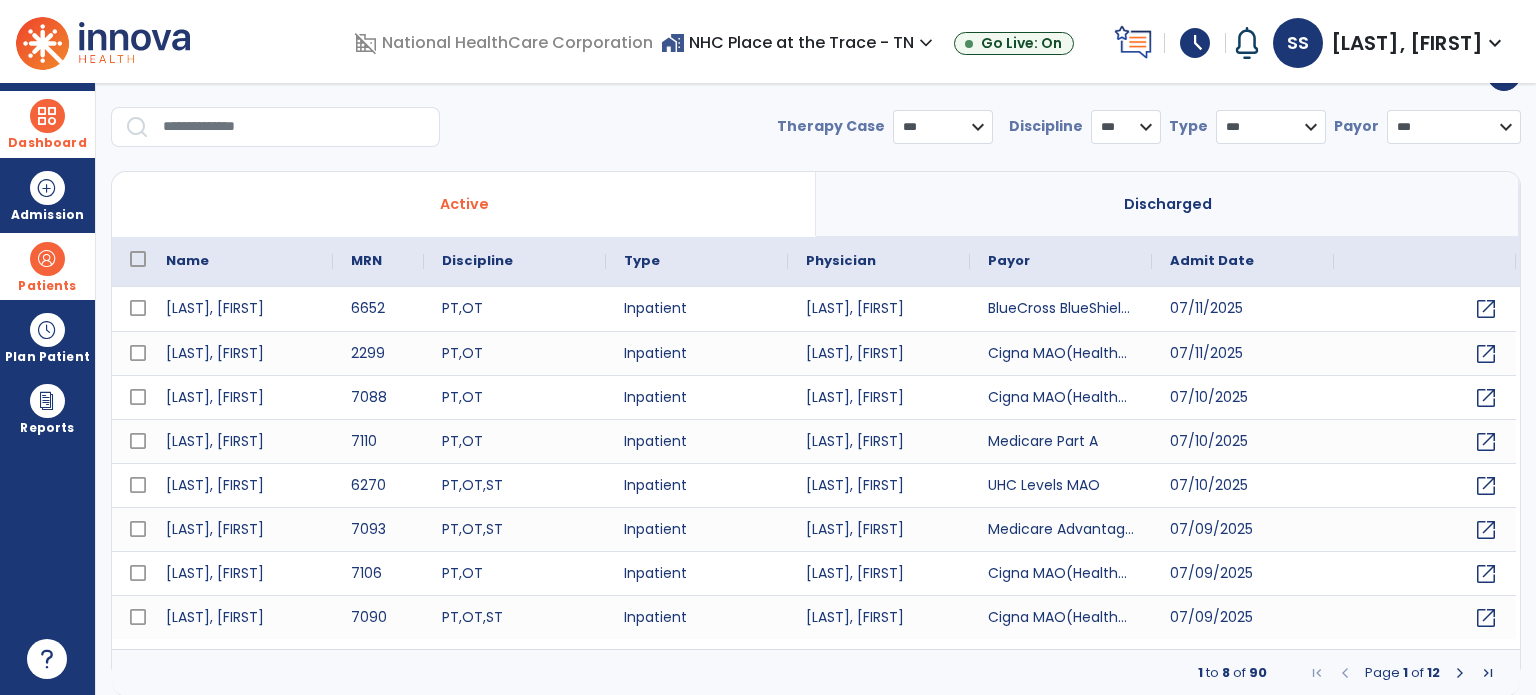click at bounding box center (294, 127) 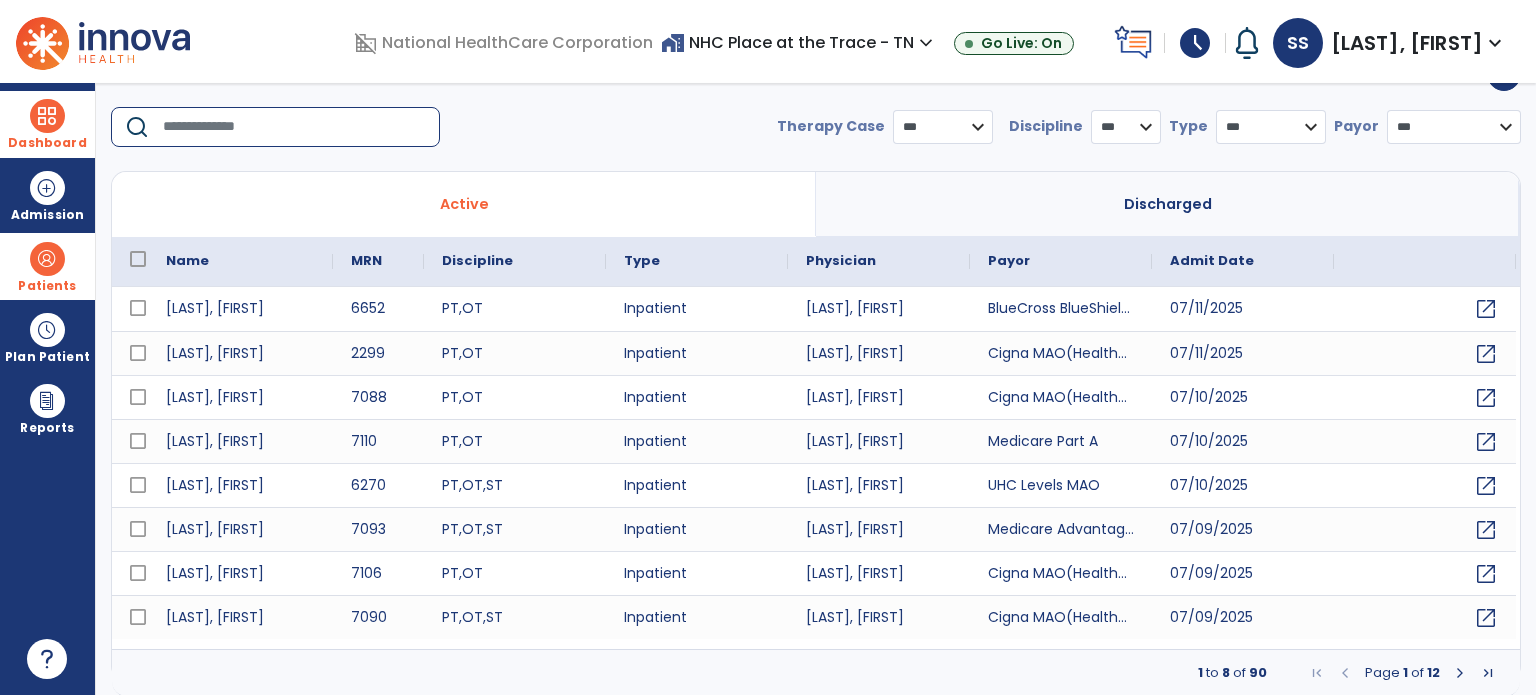 click at bounding box center (294, 127) 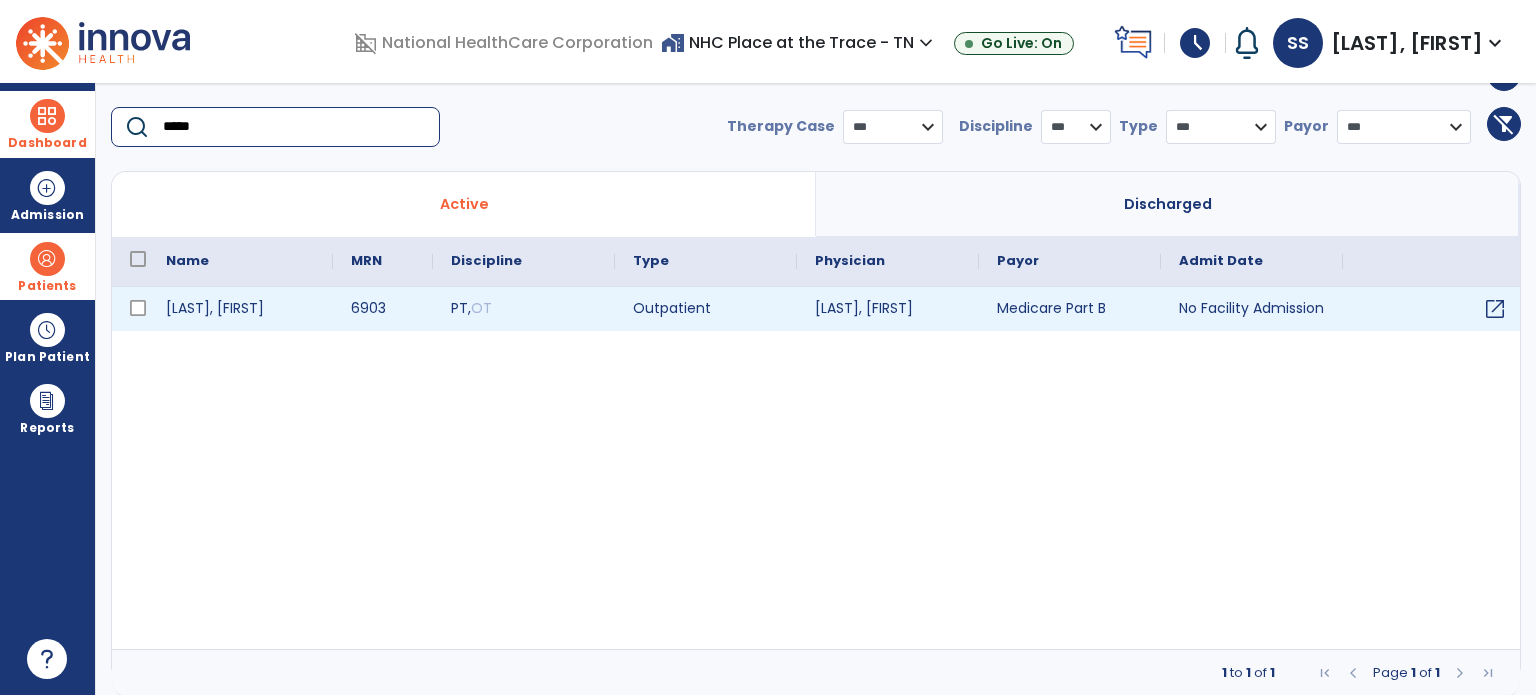 type on "*****" 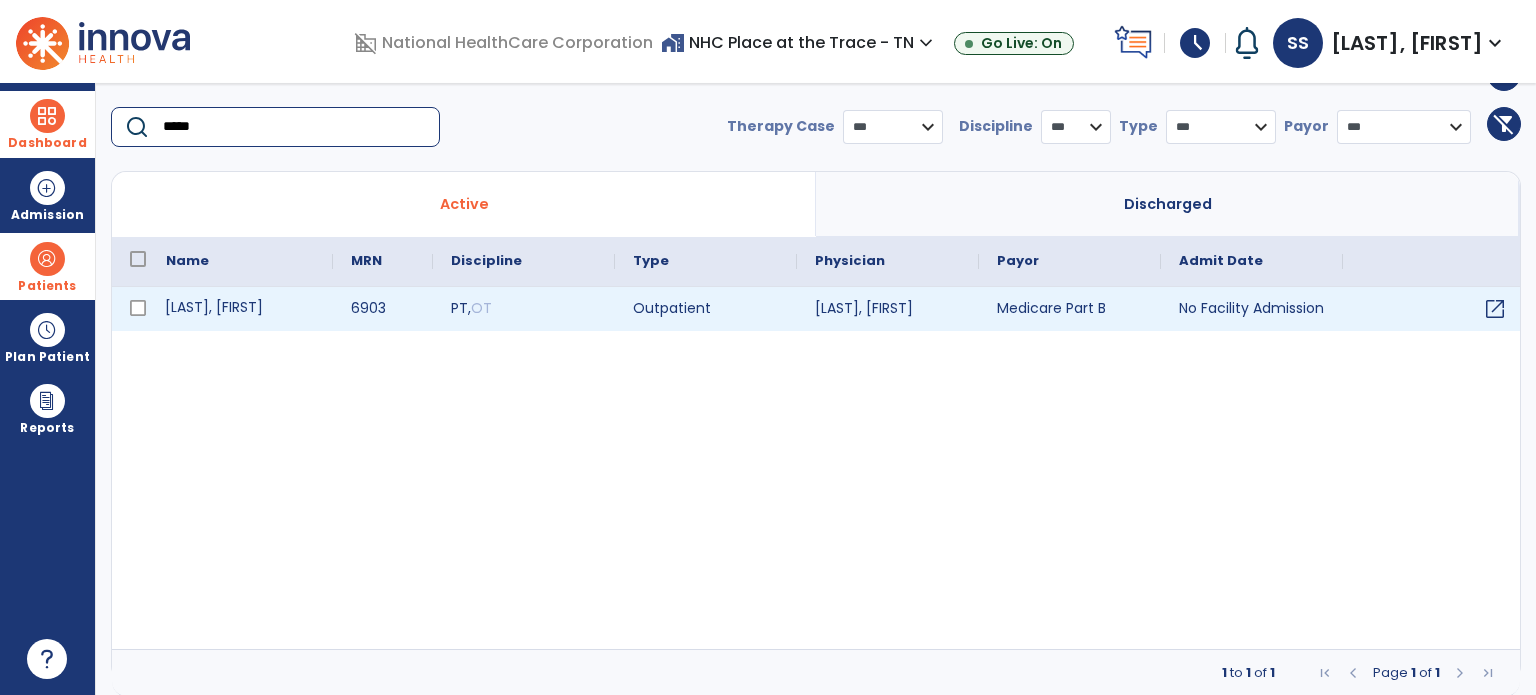 click on "[LAST], [FIRST]" at bounding box center (240, 309) 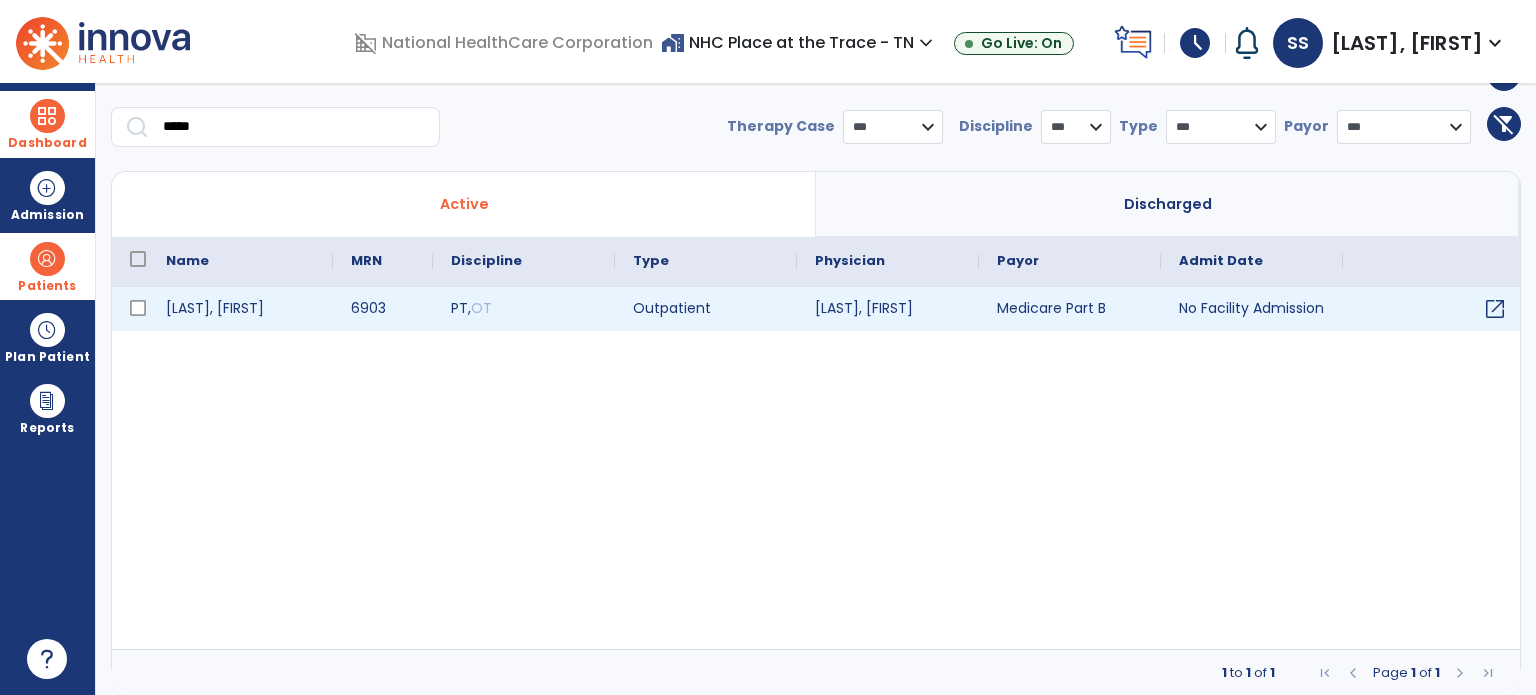 scroll, scrollTop: 0, scrollLeft: 0, axis: both 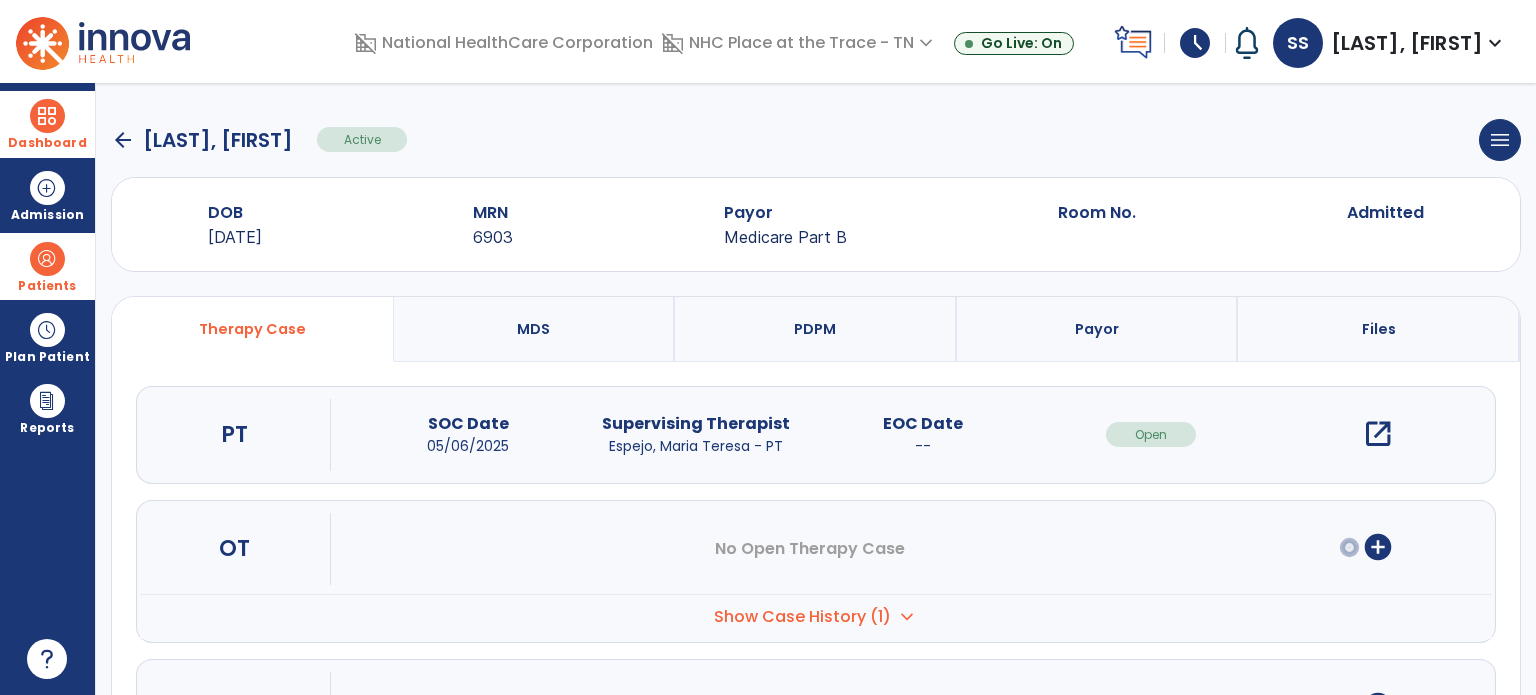 click on "open_in_new" at bounding box center [1378, 434] 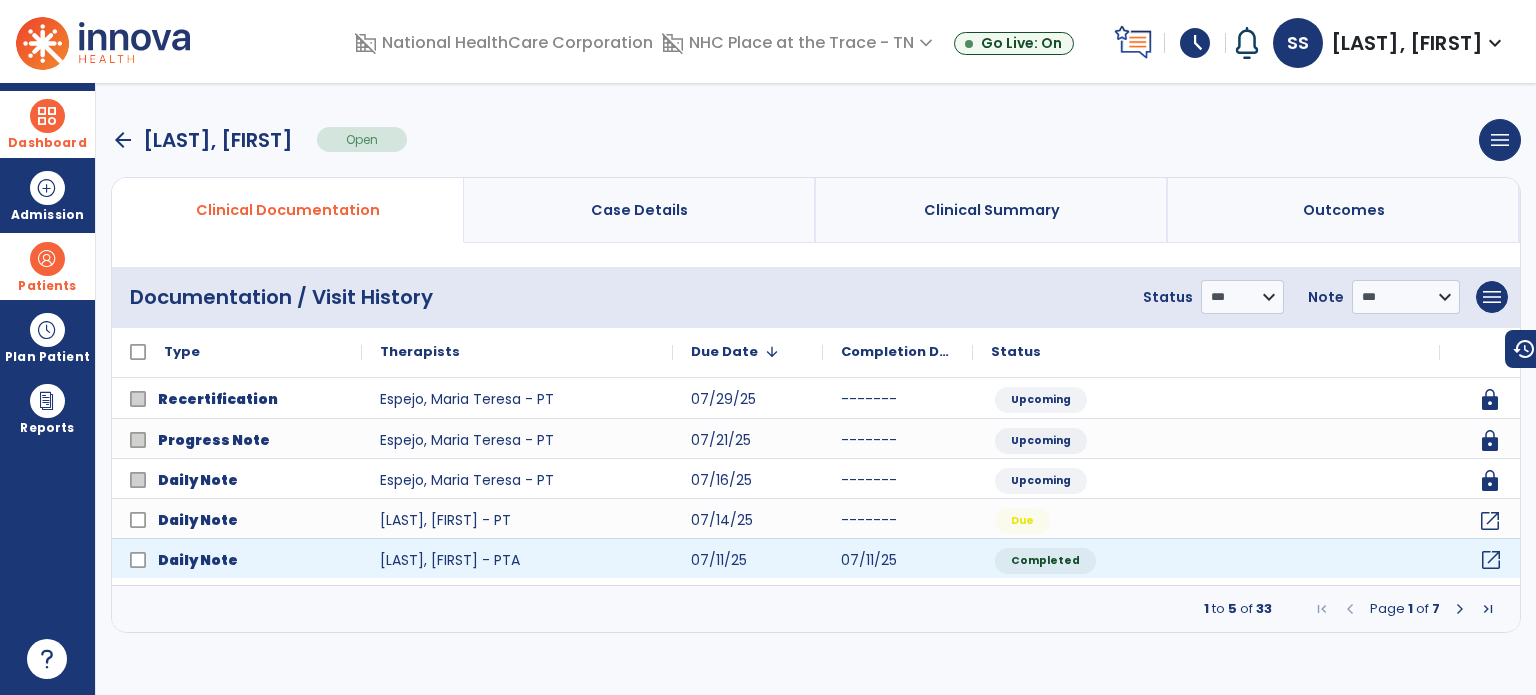 click on "open_in_new" 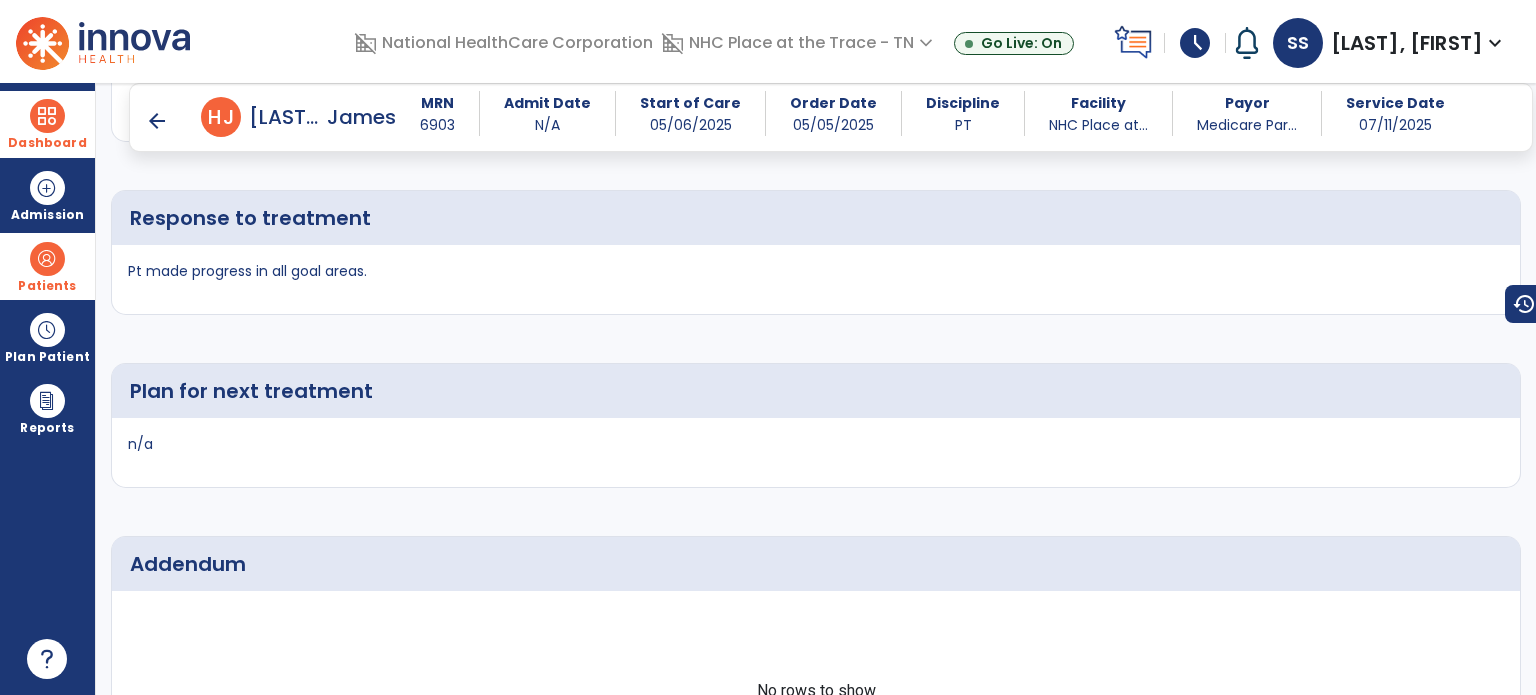 scroll, scrollTop: 3016, scrollLeft: 0, axis: vertical 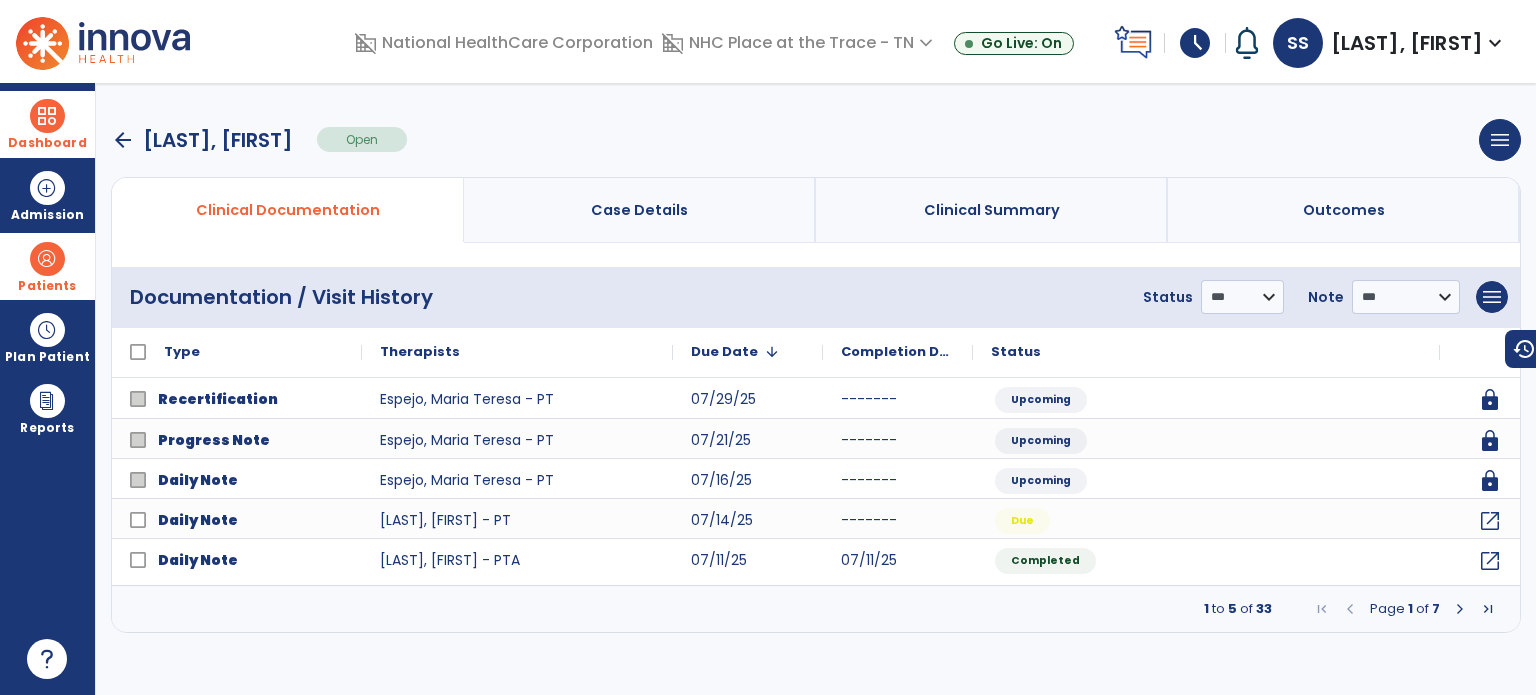 click on "arrow_back" at bounding box center (123, 140) 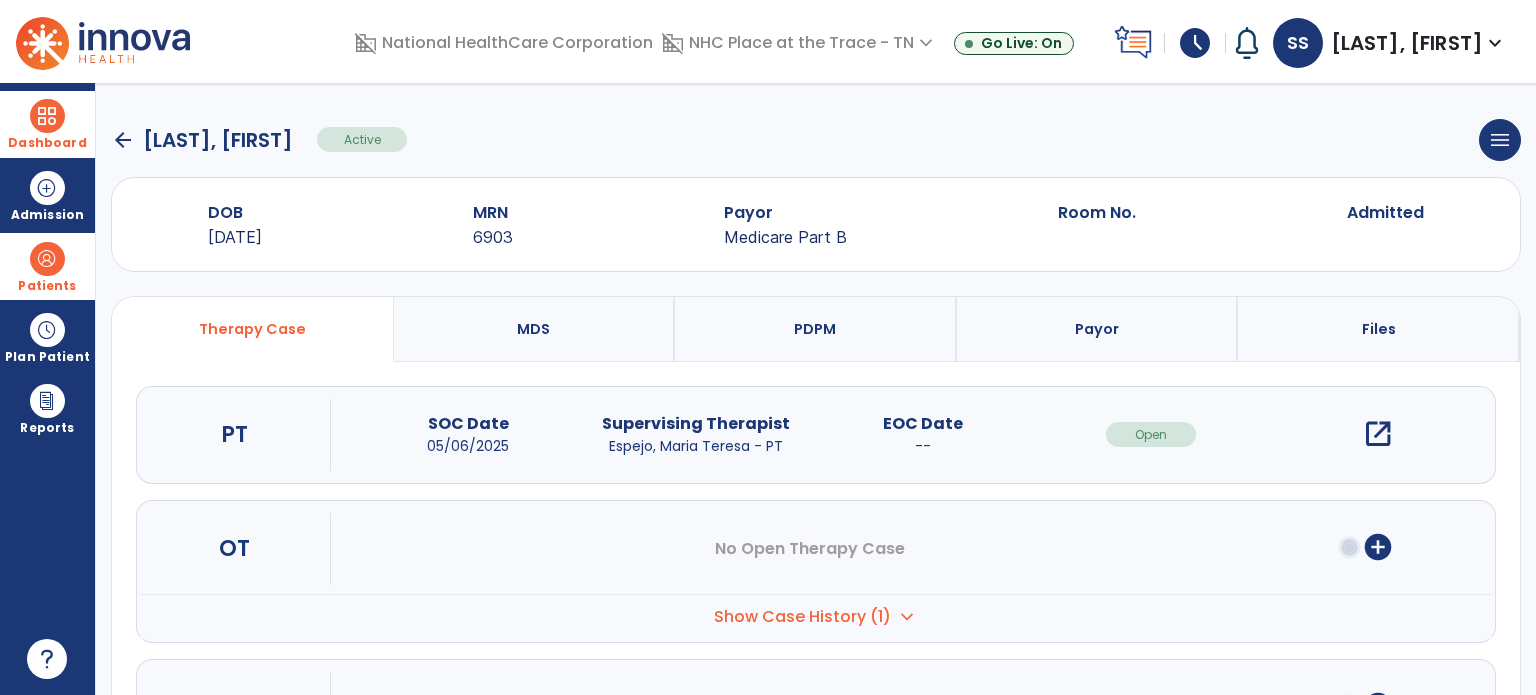 click on "Dashboard" at bounding box center (47, 124) 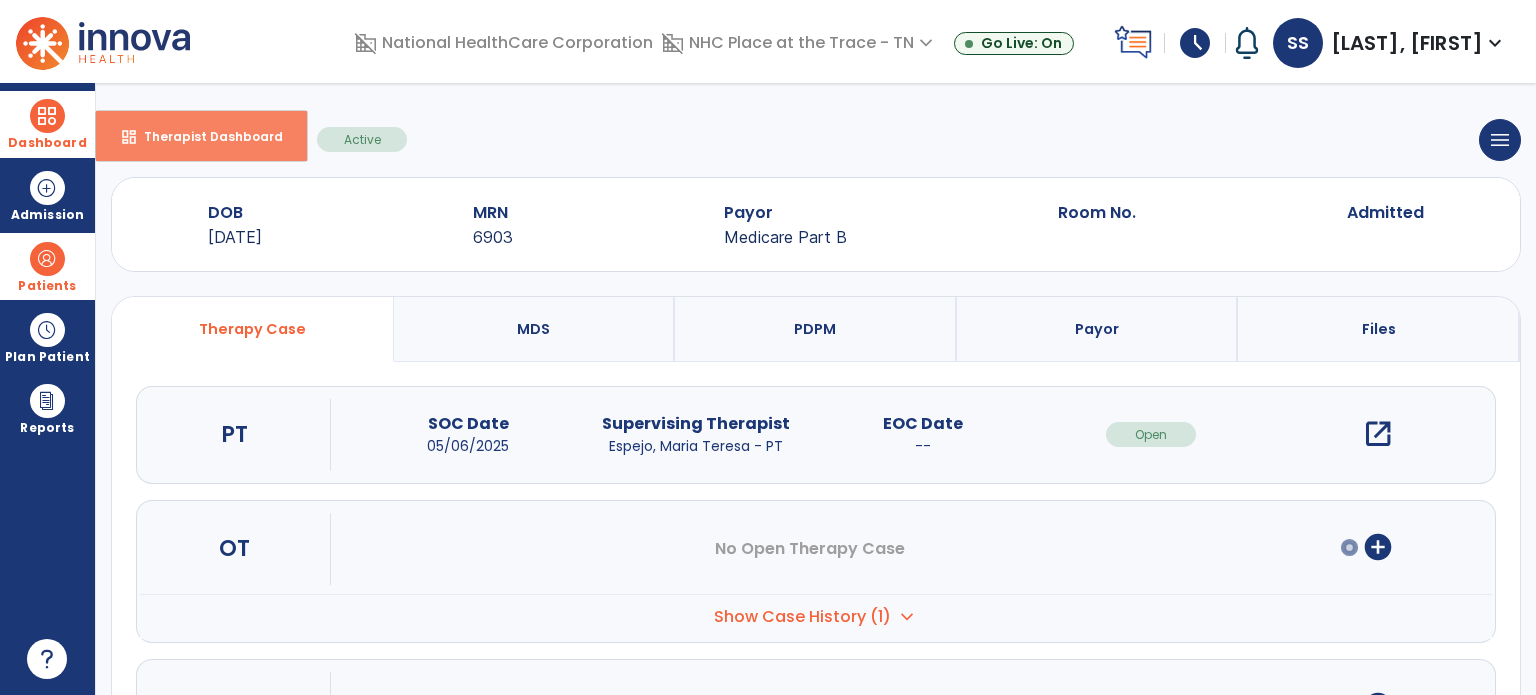 click on "dashboard" at bounding box center [129, 137] 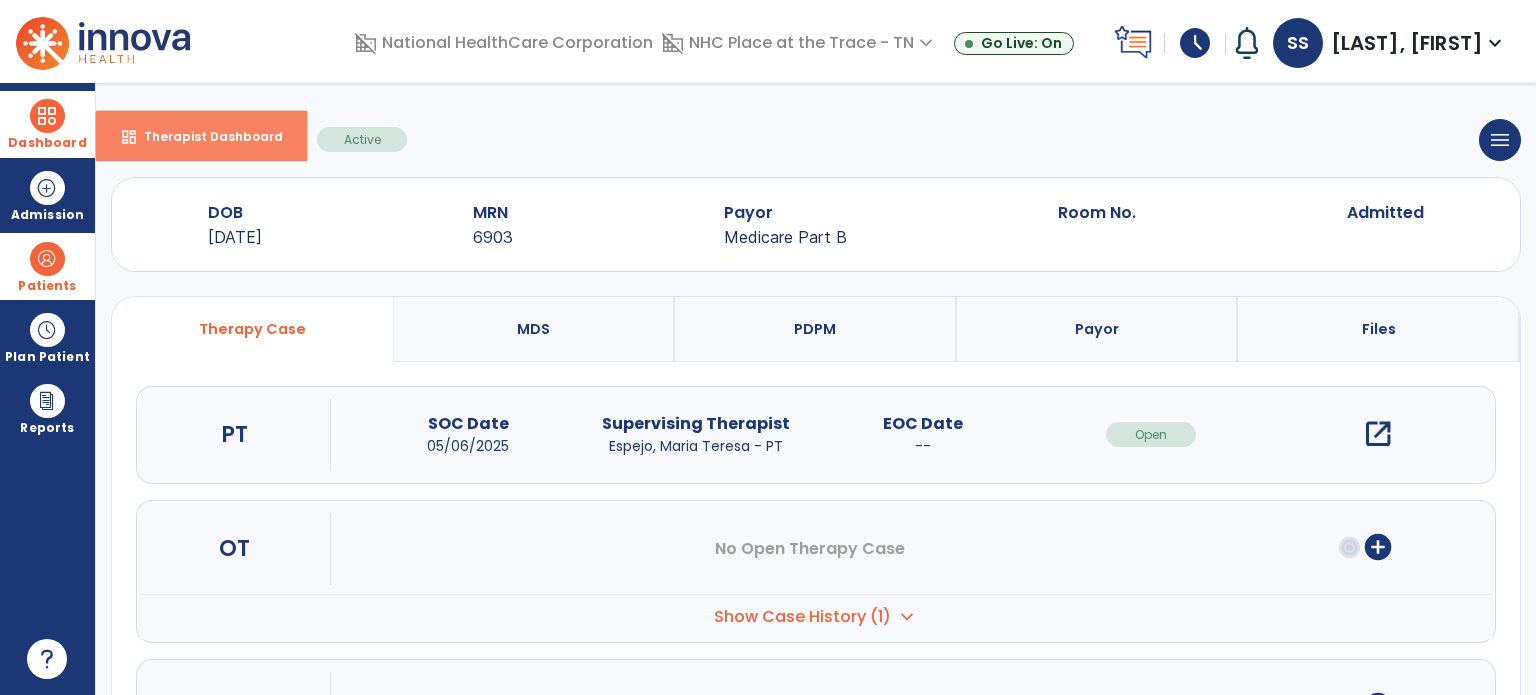 select on "****" 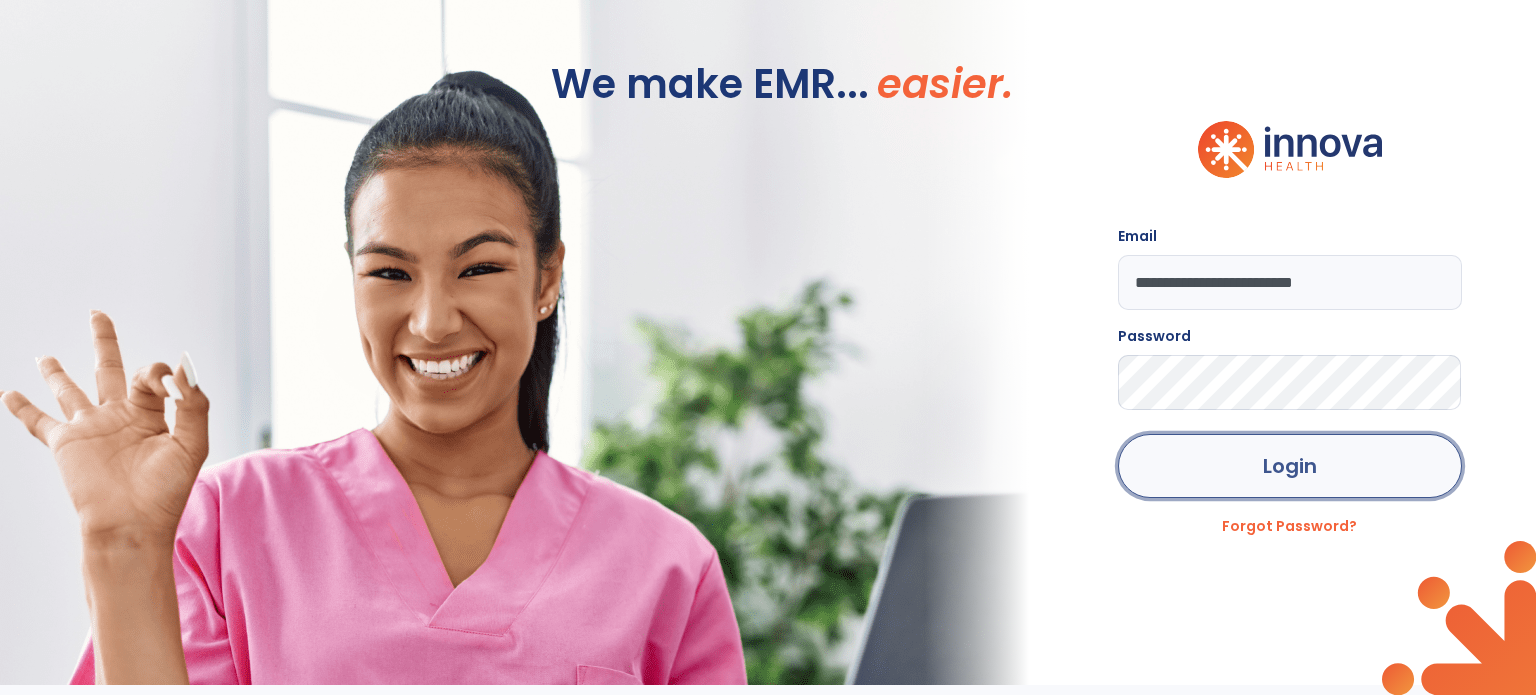 click on "Login" 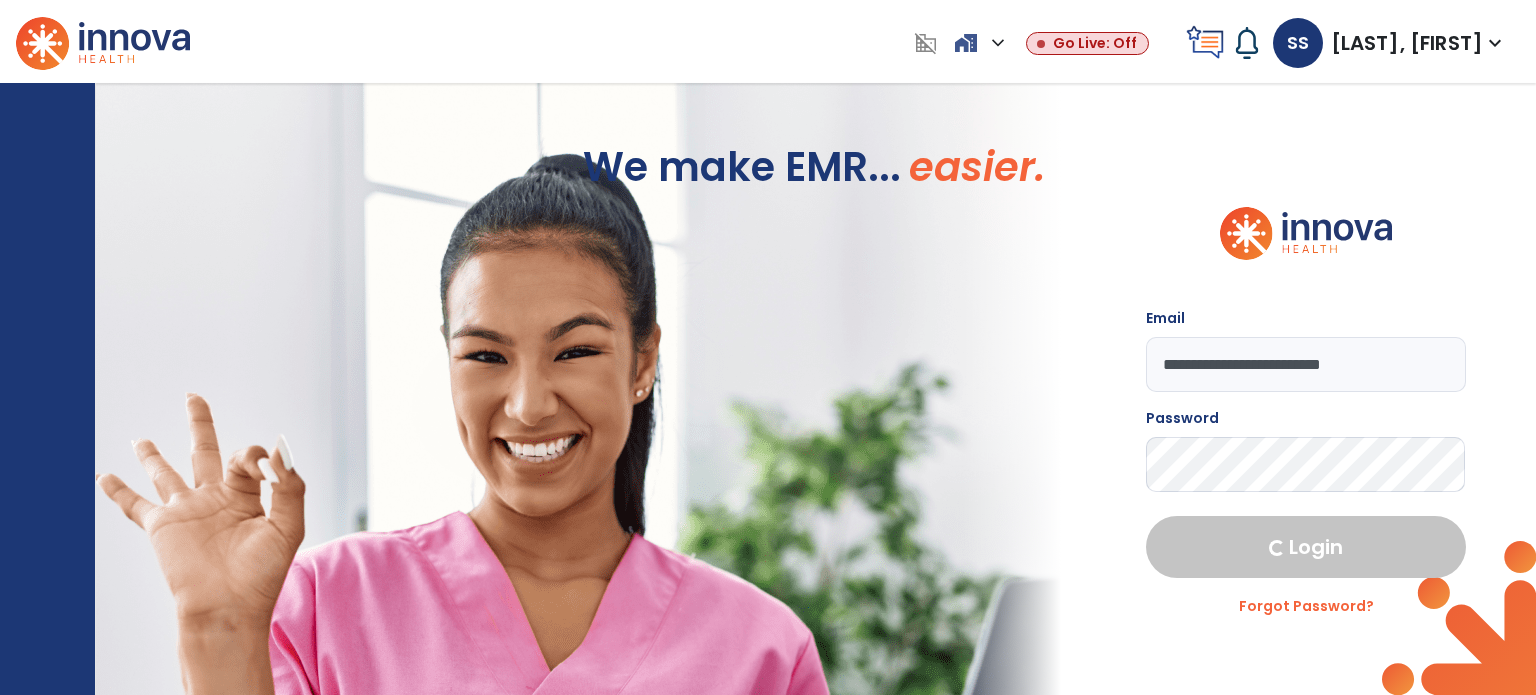 select on "****" 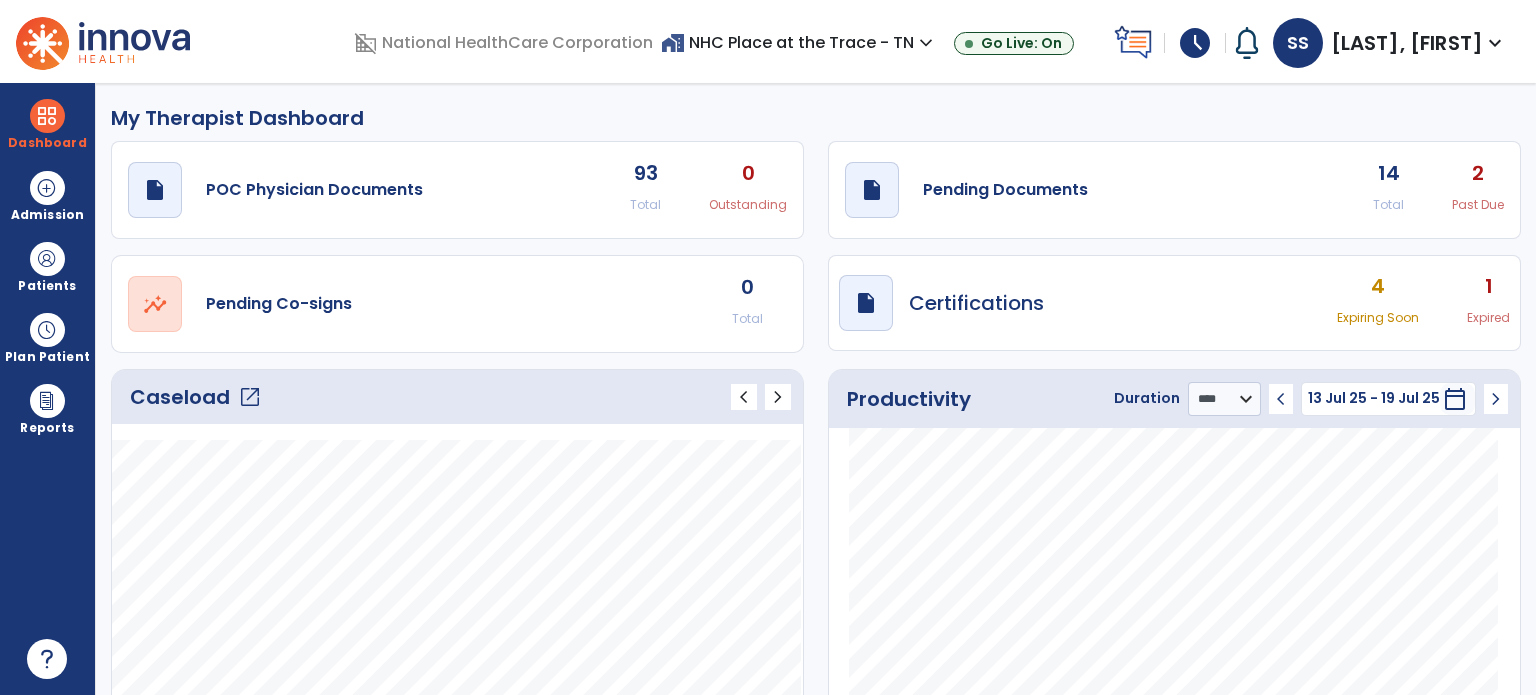 click on "open_in_new" 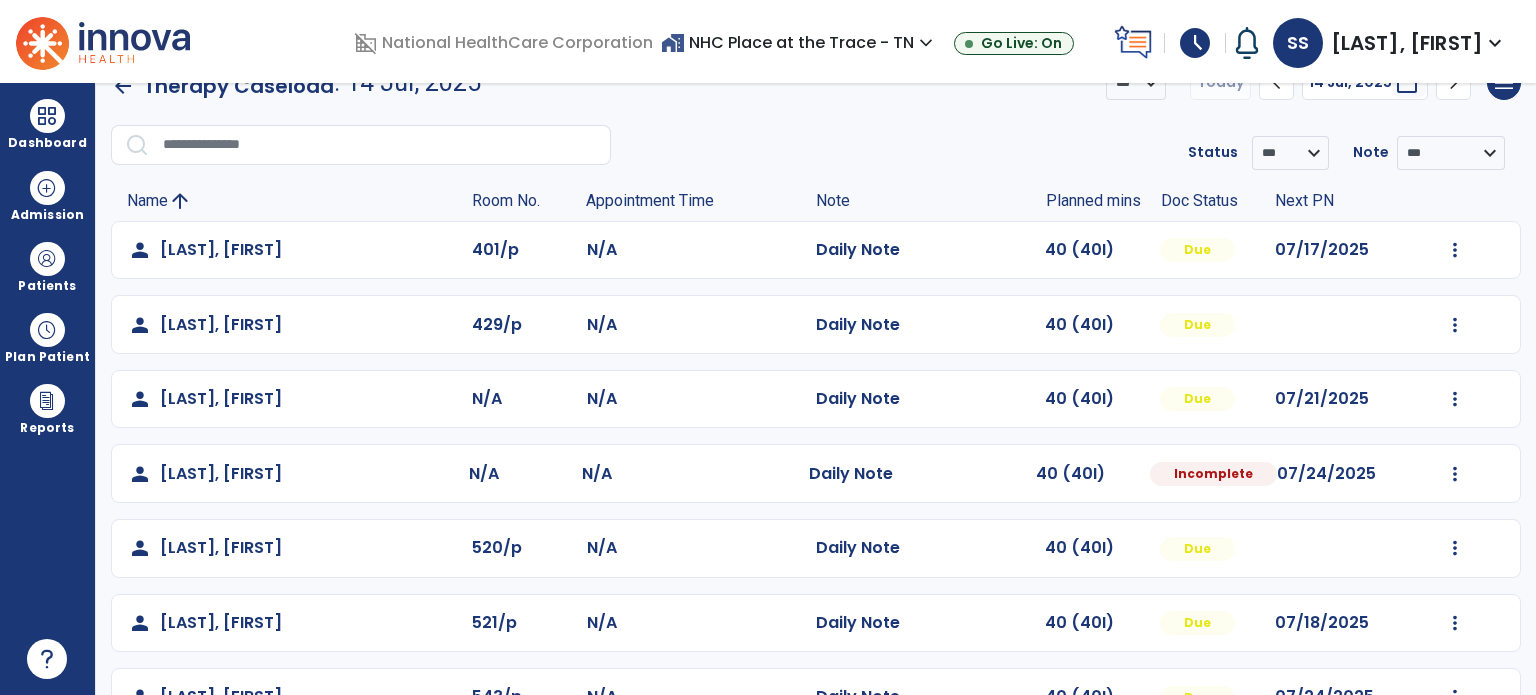 scroll, scrollTop: 0, scrollLeft: 0, axis: both 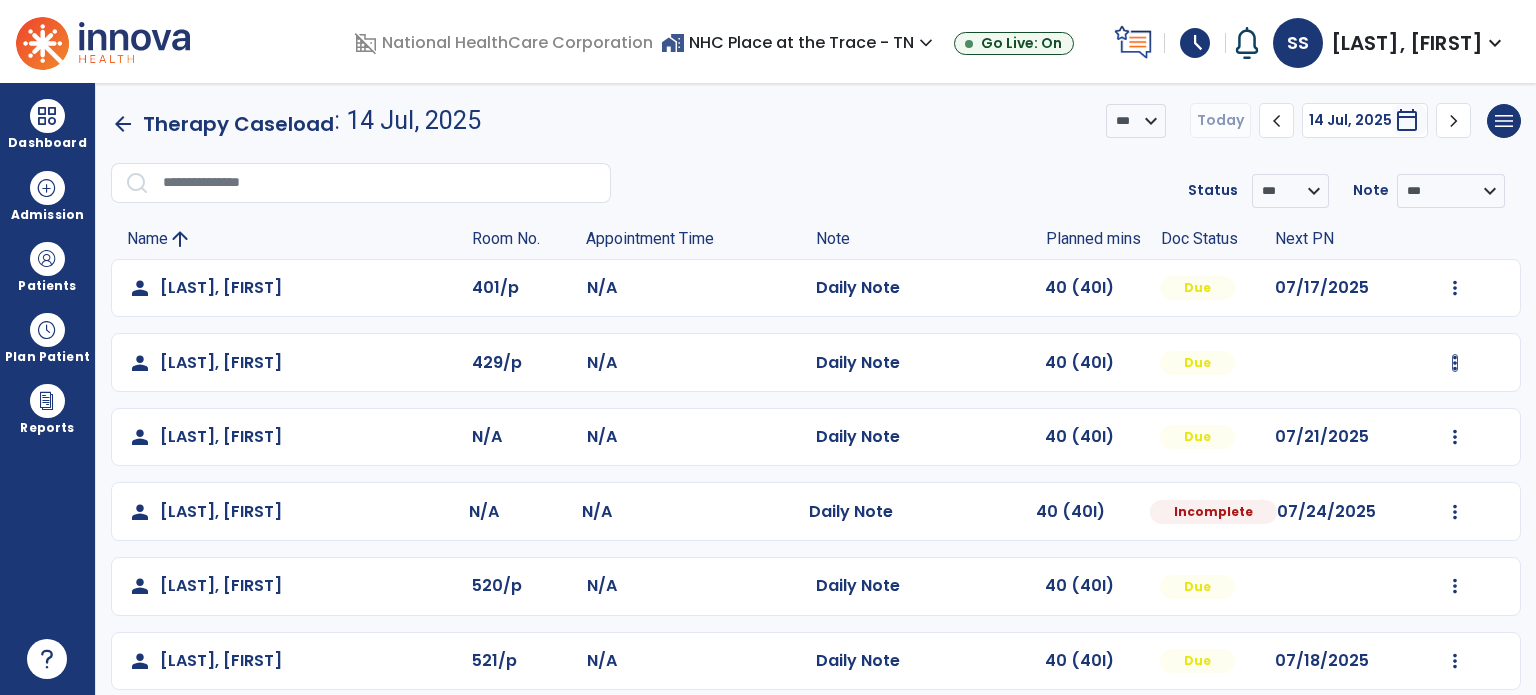 click at bounding box center [1455, 288] 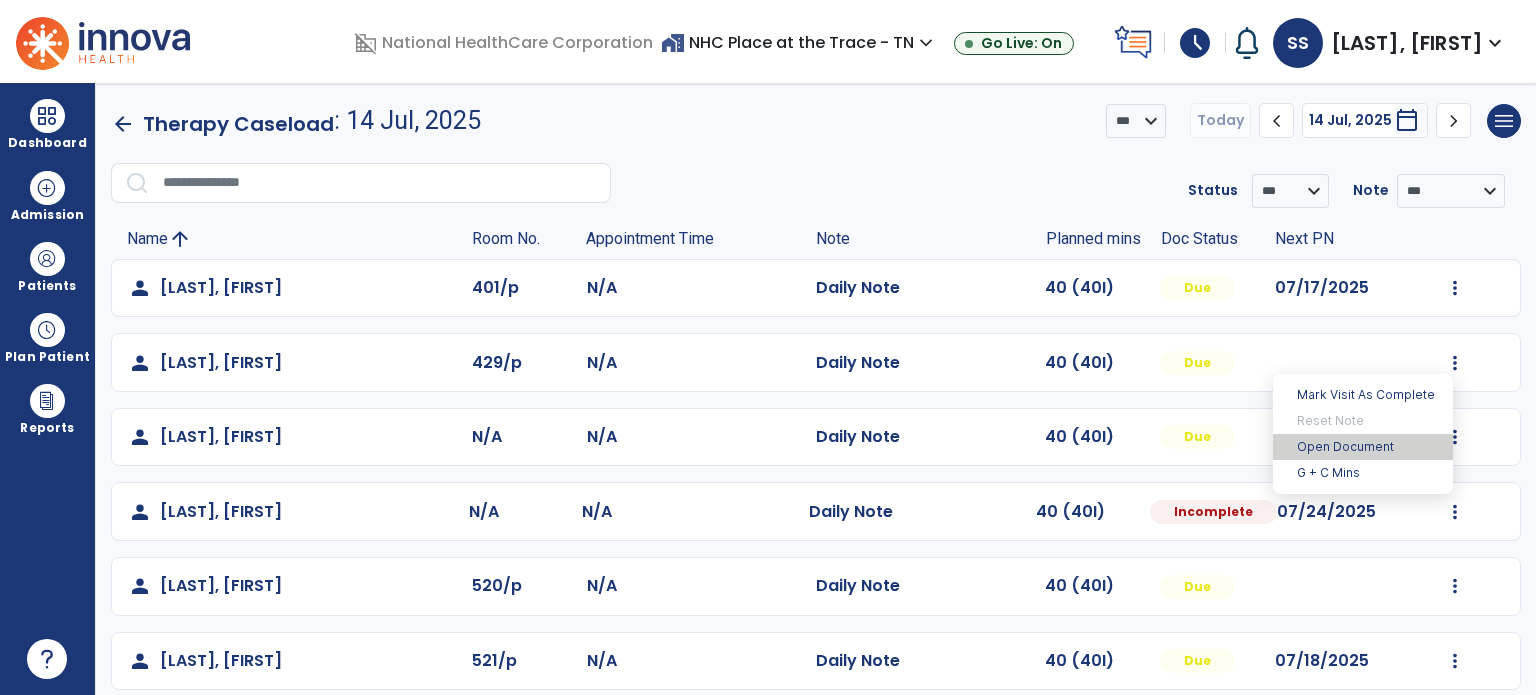 click on "Open Document" at bounding box center (1363, 447) 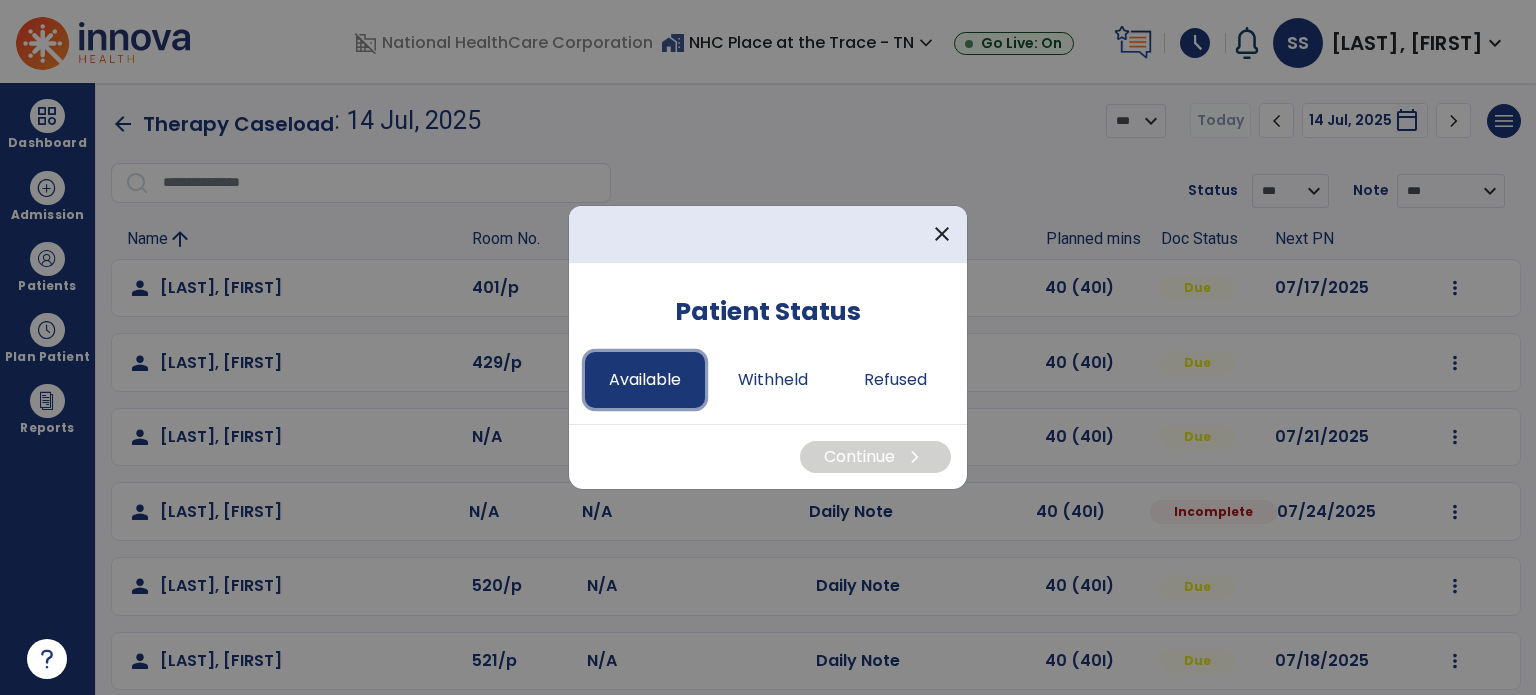 click on "Available" at bounding box center [645, 380] 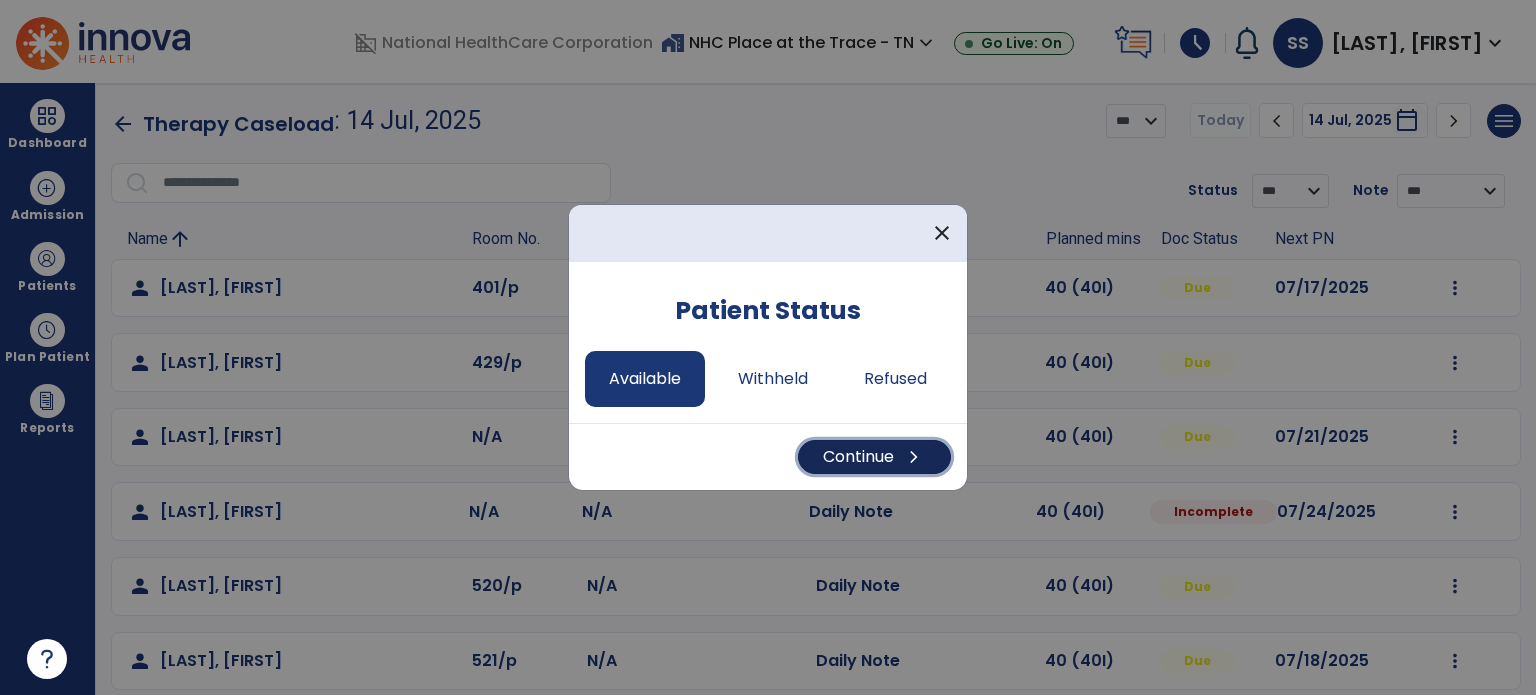 click on "Continue   chevron_right" at bounding box center [874, 457] 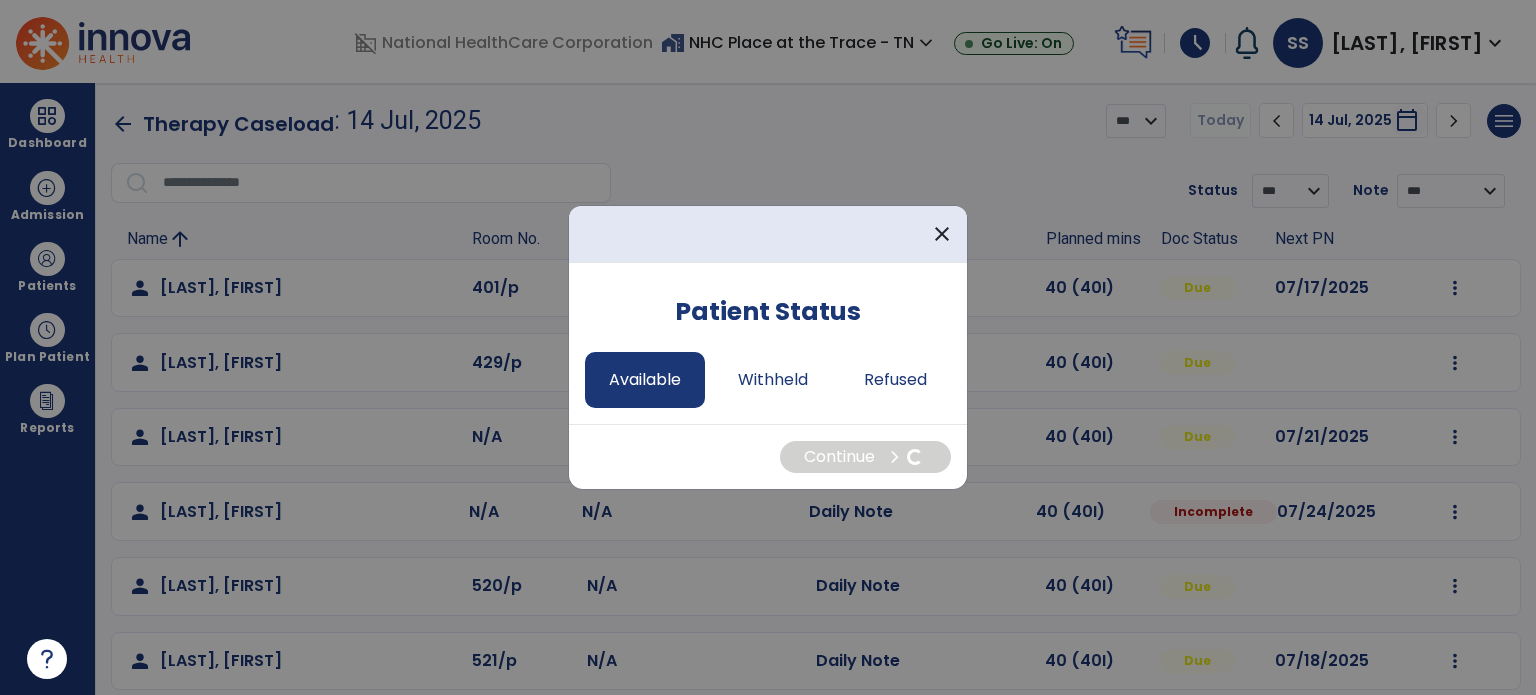 select on "*" 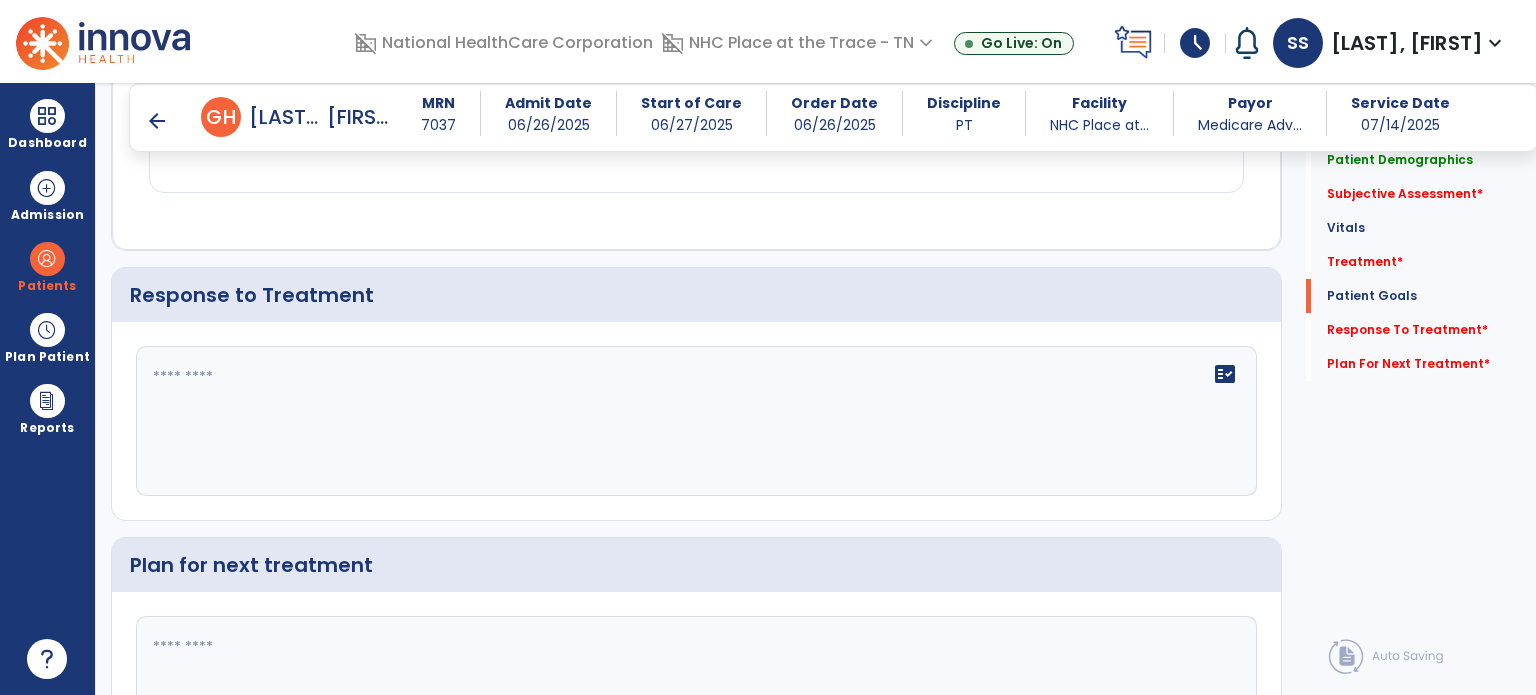 scroll, scrollTop: 2460, scrollLeft: 0, axis: vertical 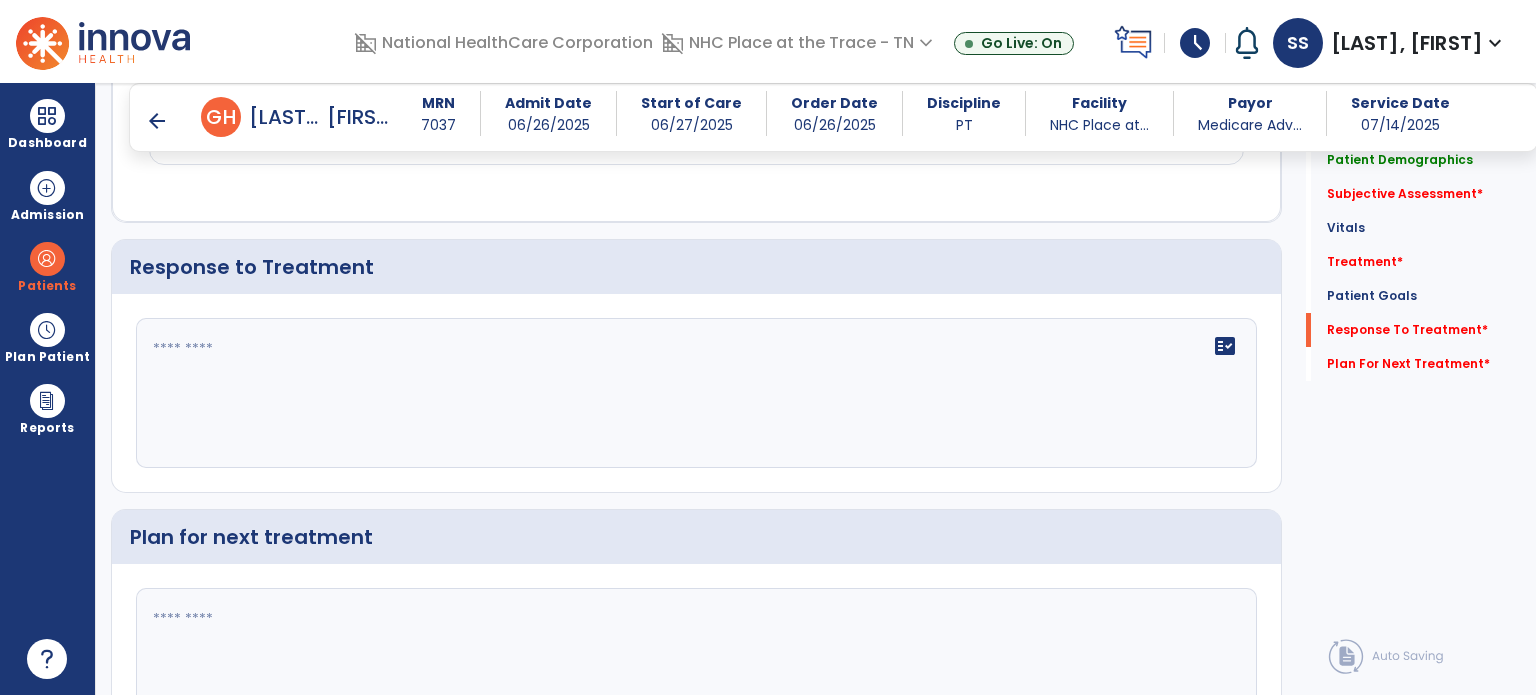 click on "arrow_back" at bounding box center (157, 121) 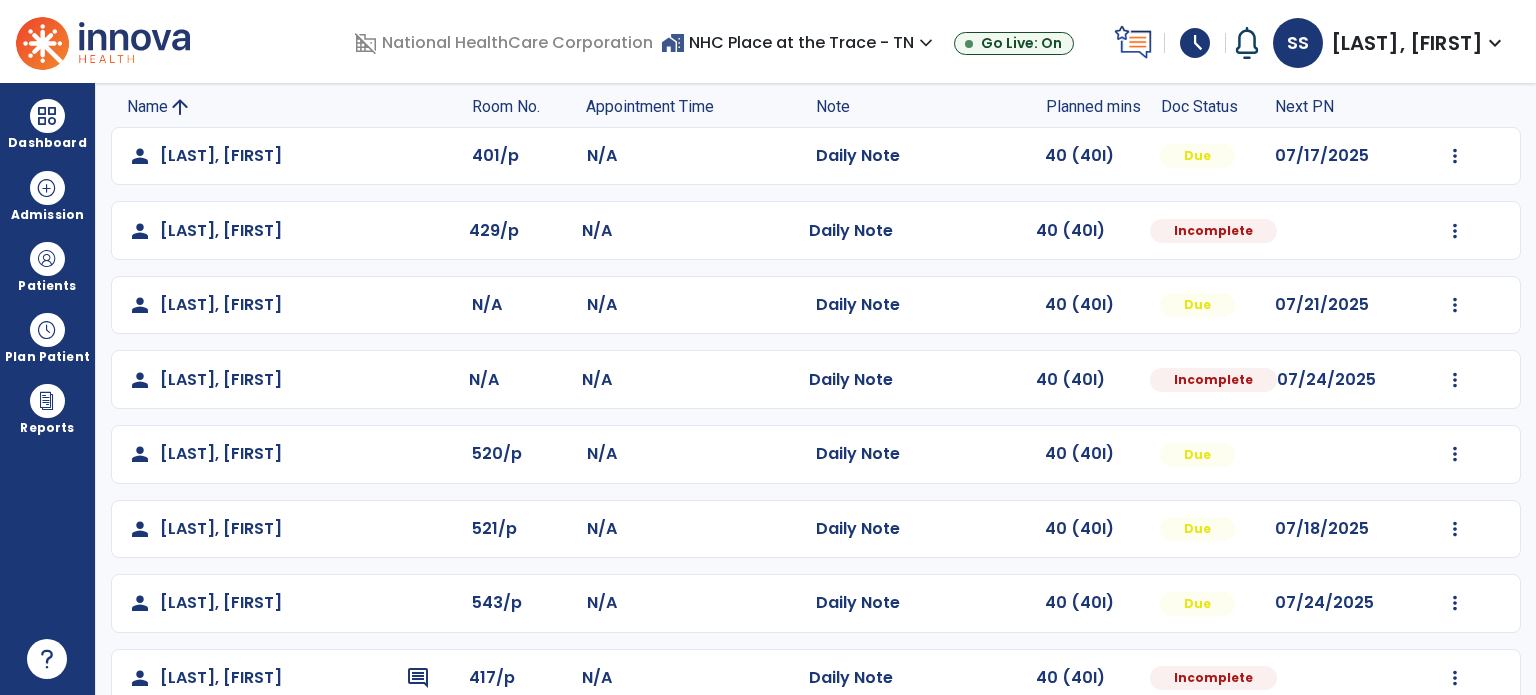 scroll, scrollTop: 140, scrollLeft: 0, axis: vertical 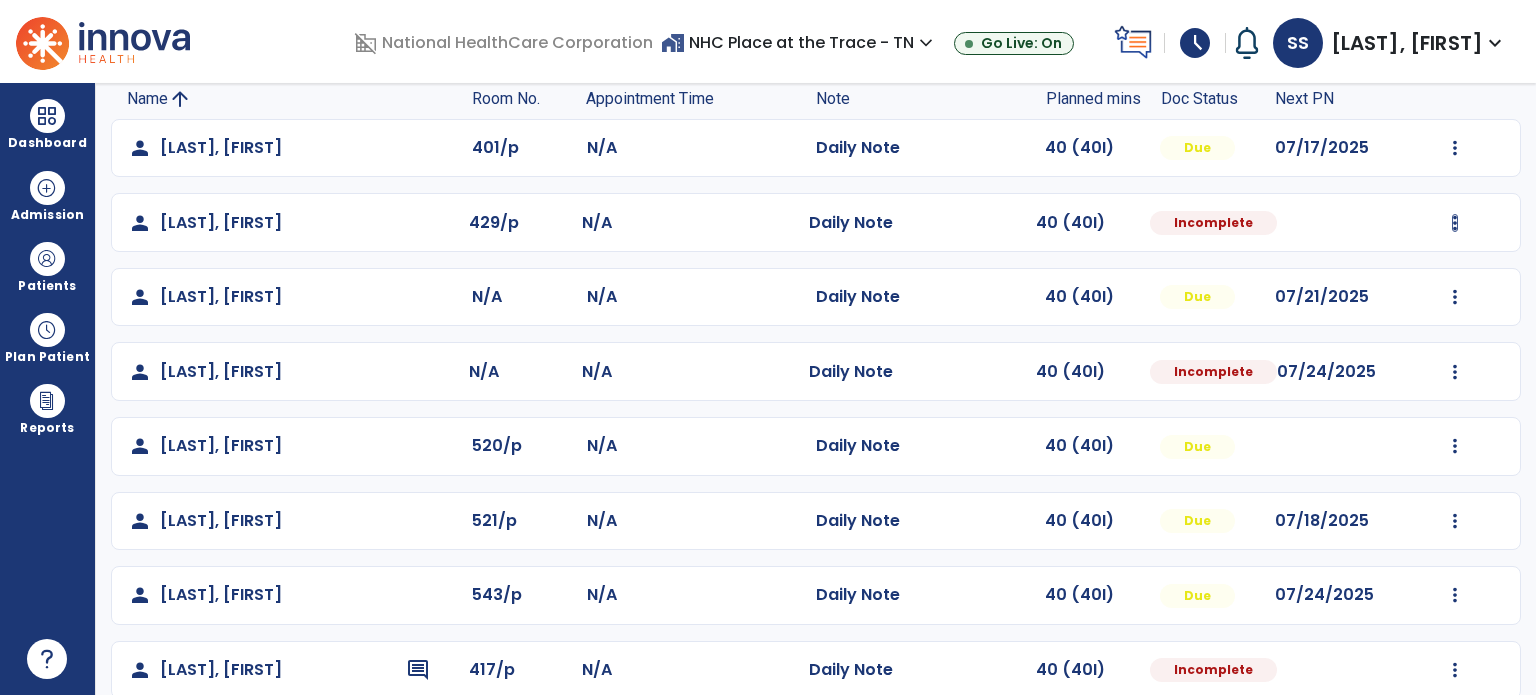 click at bounding box center (1455, 148) 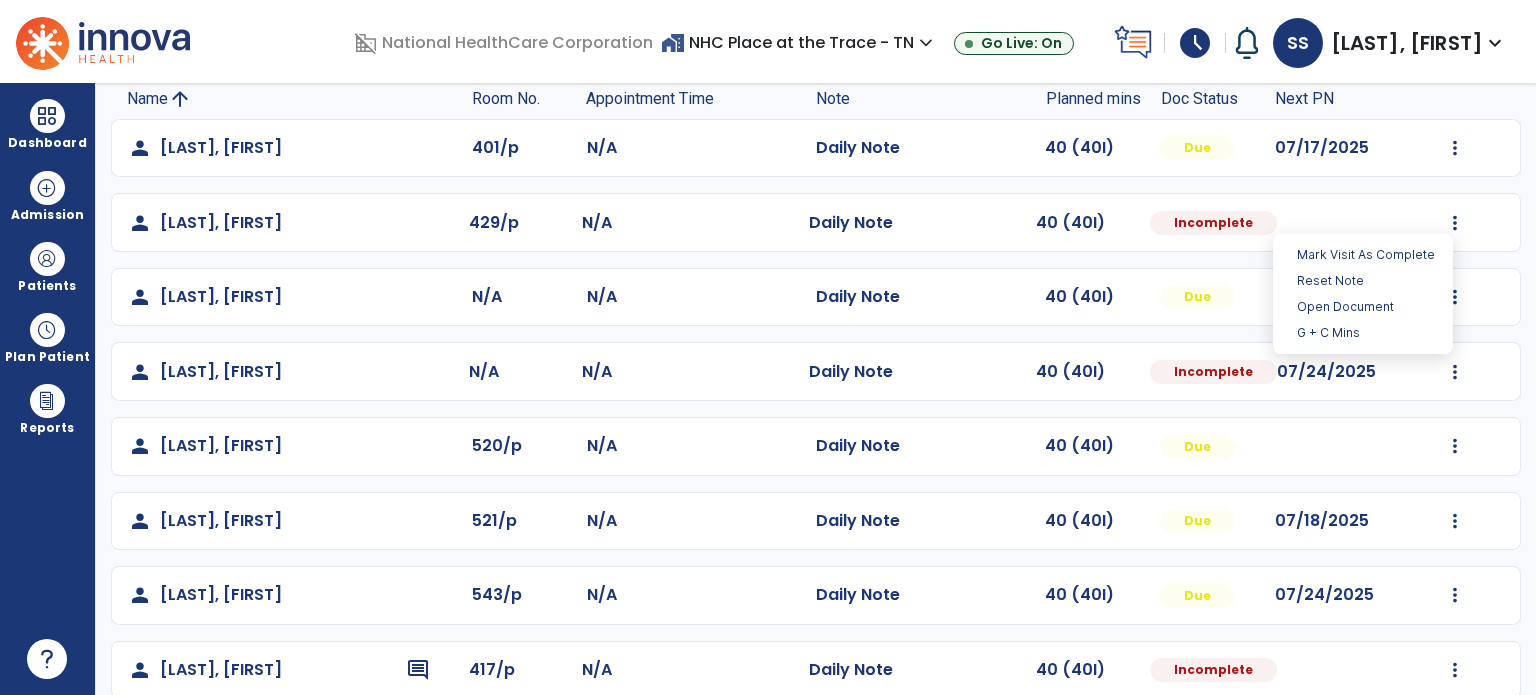 click on "person [LAST], [FIRST] 401/p N/A Daily Note 40 (40I) Due 07/17/2025 Mark Visit As Complete Reset Note Open Document G + C Mins person [LAST], [FIRST] 429/p N/A Daily Note 40 (40I) Incomplete person [LAST], [FIRST] N/A N/A Daily Note 40 (40I) Due 07/21/2025 Mark Visit As Complete Reset Note Open Document G + C Mins person [LAST], [FIRST] N/A N/A Daily Note 40 (40I) Incomplete 07/24/2025 Mark Visit As Complete Reset Note Open Document G + C Mins person [LAST], [FIRST] 520/p N/A Daily Note 40 (40I) Due Mark Visit As Complete Reset Note Open Document G + C Mins person [LAST], [FIRST] 521/p N/A Daily Note 40 (40I) Due 07/18/2025 Mark Visit As Complete Reset Note Open Document G + C Mins person [LAST], [FIRST] 543/p N/A Daily Note 40 (40I) Due 07/24/2025 Mark Visit As Complete Reset Note Open Document G + C Mins person [LAST], [FIRST] comment 417/p N/A Daily Note 40 (40I) Incomplete Mark Visit As Complete N/A" 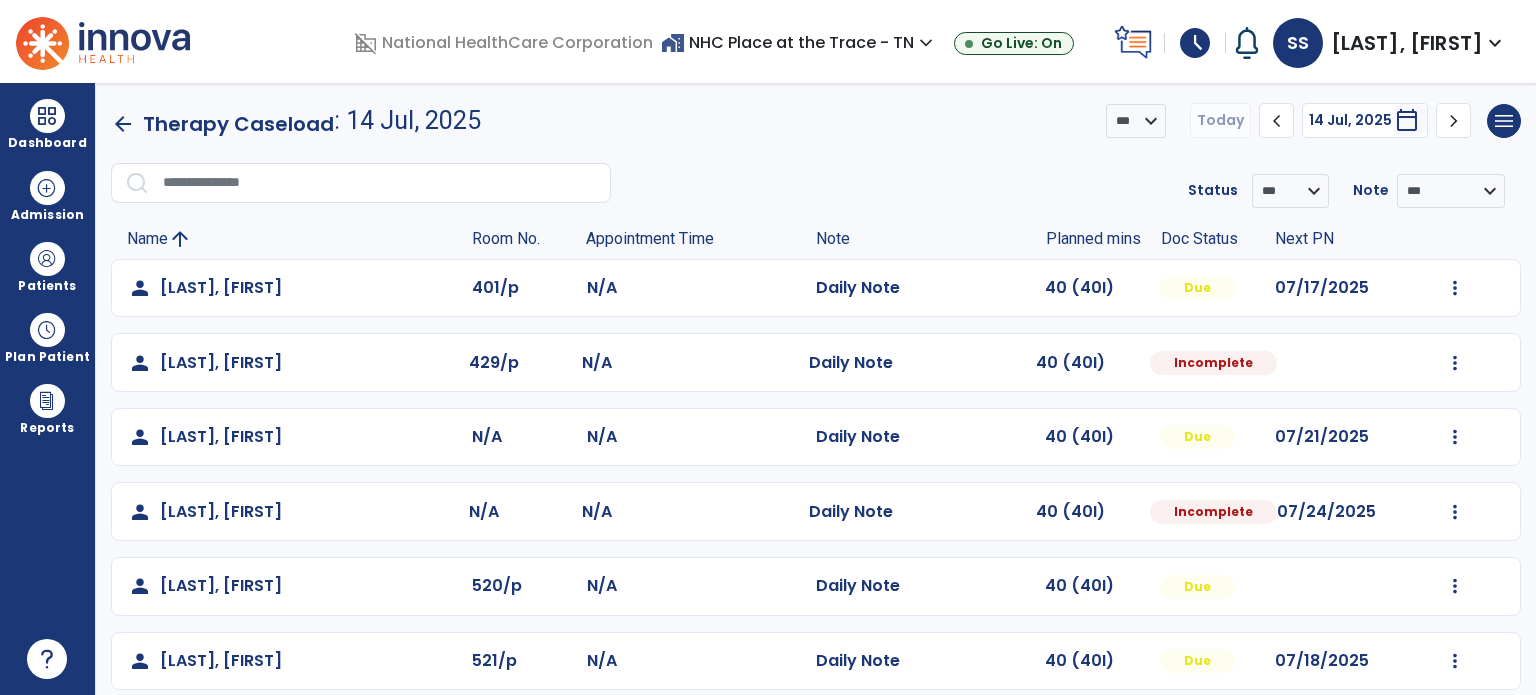 scroll, scrollTop: 29, scrollLeft: 0, axis: vertical 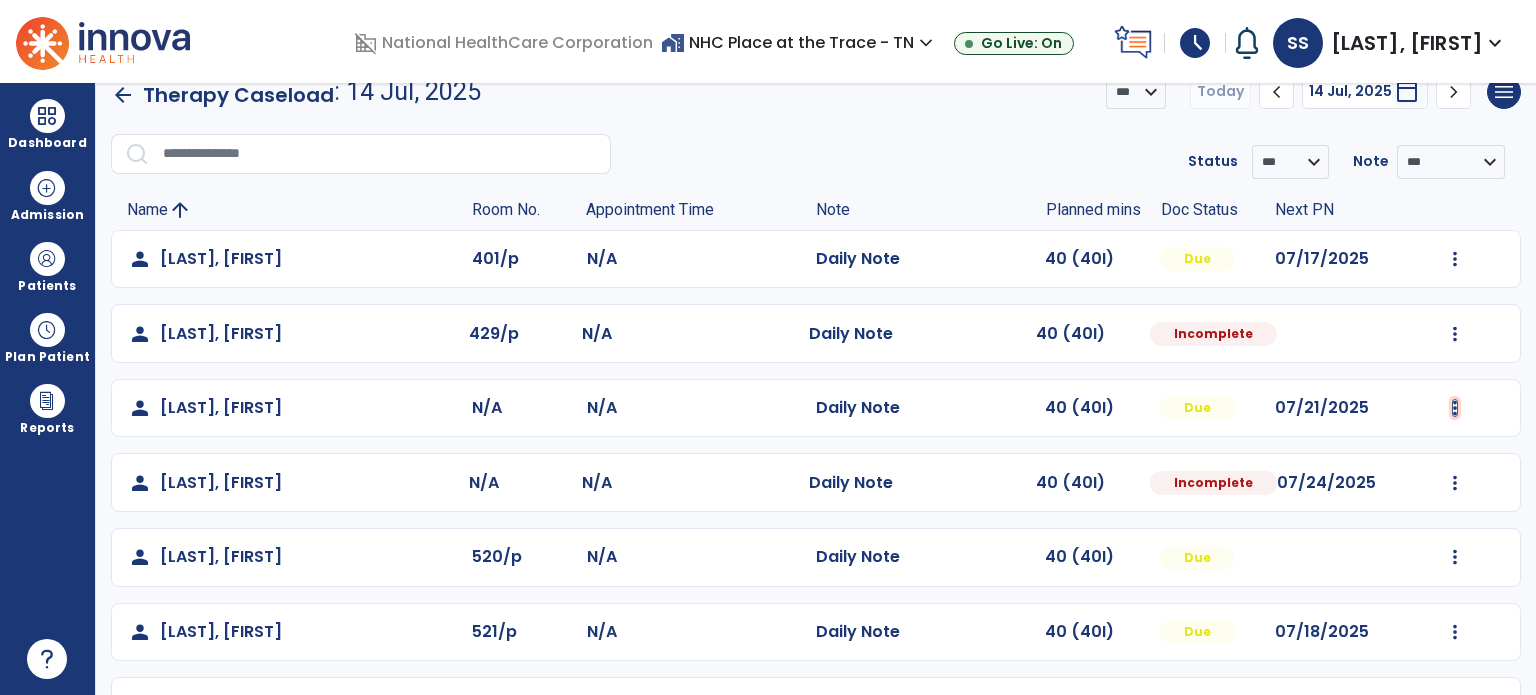 click at bounding box center (1455, 259) 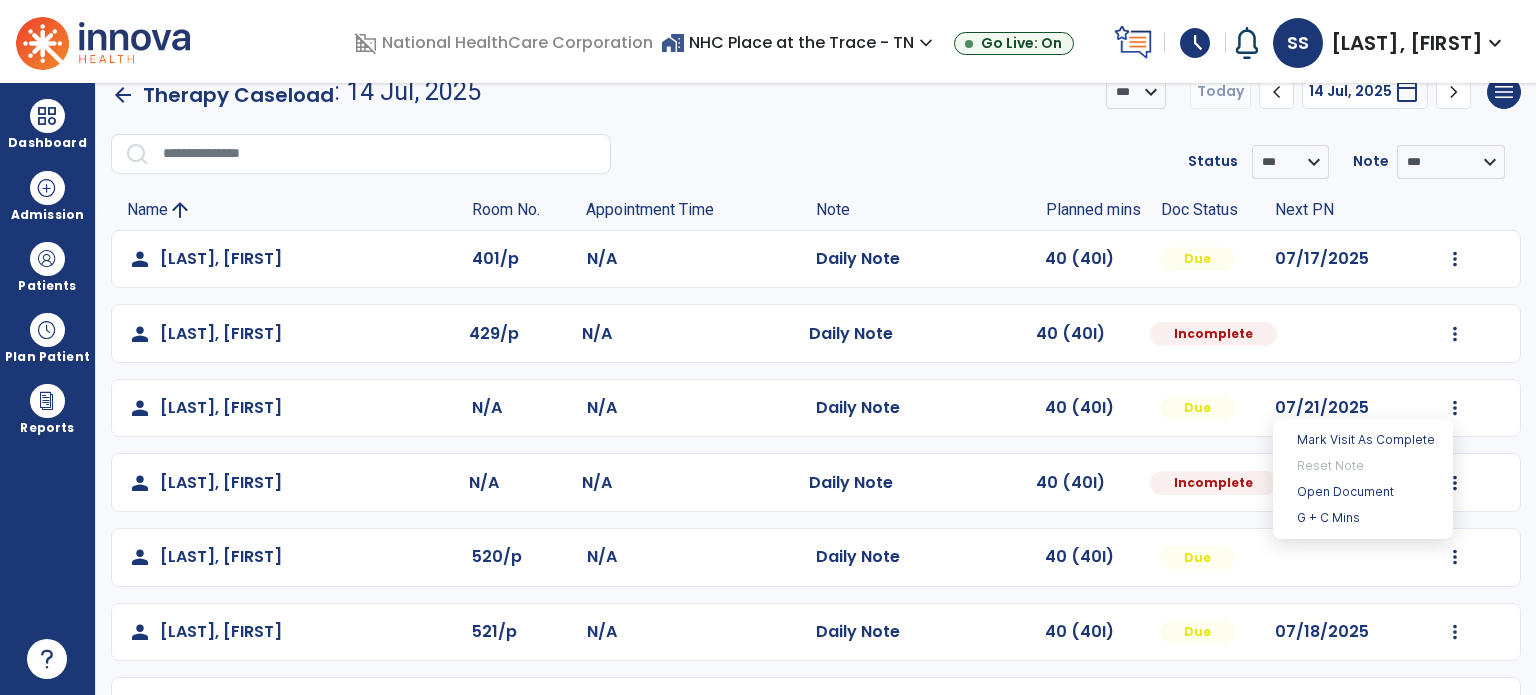 click on "person [LAST], [FIRST] 520/p N/A Daily Note 40 (40I) Due Mark Visit As Complete Reset Note Open Document G + C Mins" 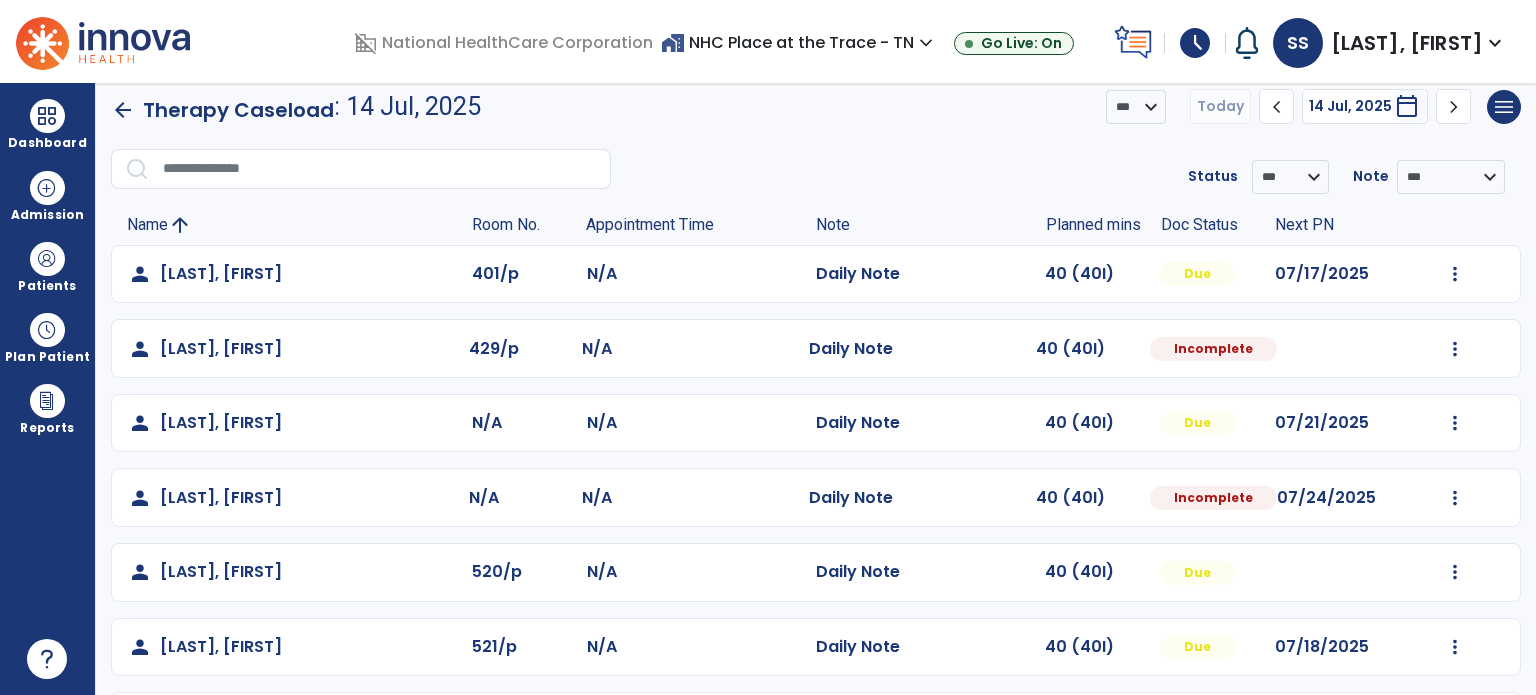 scroll, scrollTop: 0, scrollLeft: 0, axis: both 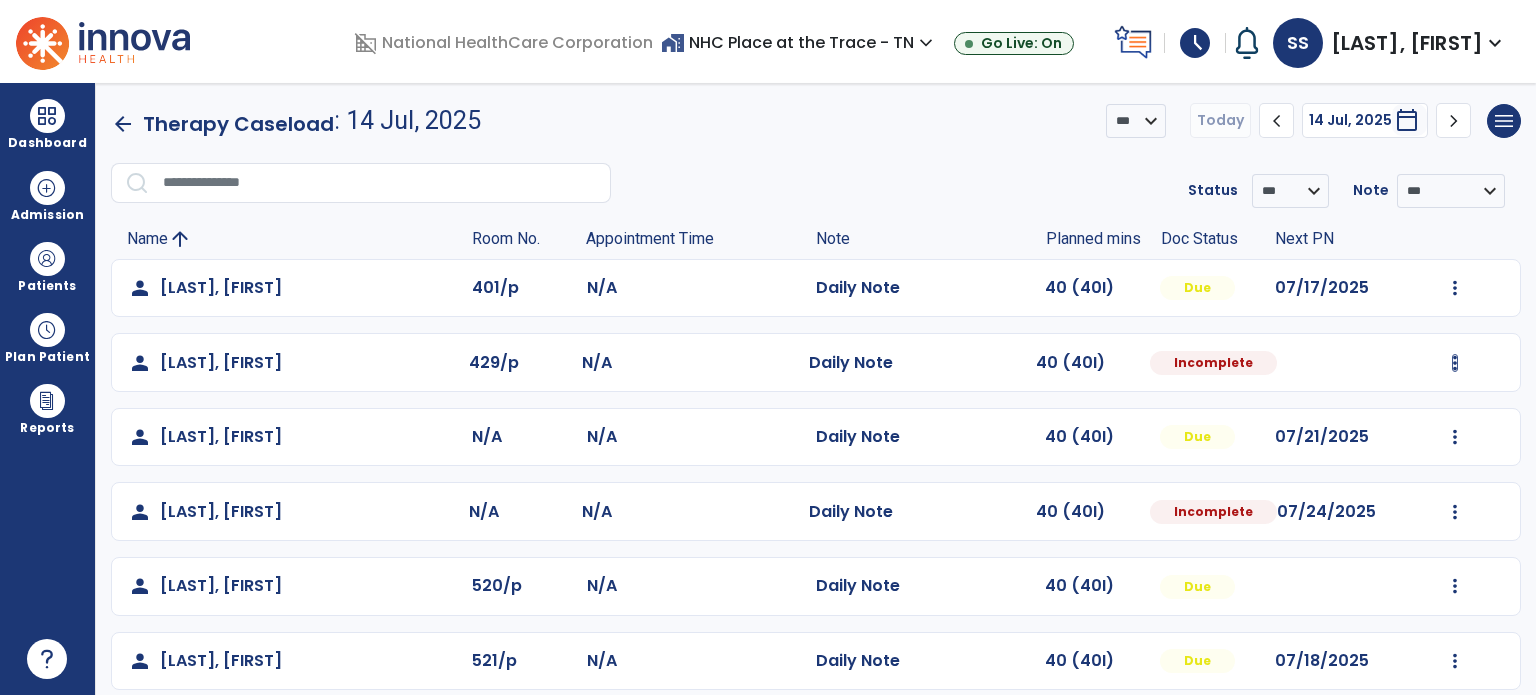 click at bounding box center [1455, 288] 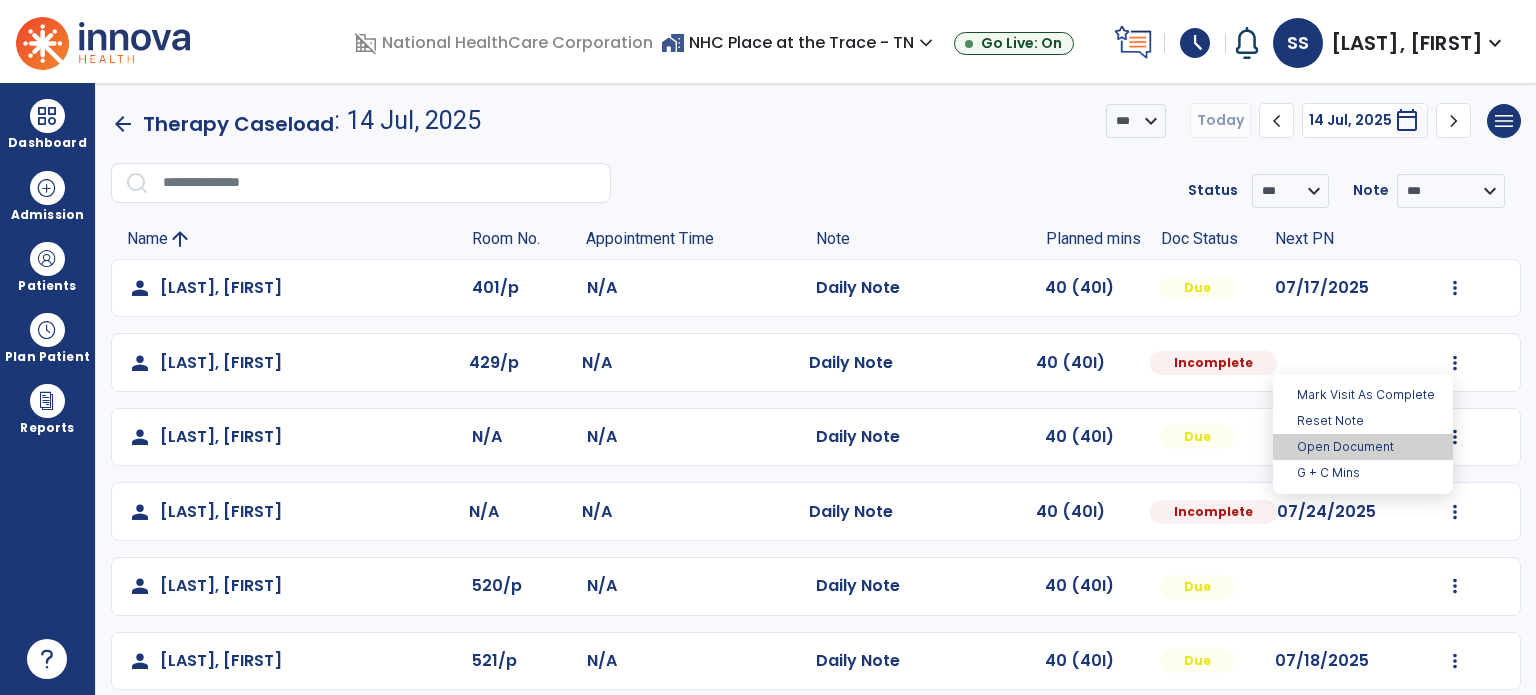 click on "Open Document" at bounding box center [1363, 447] 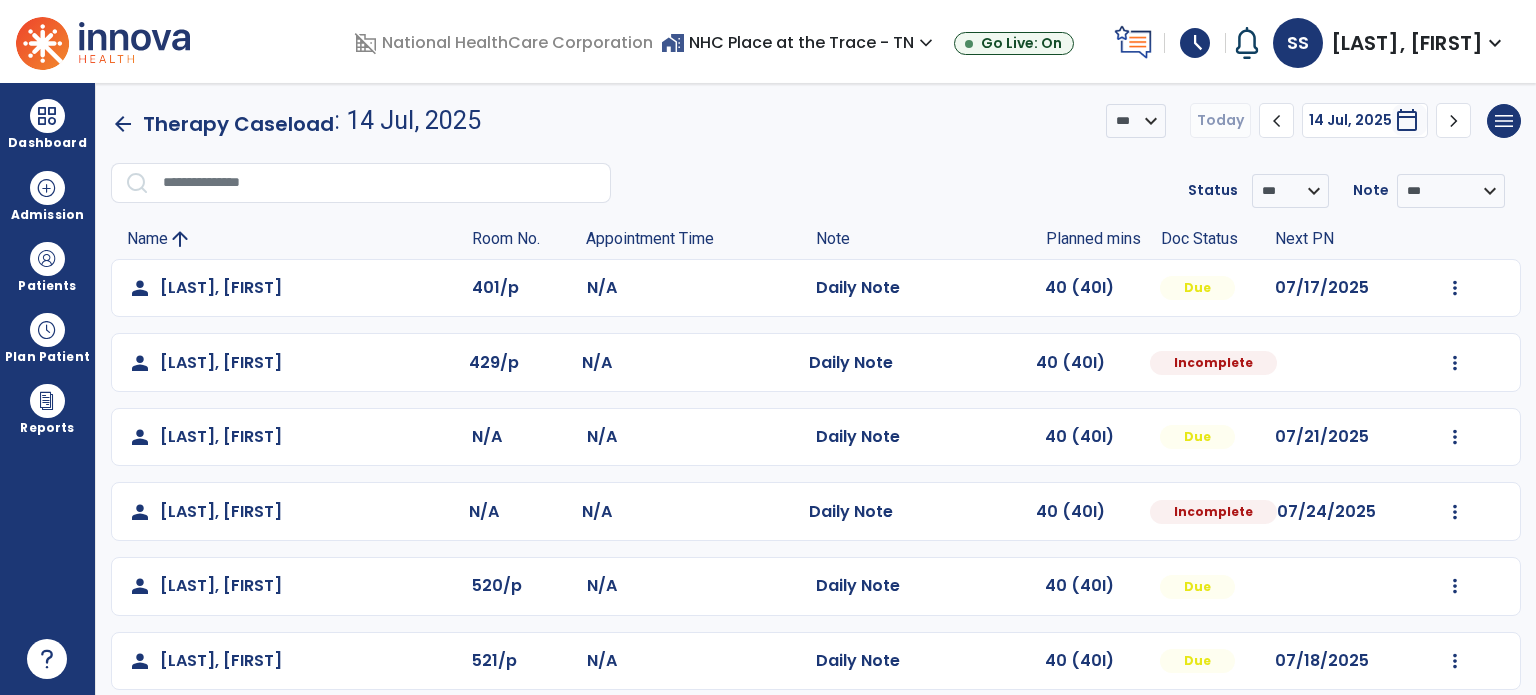 select on "*" 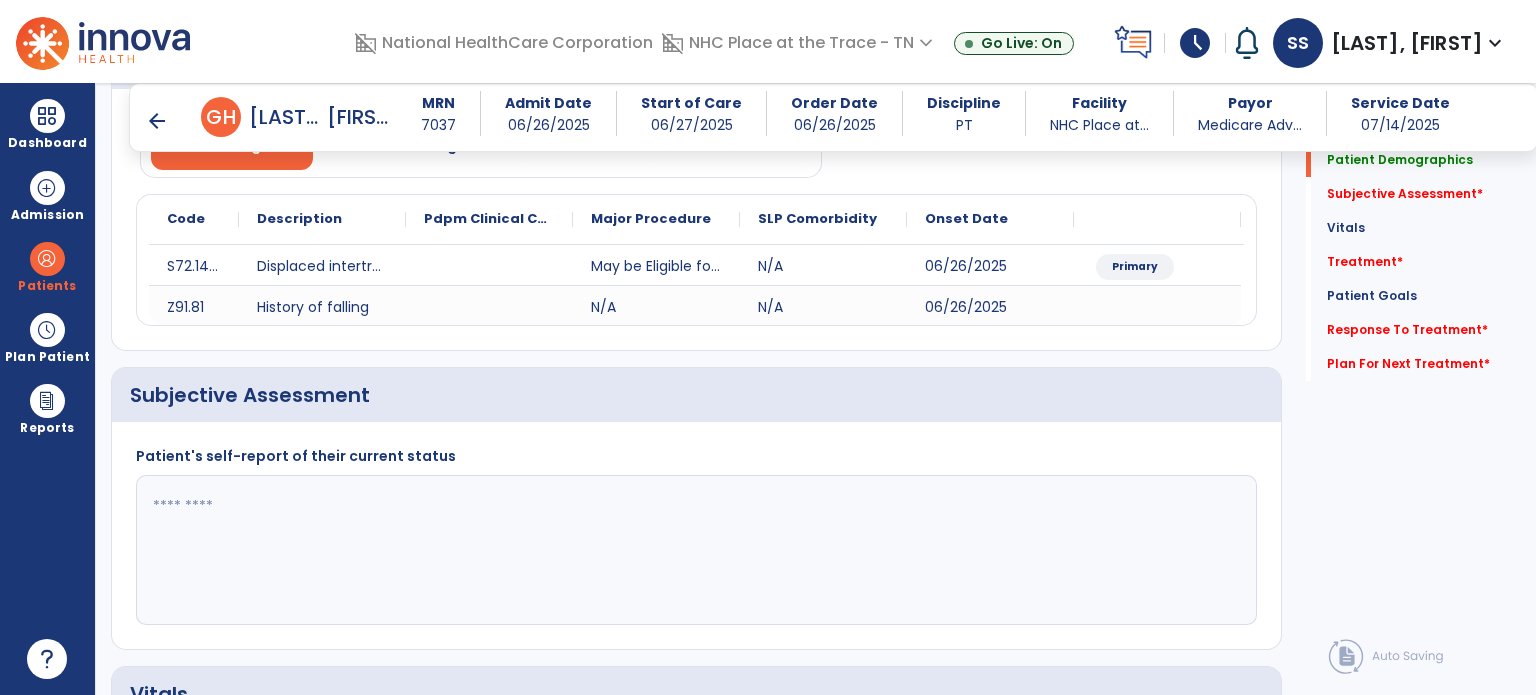 scroll, scrollTop: 219, scrollLeft: 0, axis: vertical 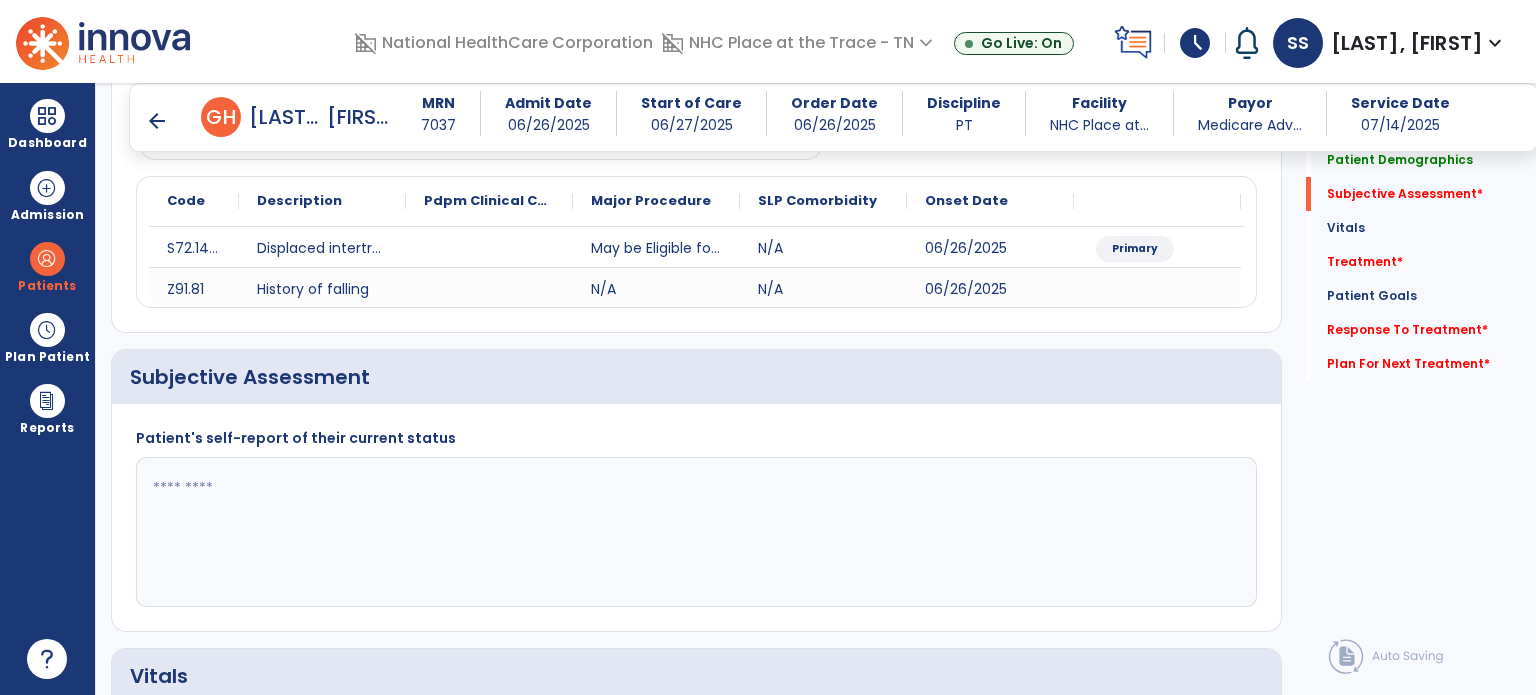 click 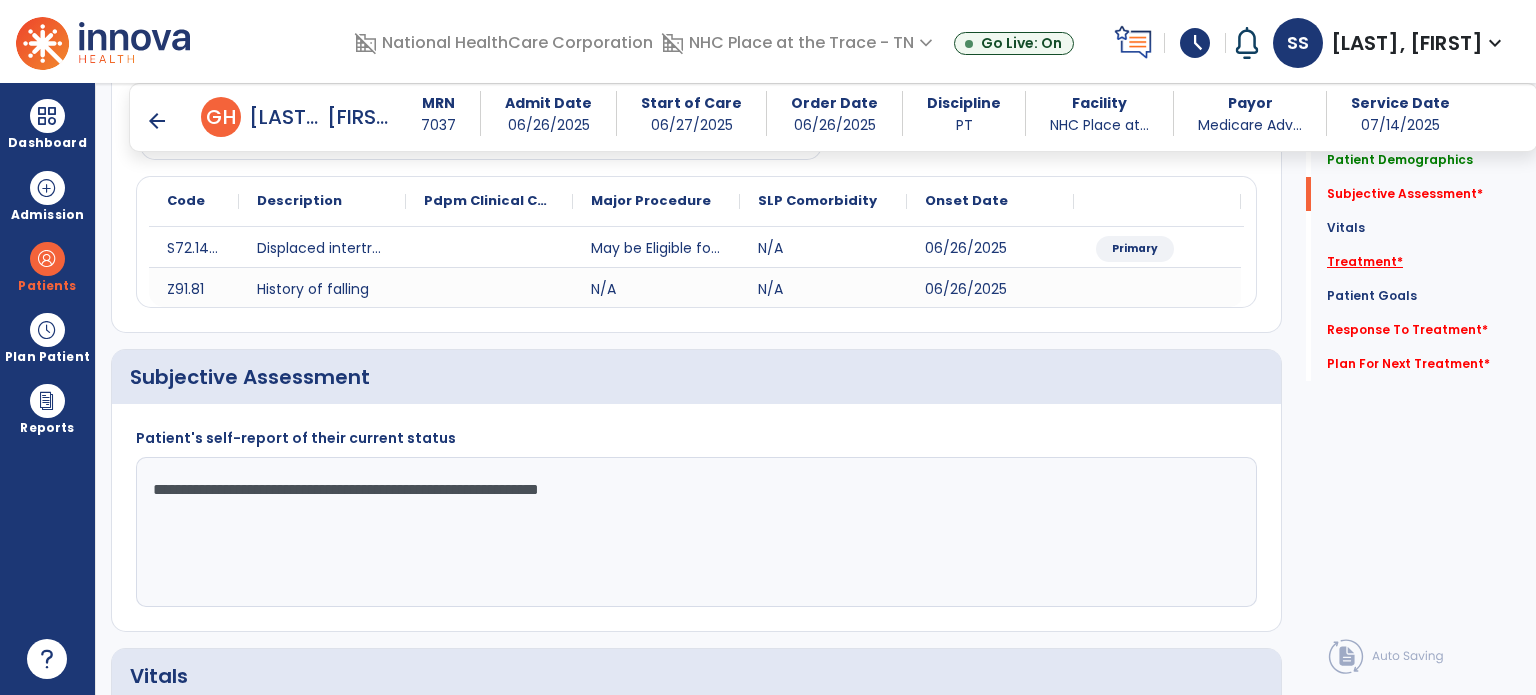type on "**********" 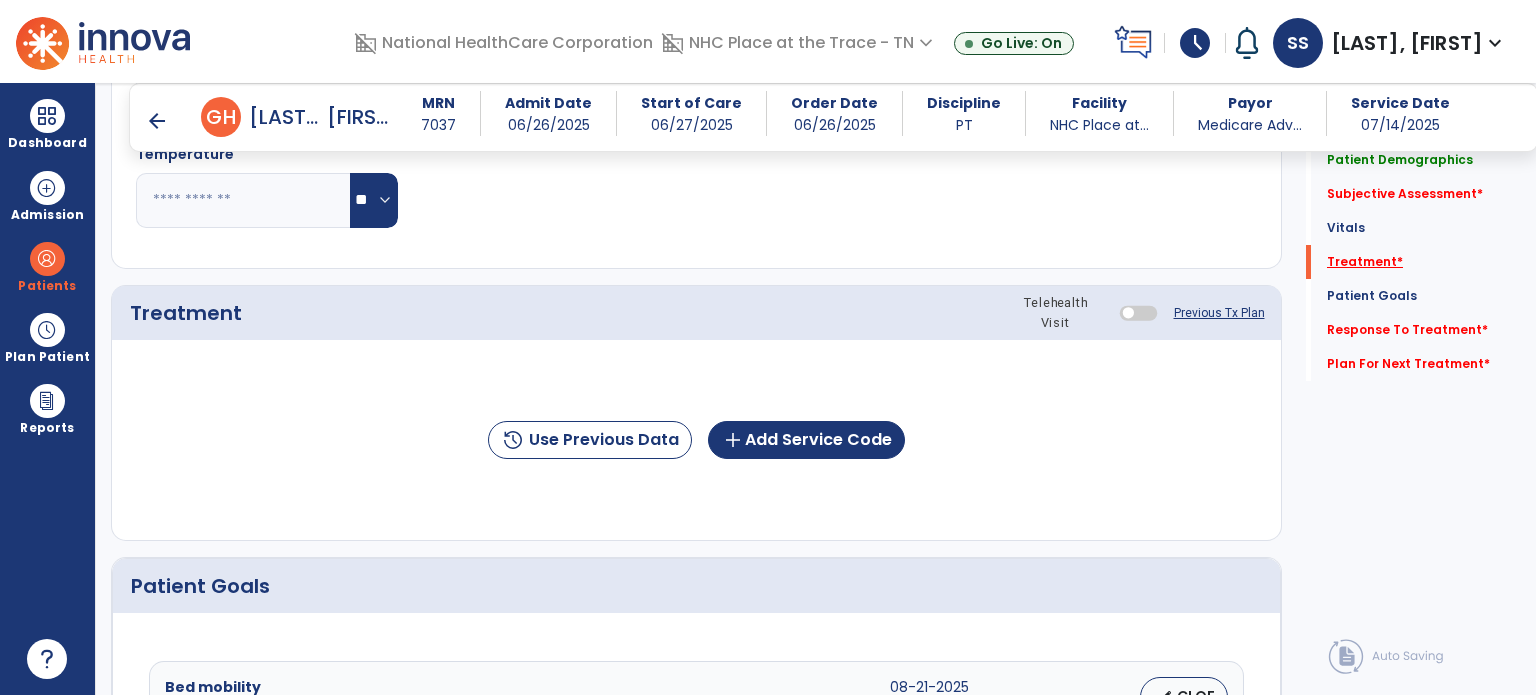 scroll, scrollTop: 1027, scrollLeft: 0, axis: vertical 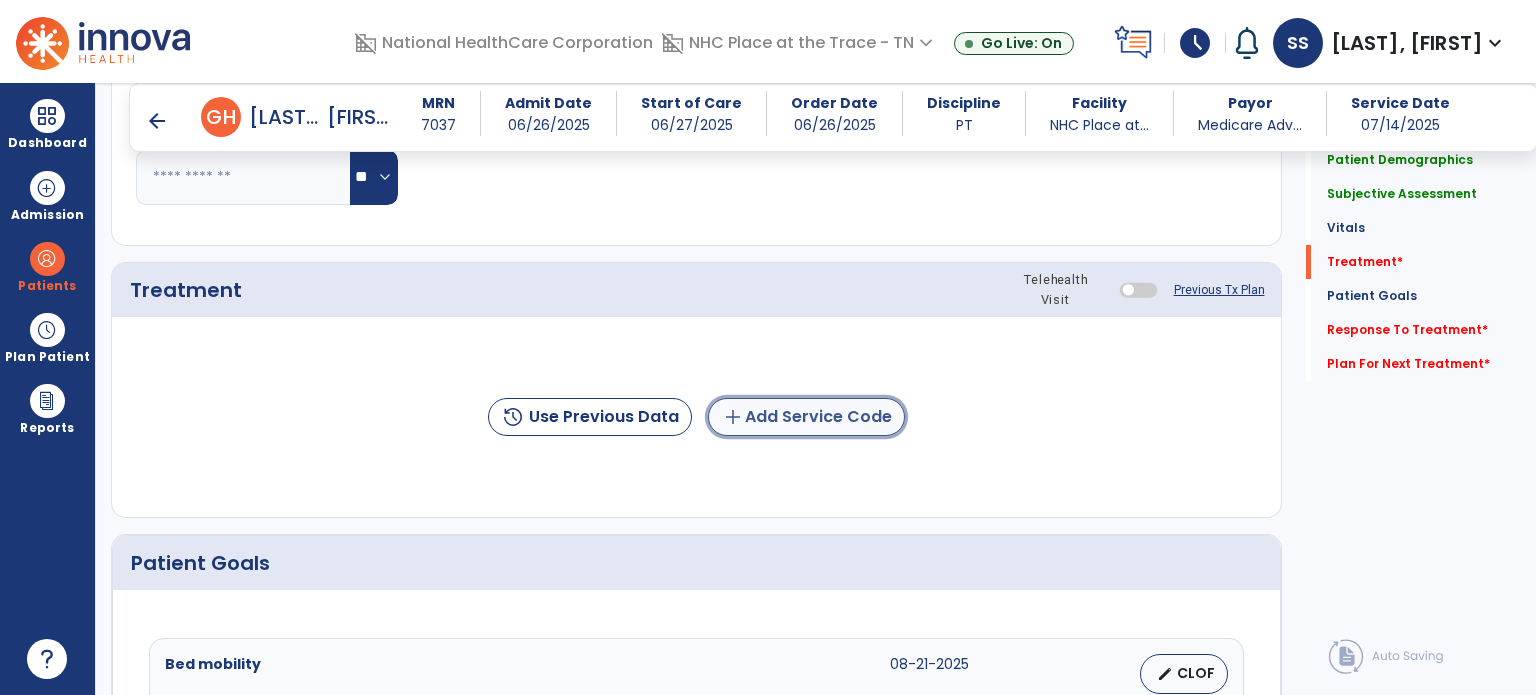 click on "add  Add Service Code" 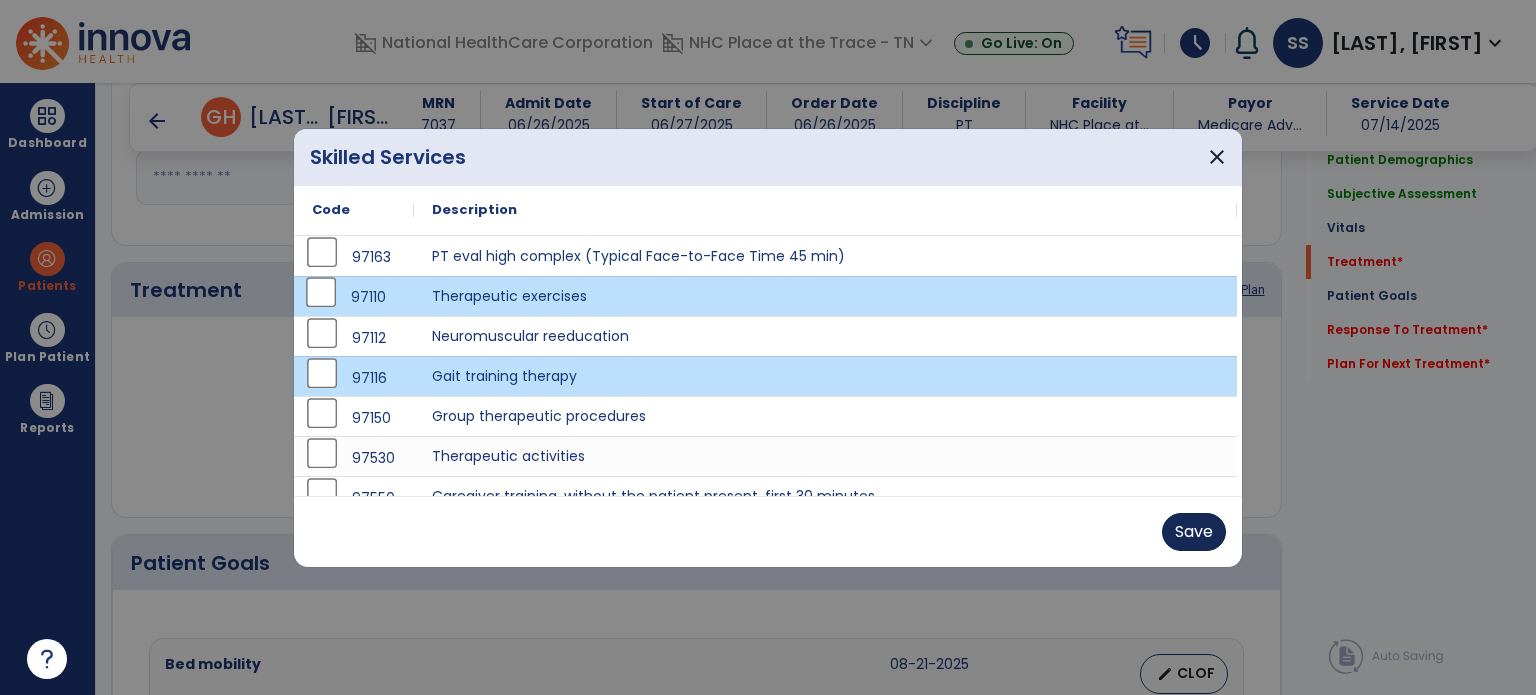 click on "Save" at bounding box center [1194, 532] 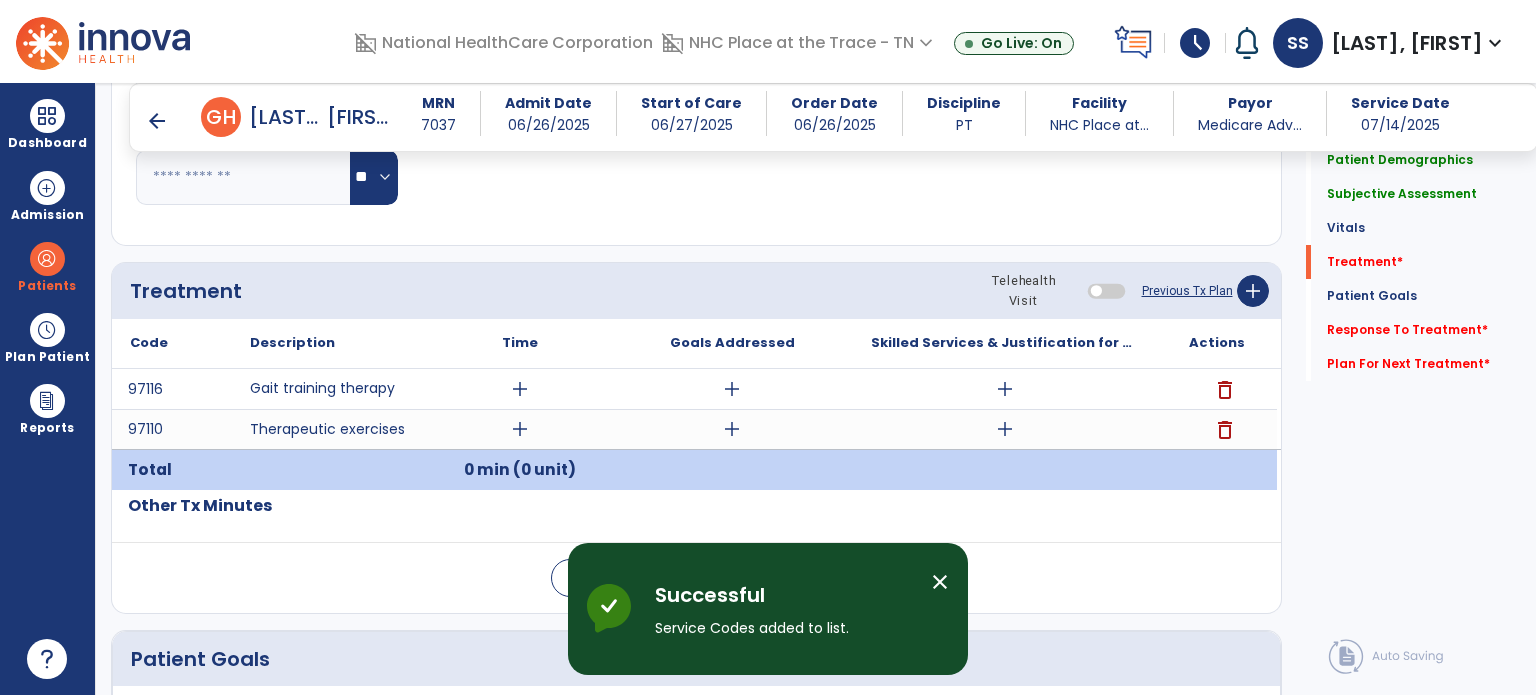 click on "add" at bounding box center [520, 389] 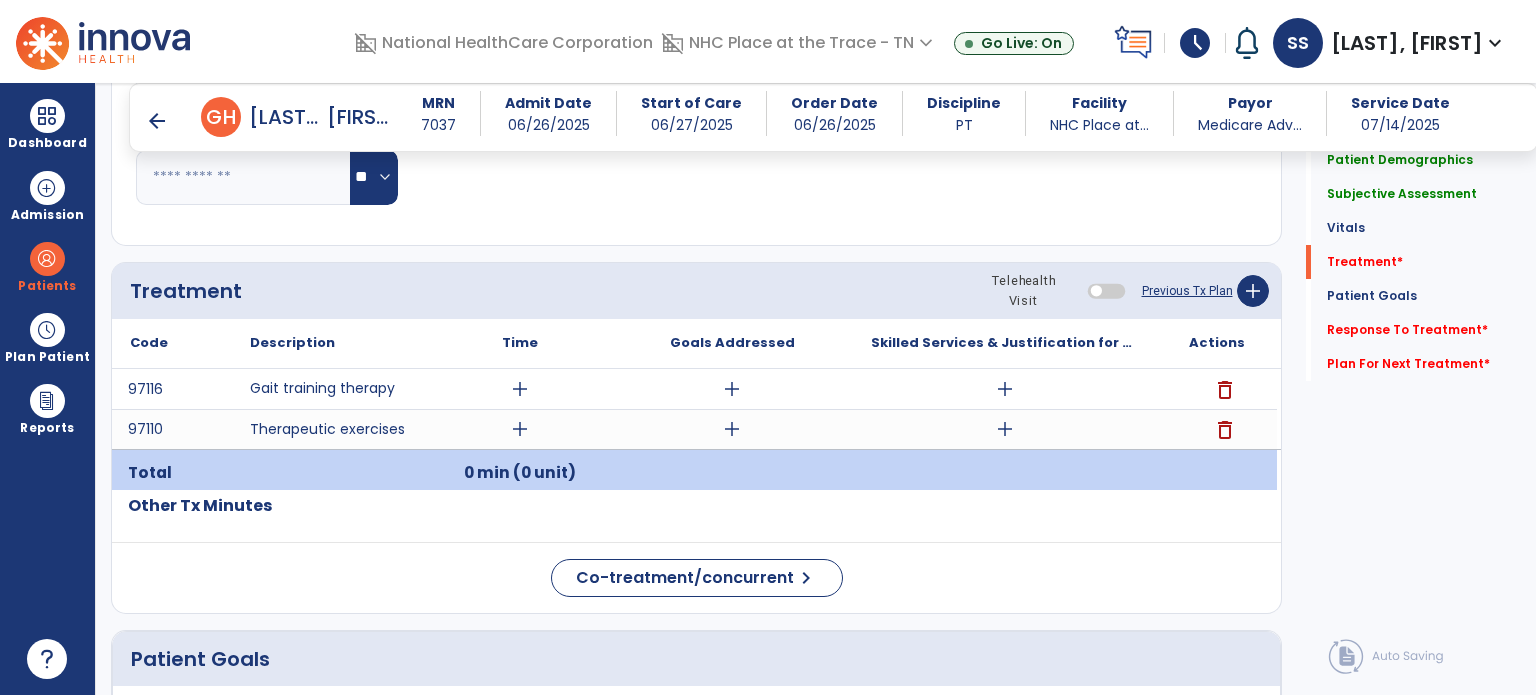 click on "delete" at bounding box center (1225, 430) 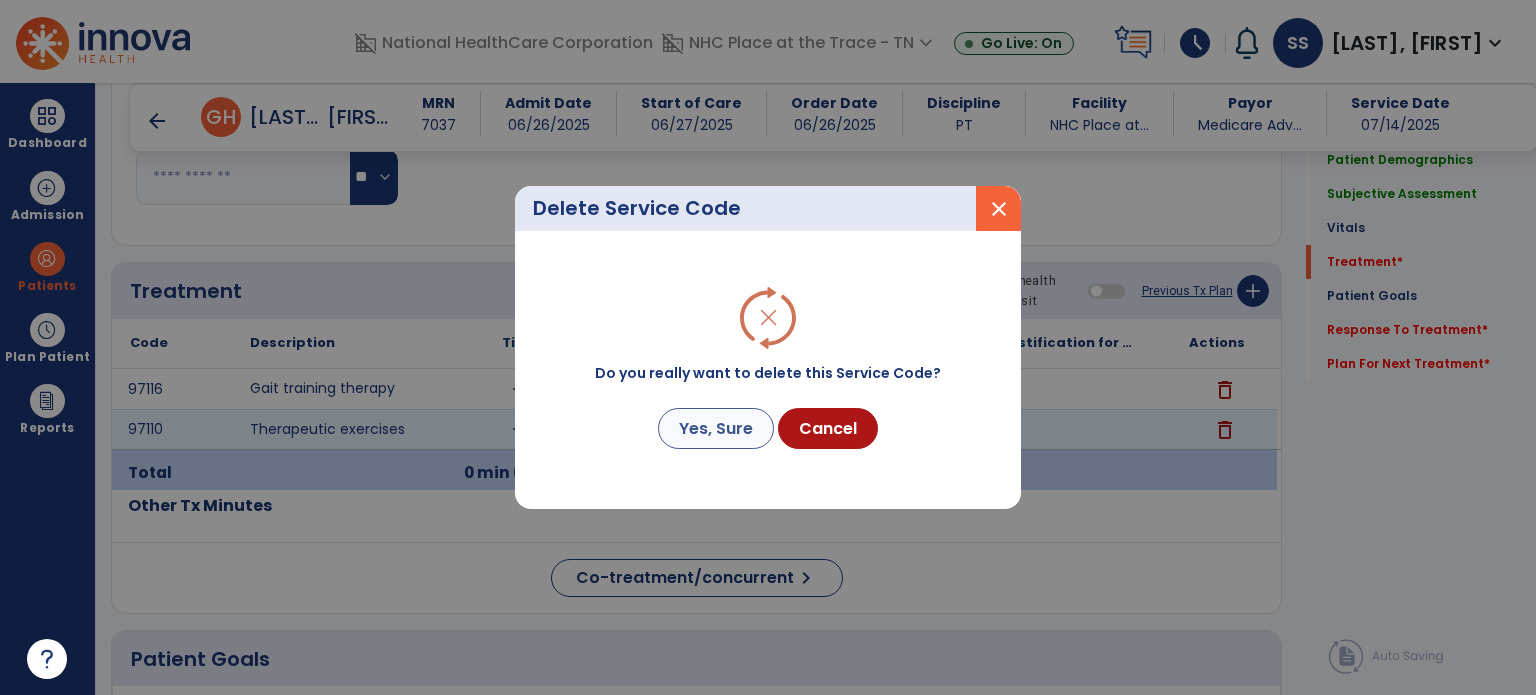 click on "Yes, Sure" at bounding box center [716, 428] 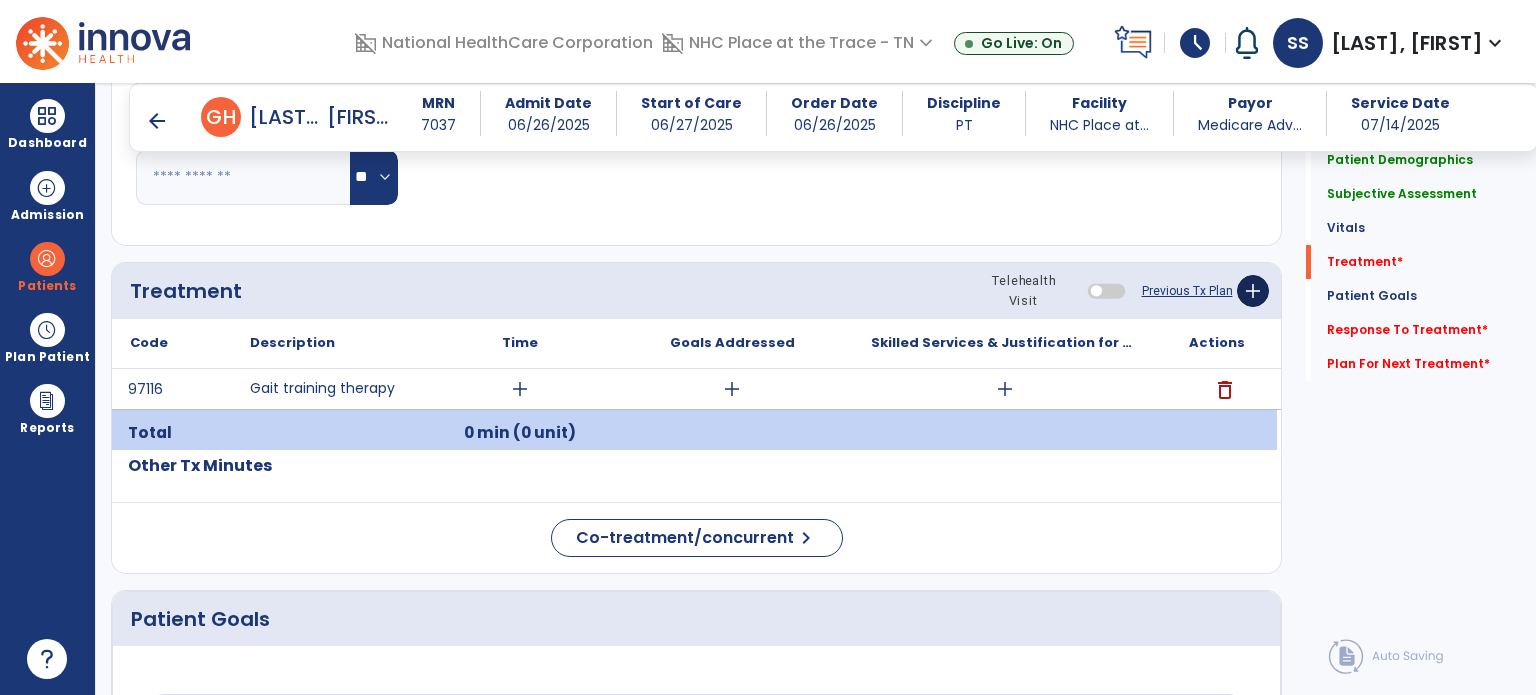 click on "add" 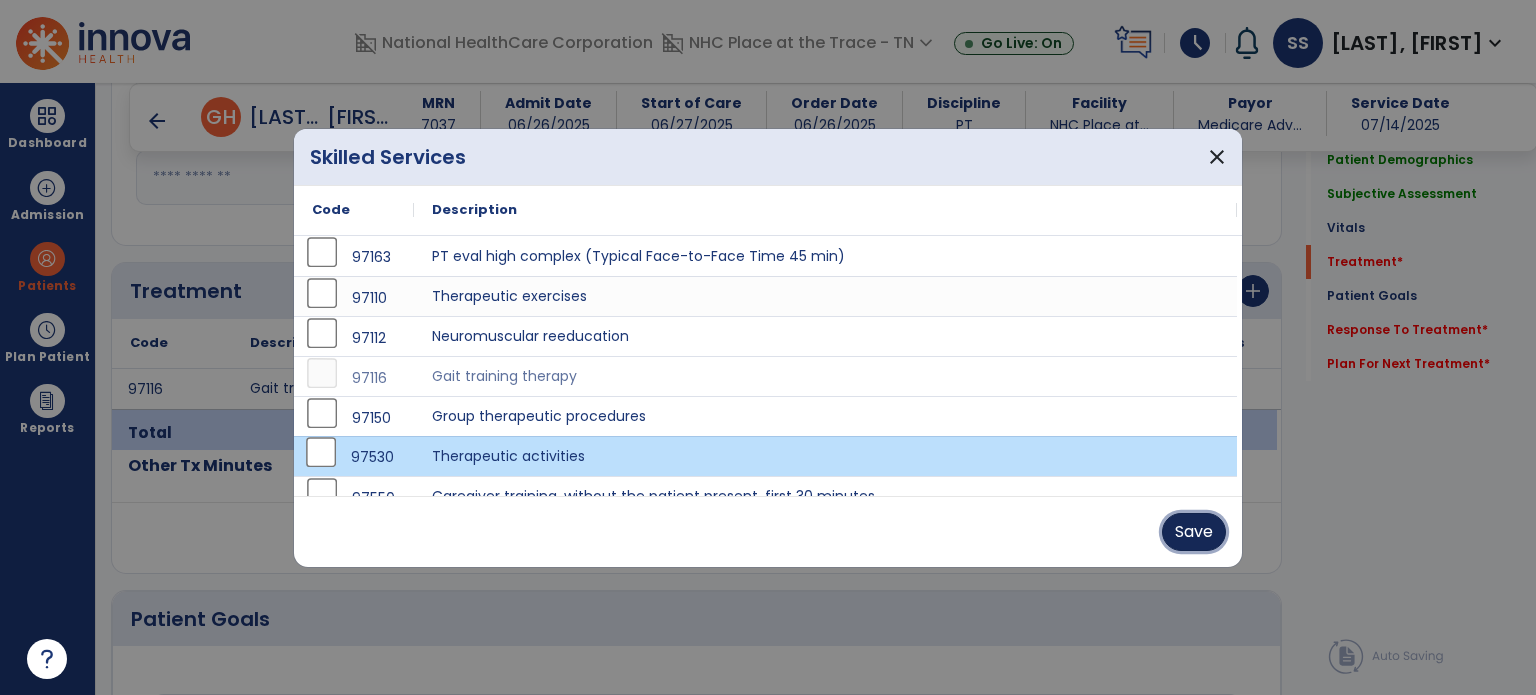 click on "Save" at bounding box center (1194, 532) 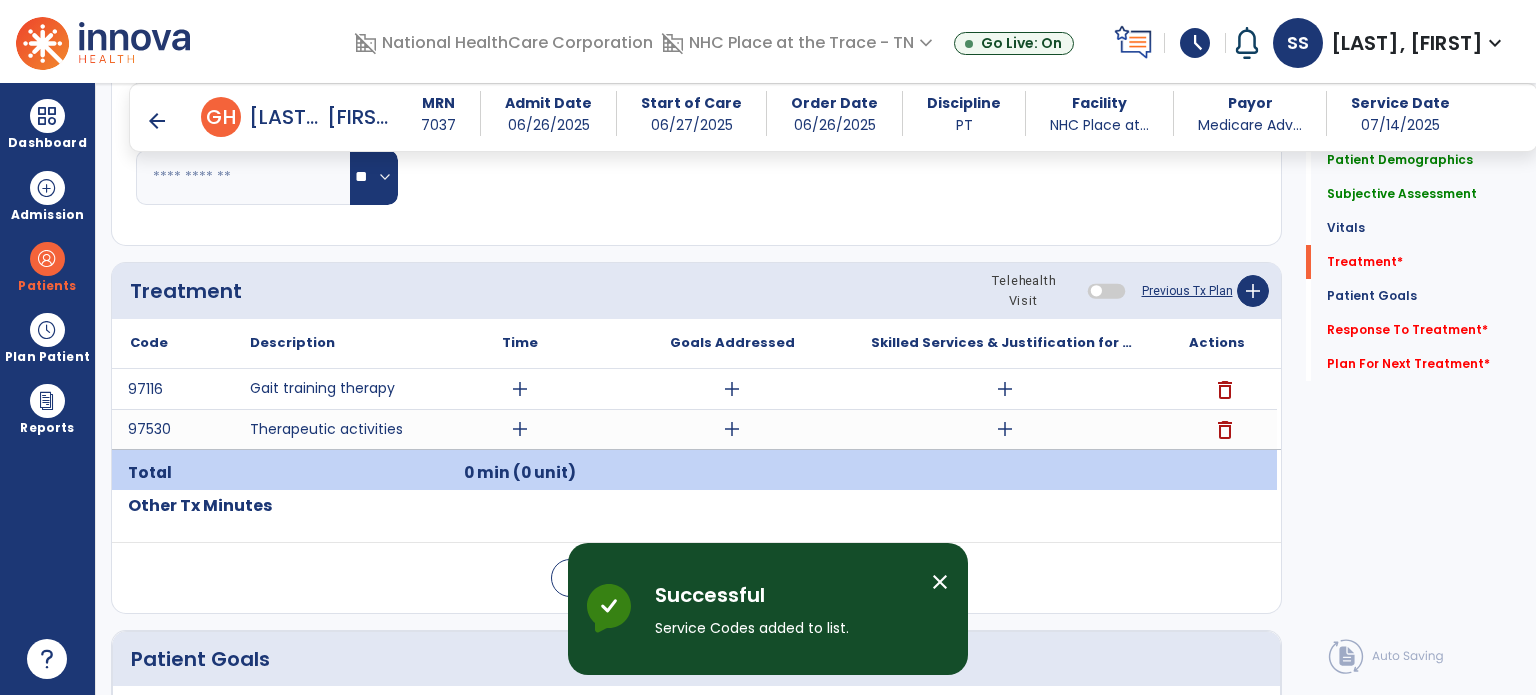 click on "add" at bounding box center (1005, 389) 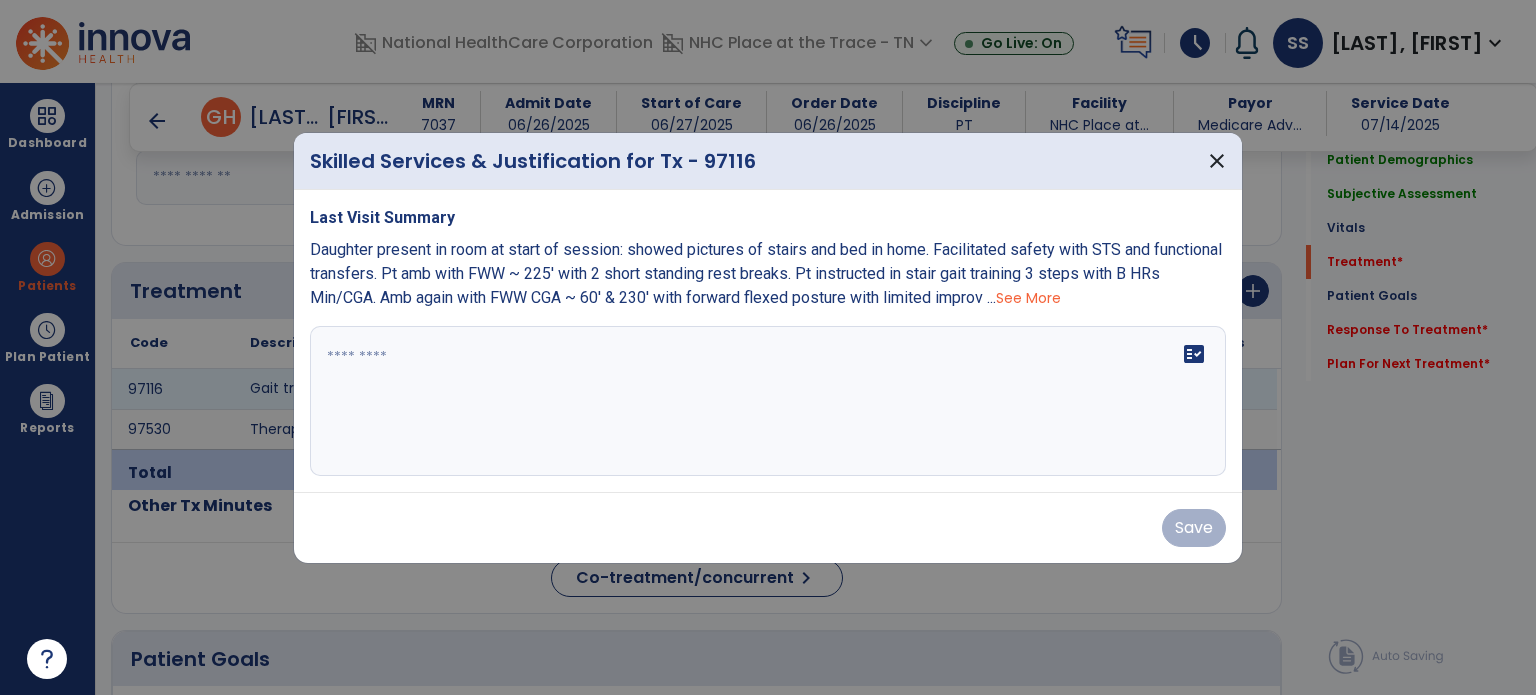 click on "fact_check" at bounding box center [768, 401] 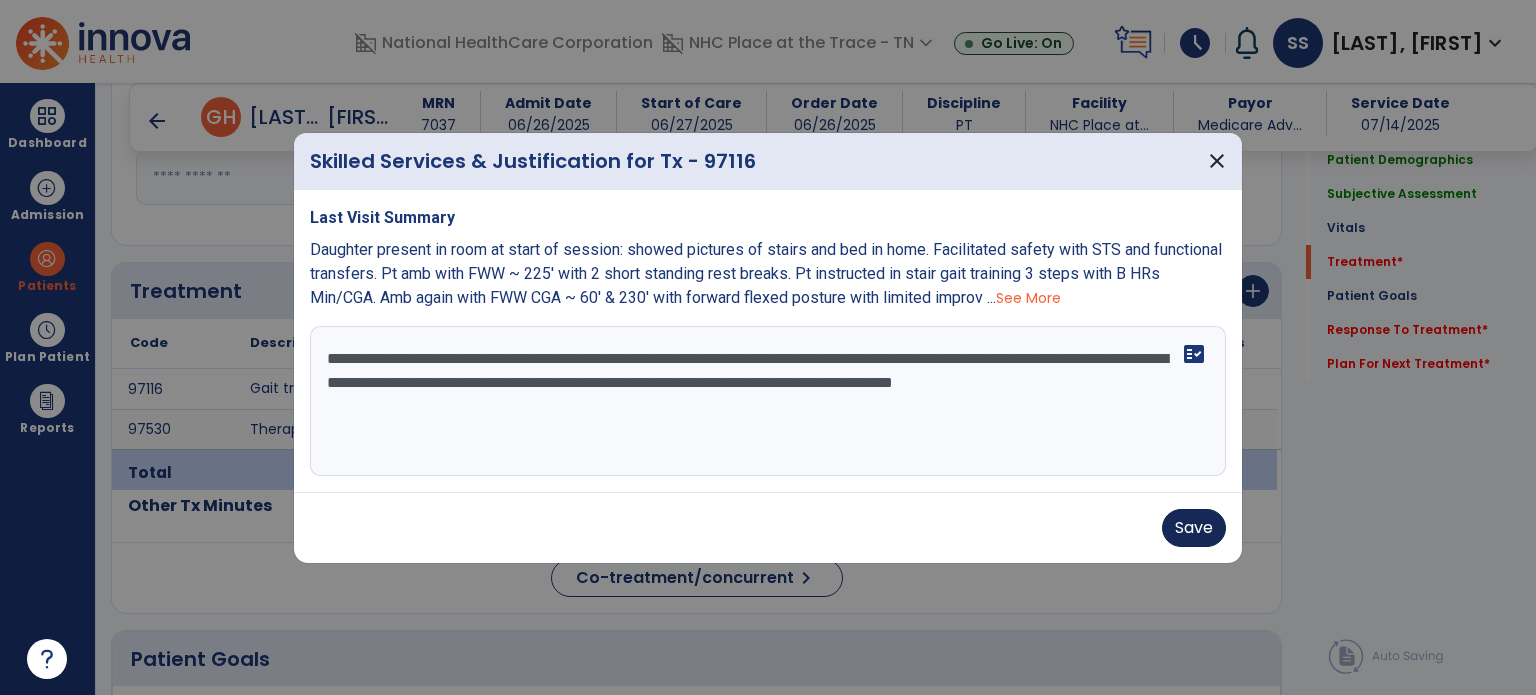 type on "**********" 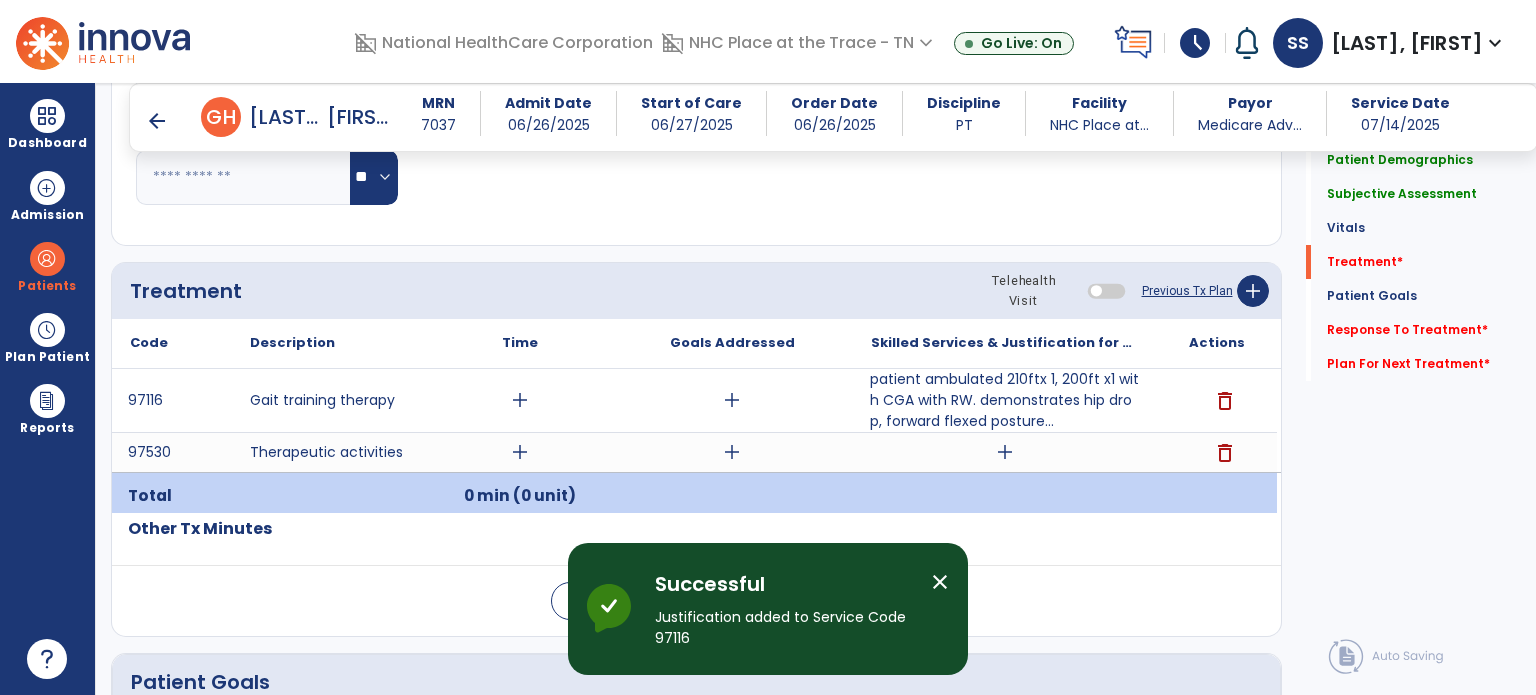 click on "add" at bounding box center (1005, 452) 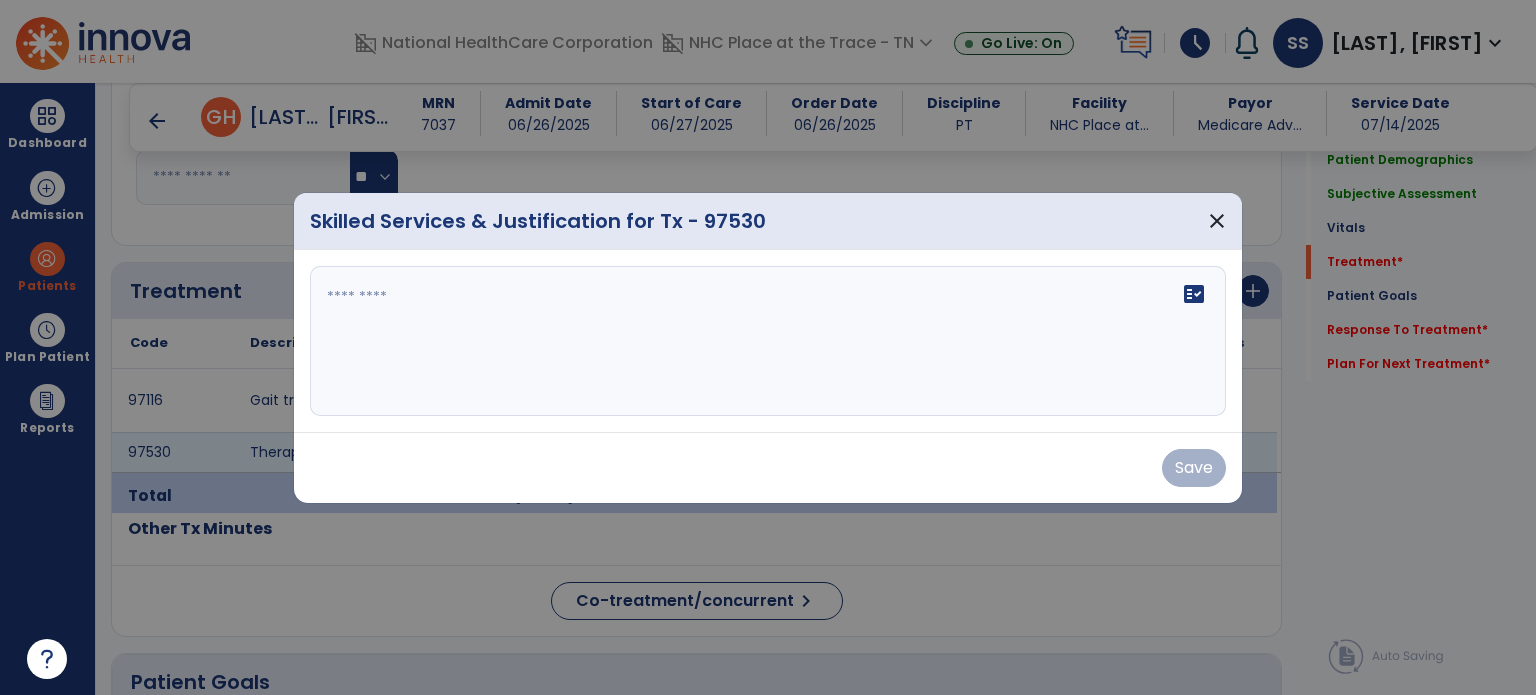 click on "fact_check" at bounding box center (768, 341) 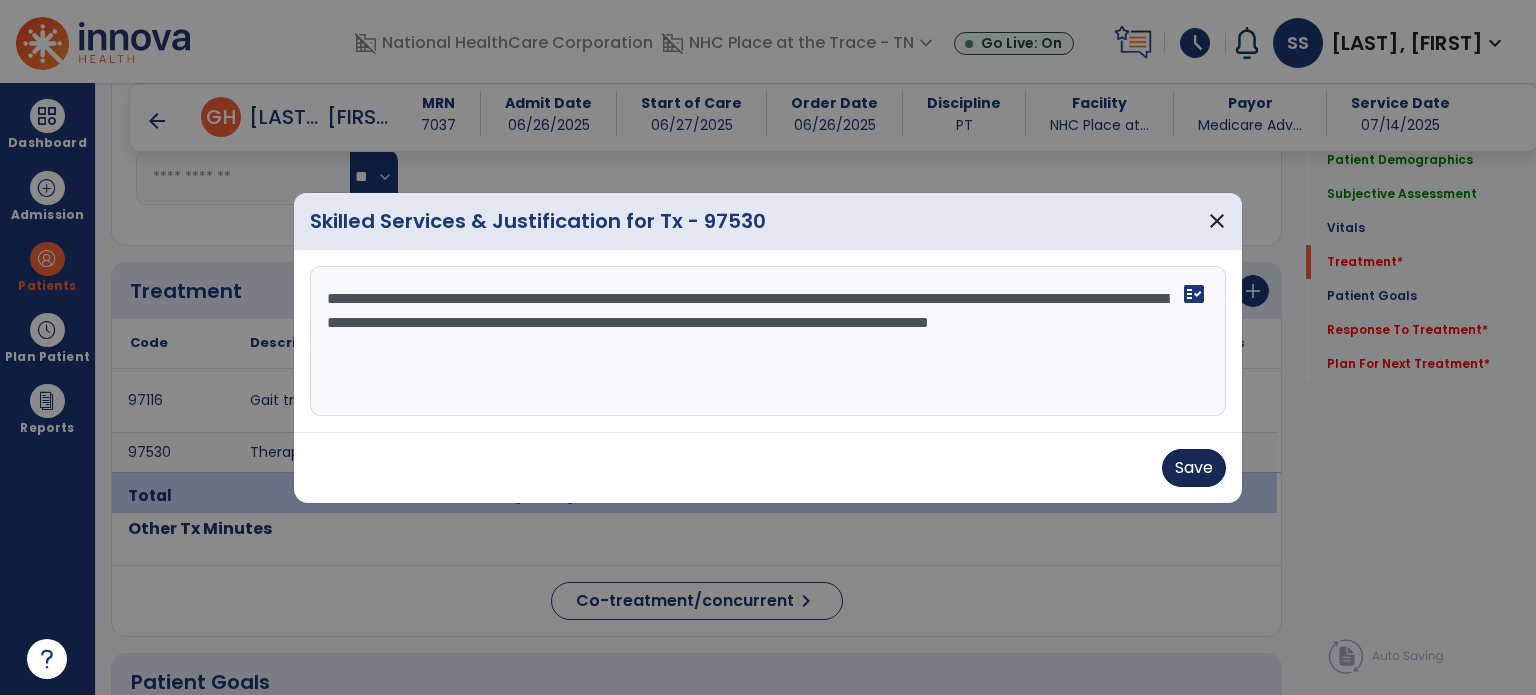 type on "**********" 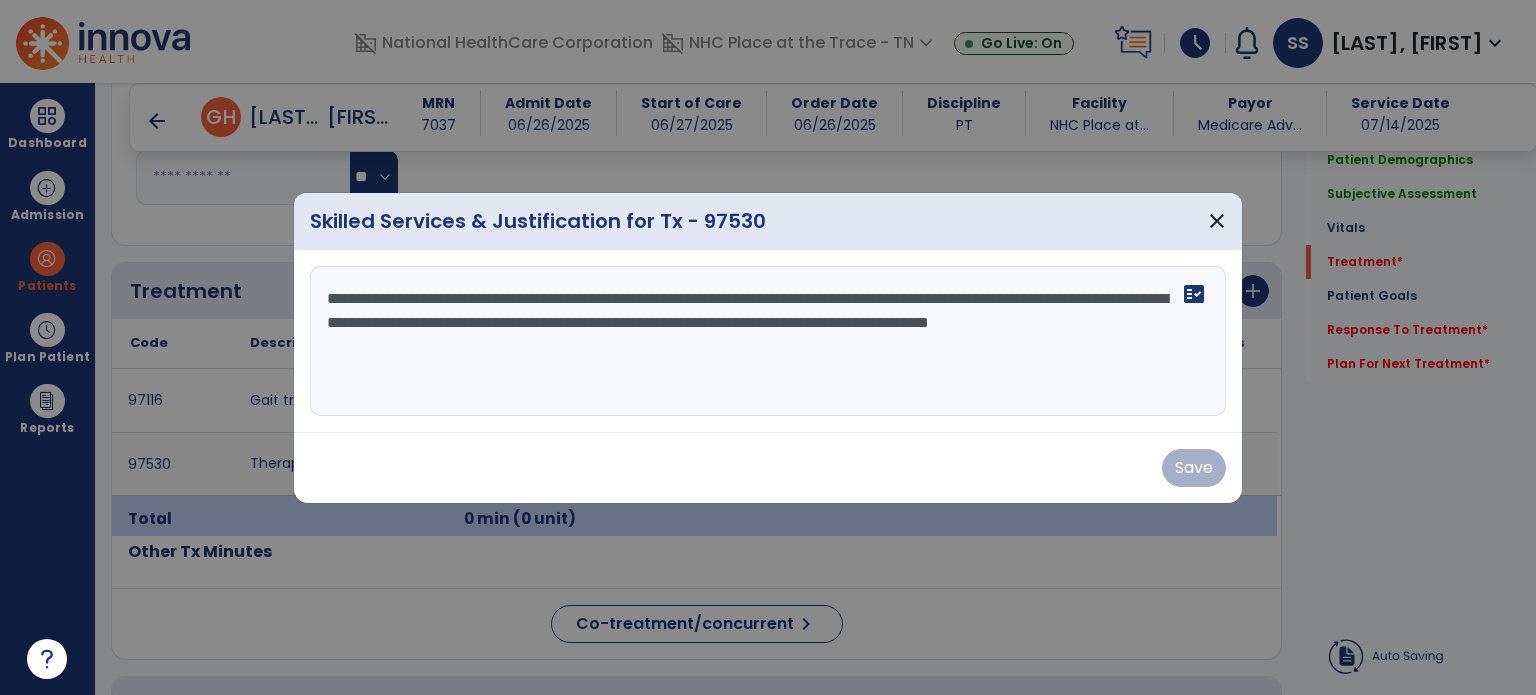 click at bounding box center [768, 347] 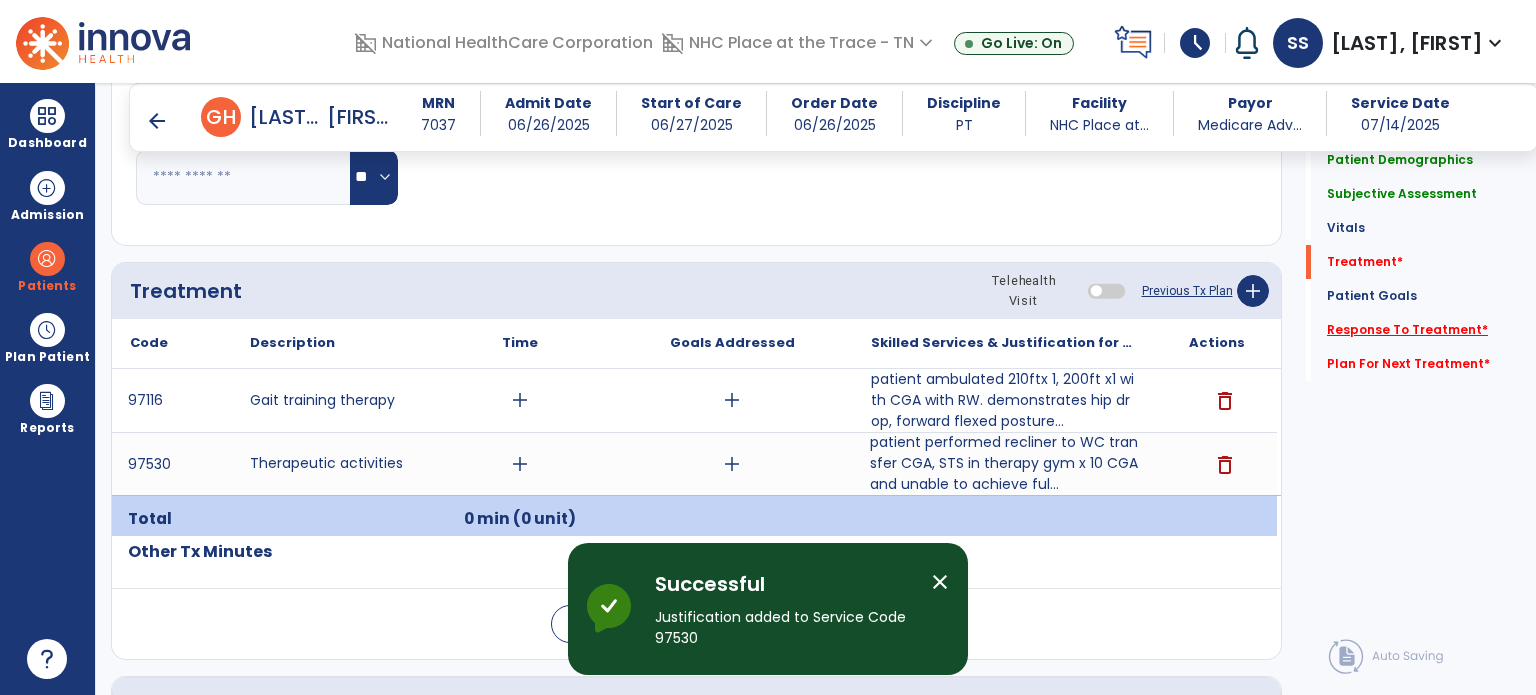 click on "Response To Treatment   *" 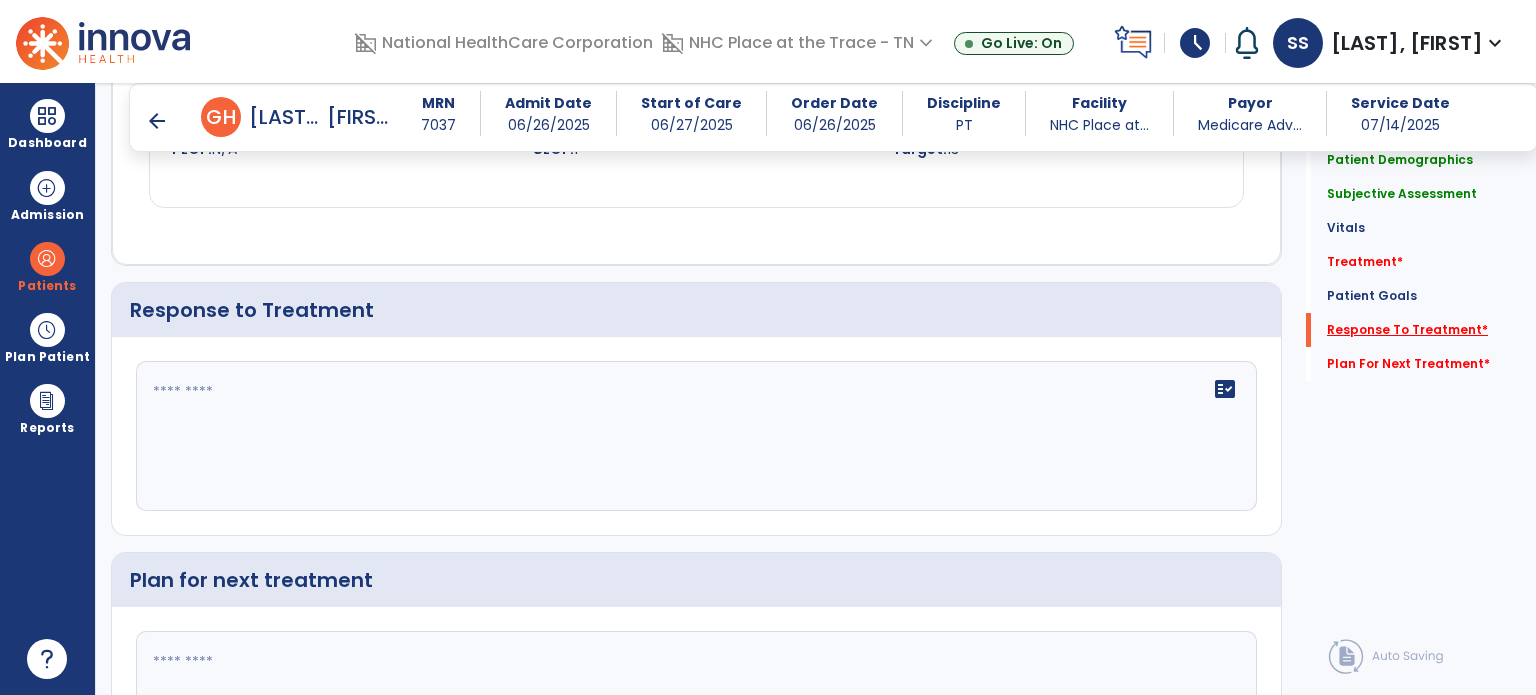 scroll, scrollTop: 2574, scrollLeft: 0, axis: vertical 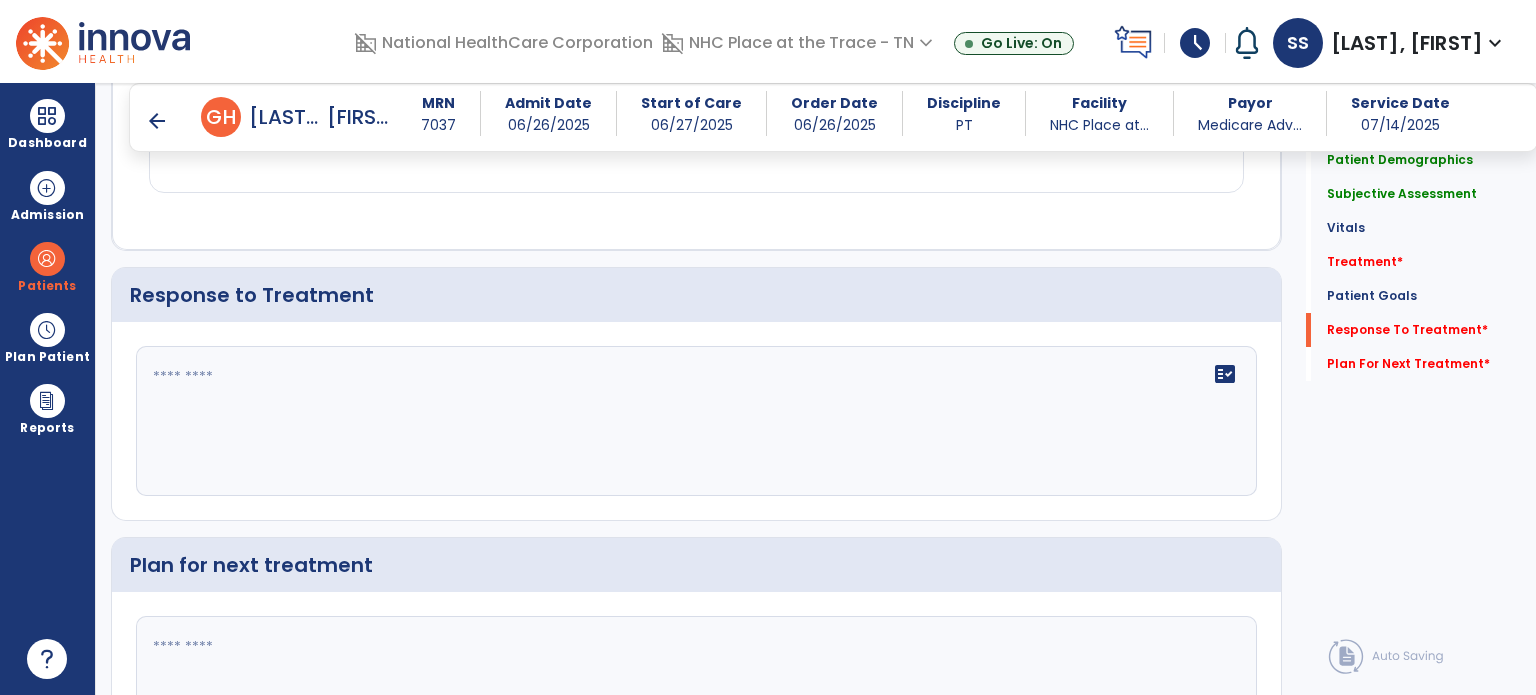 click on "fact_check" 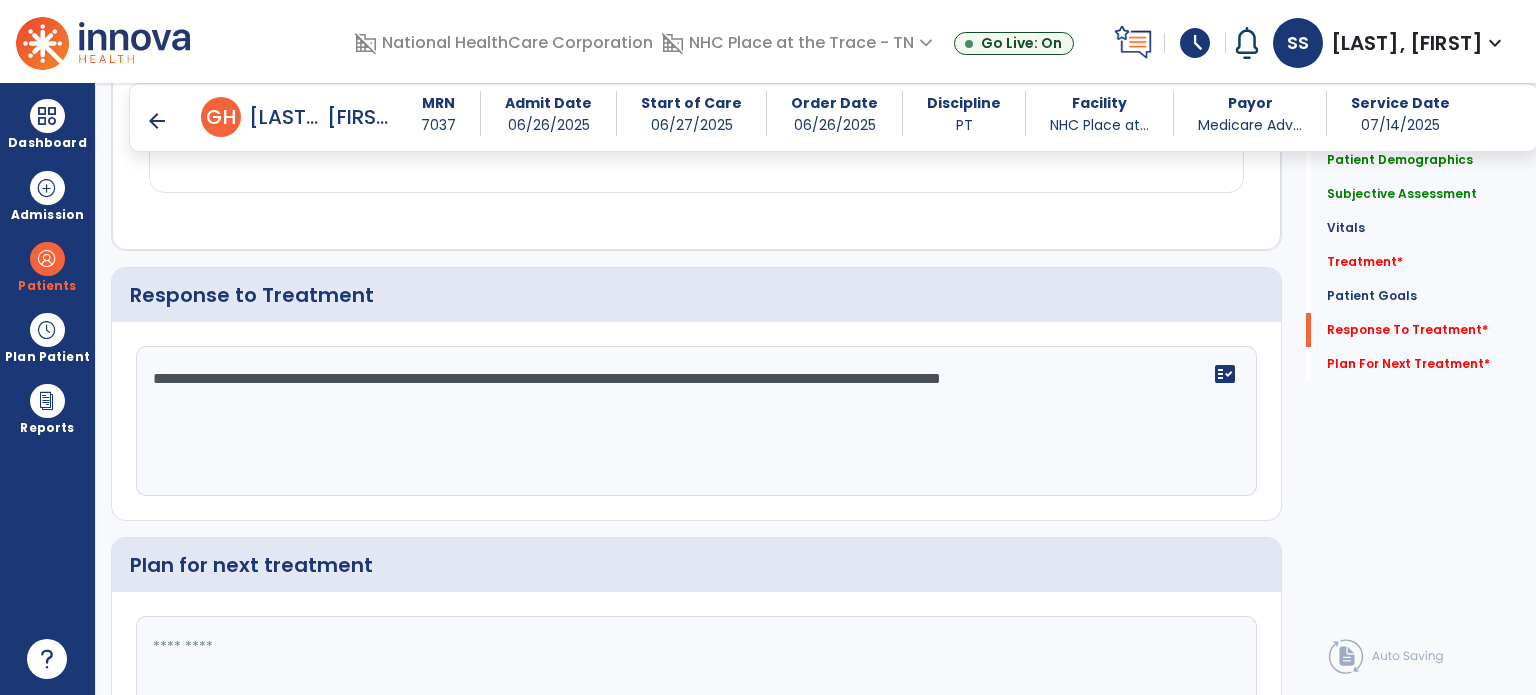 type on "**********" 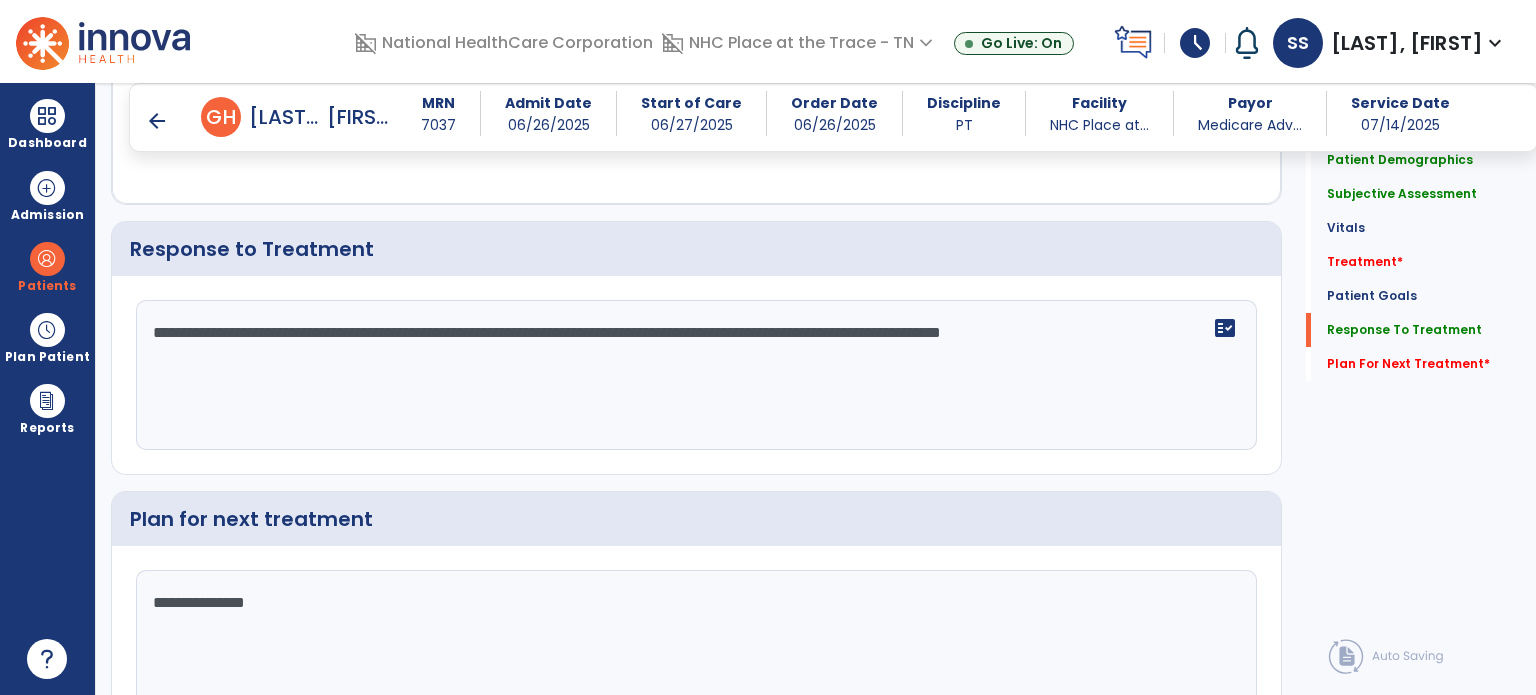 type on "**********" 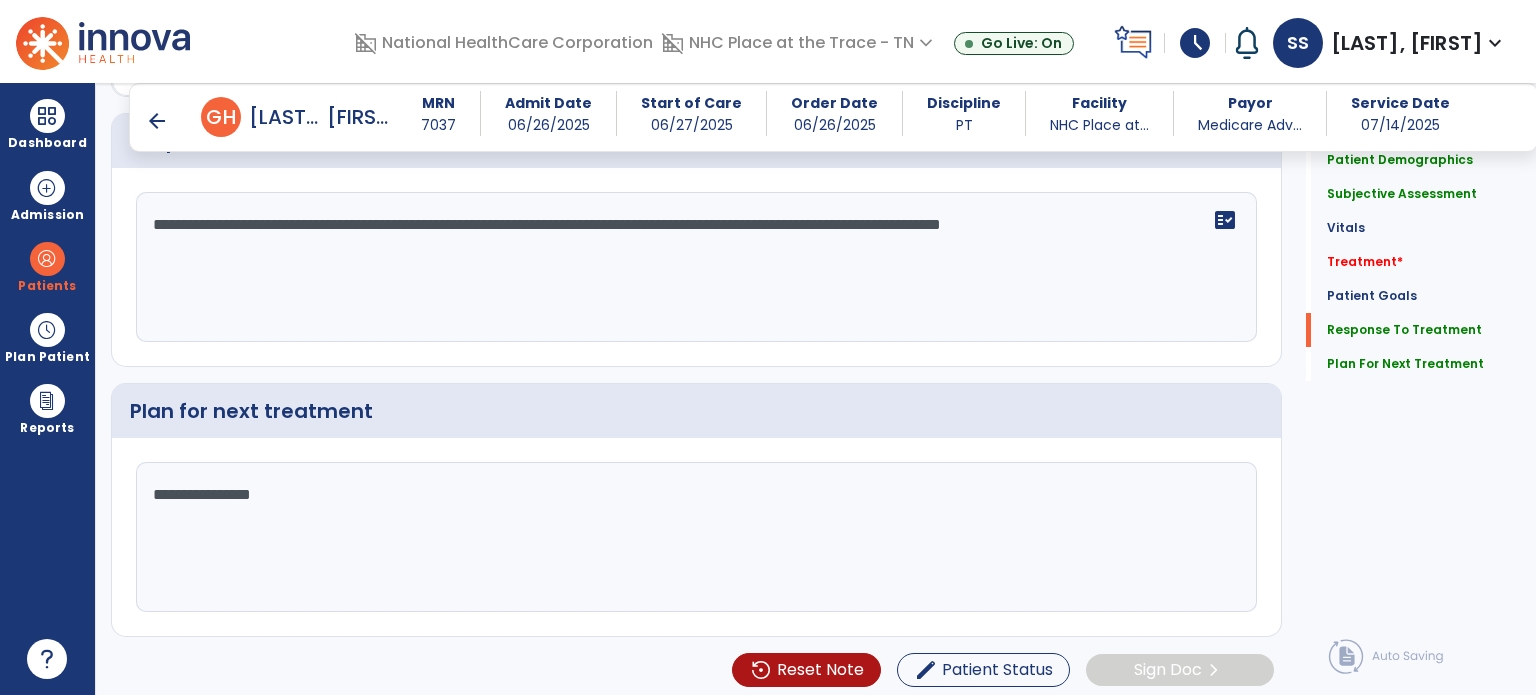 scroll, scrollTop: 2728, scrollLeft: 0, axis: vertical 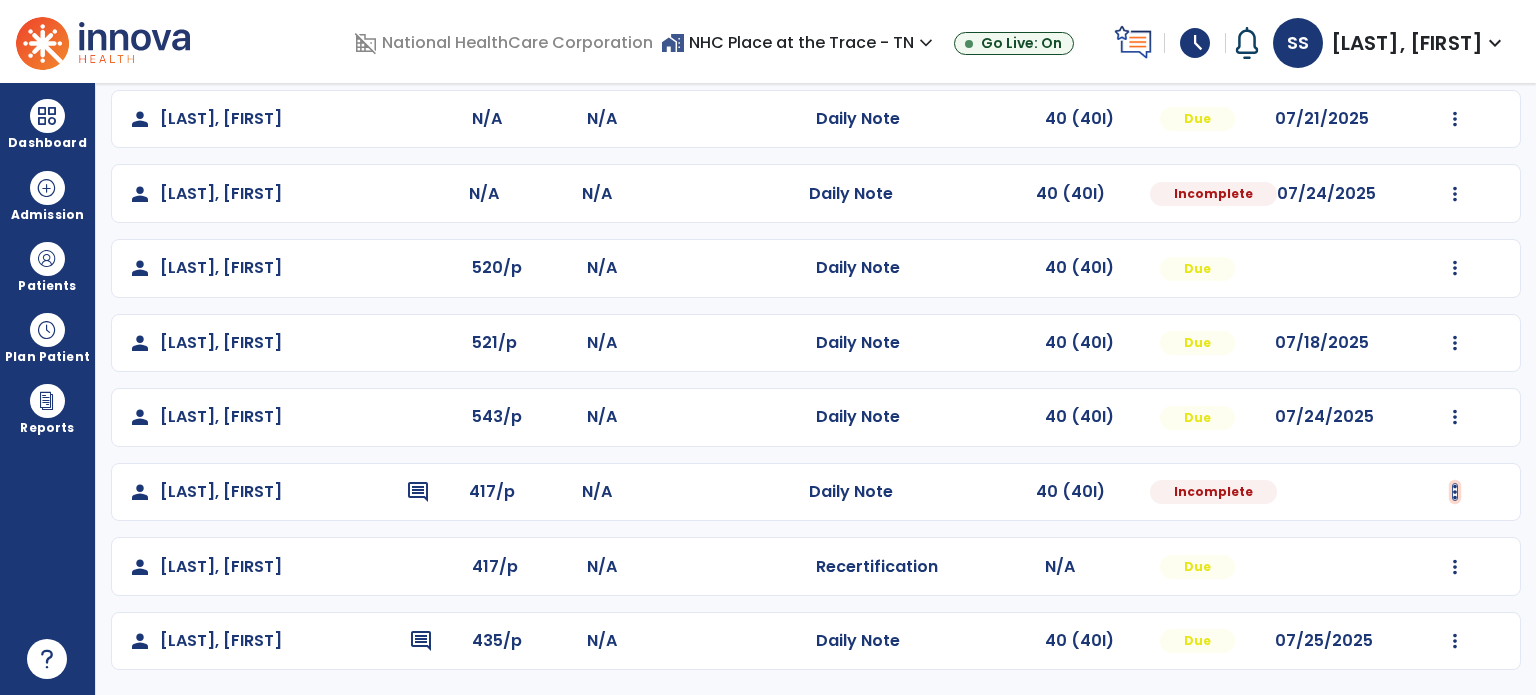 click at bounding box center [1455, -30] 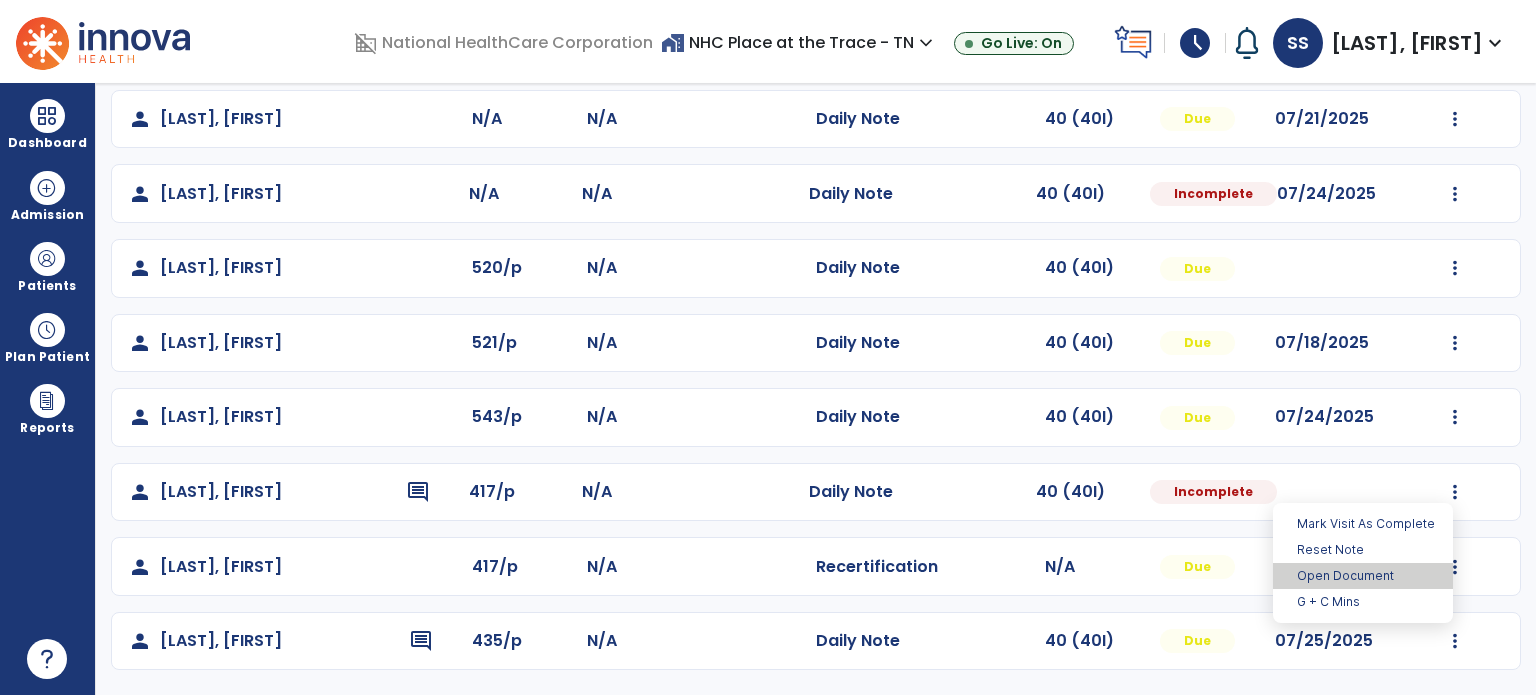 click on "Open Document" at bounding box center [1363, 576] 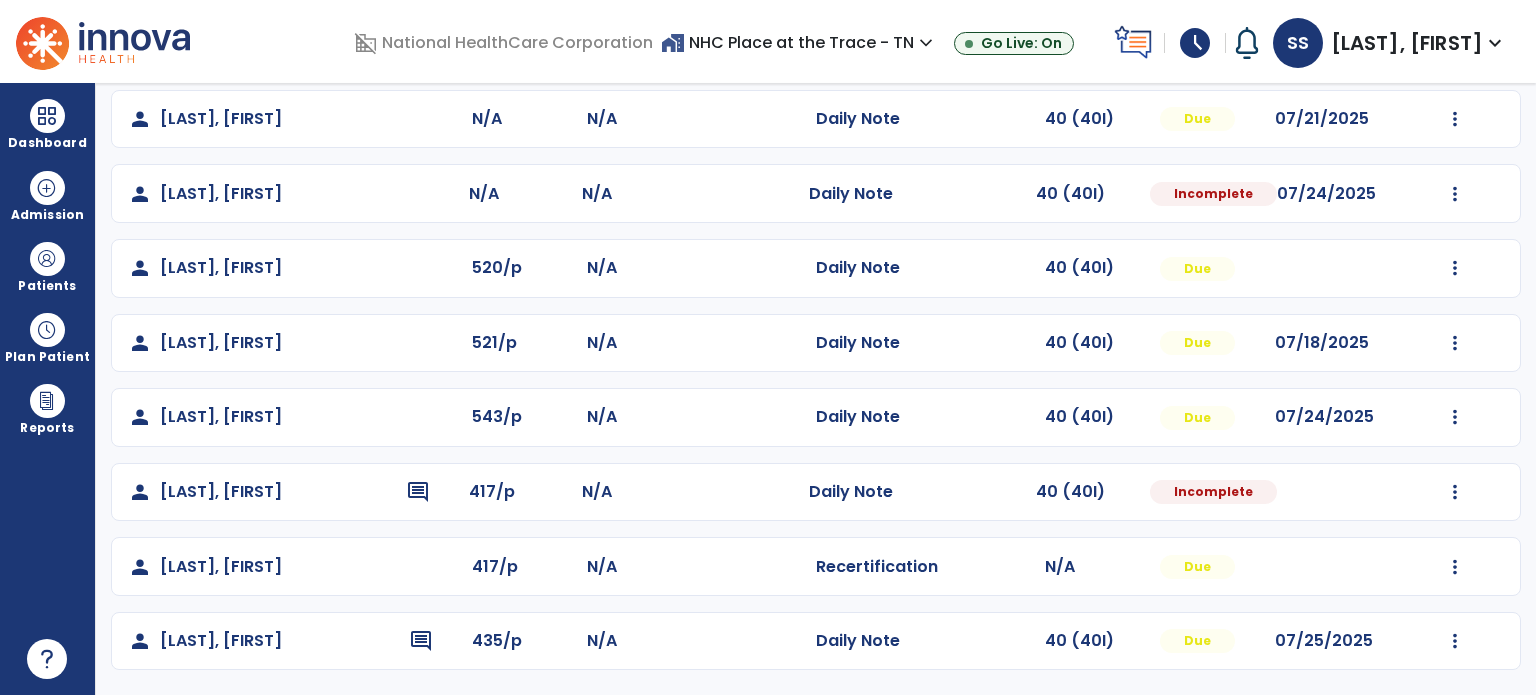 select on "*" 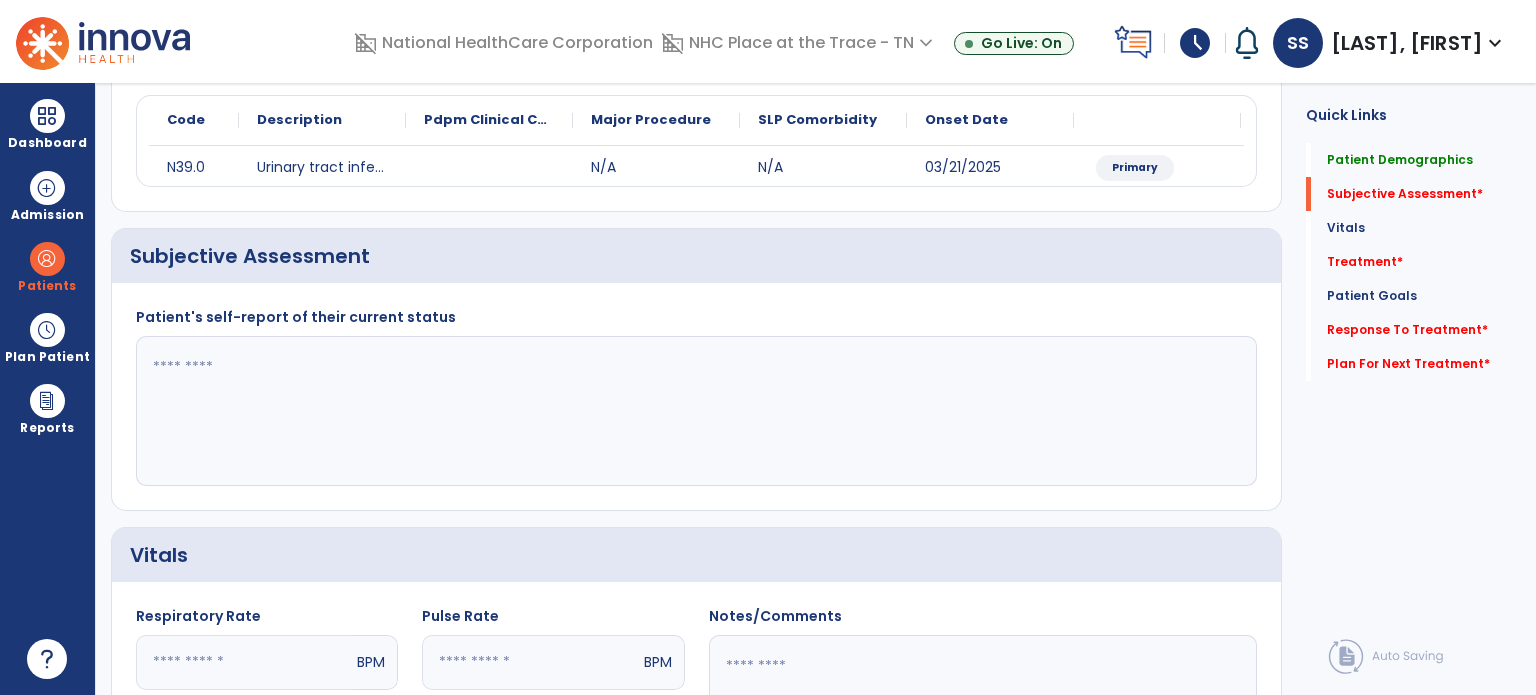 click 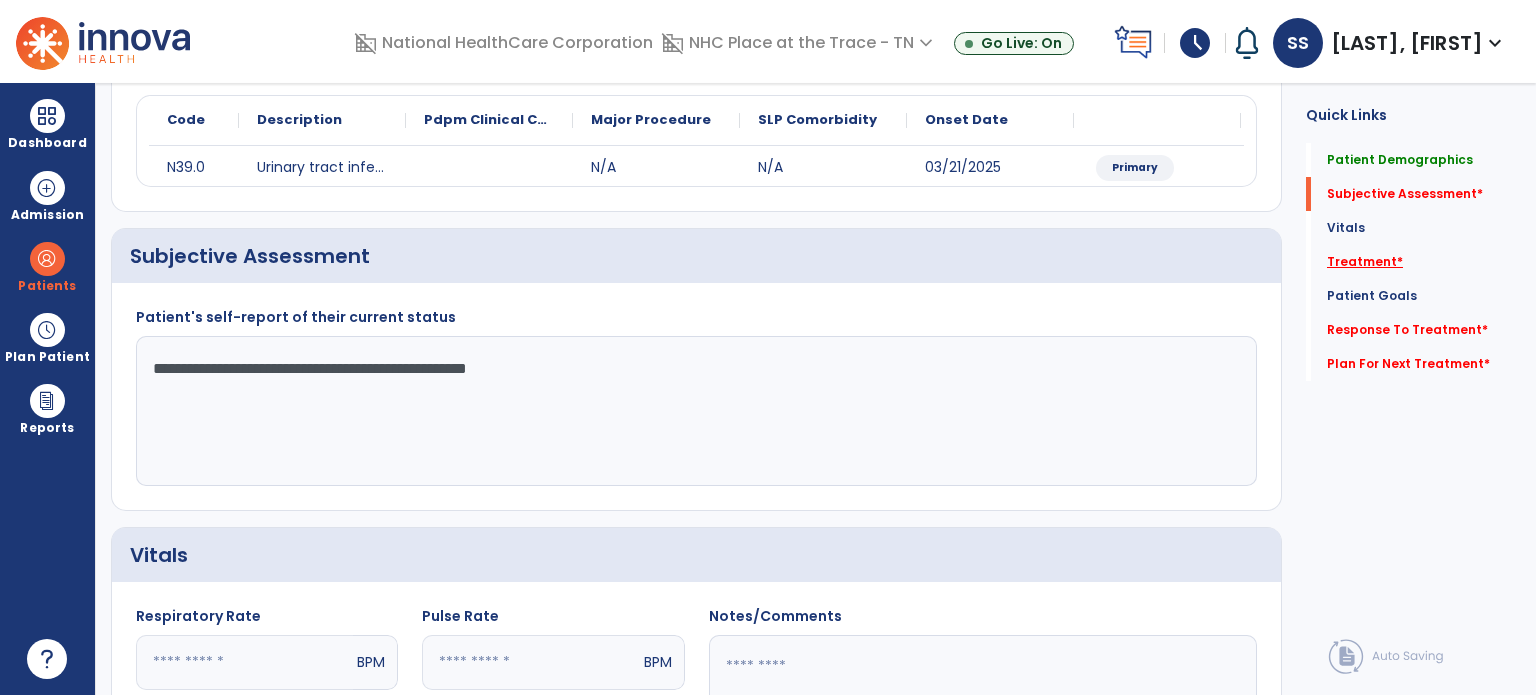 type on "**********" 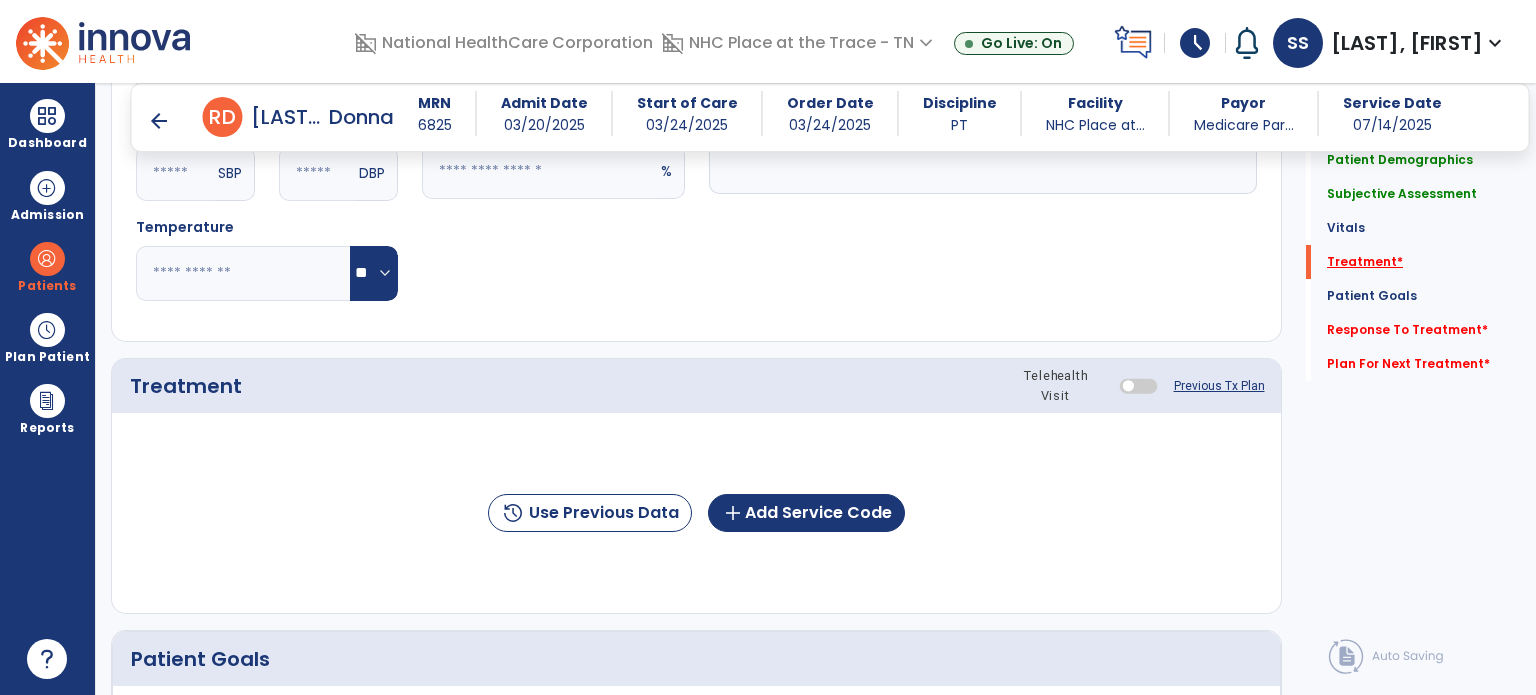 scroll, scrollTop: 1005, scrollLeft: 0, axis: vertical 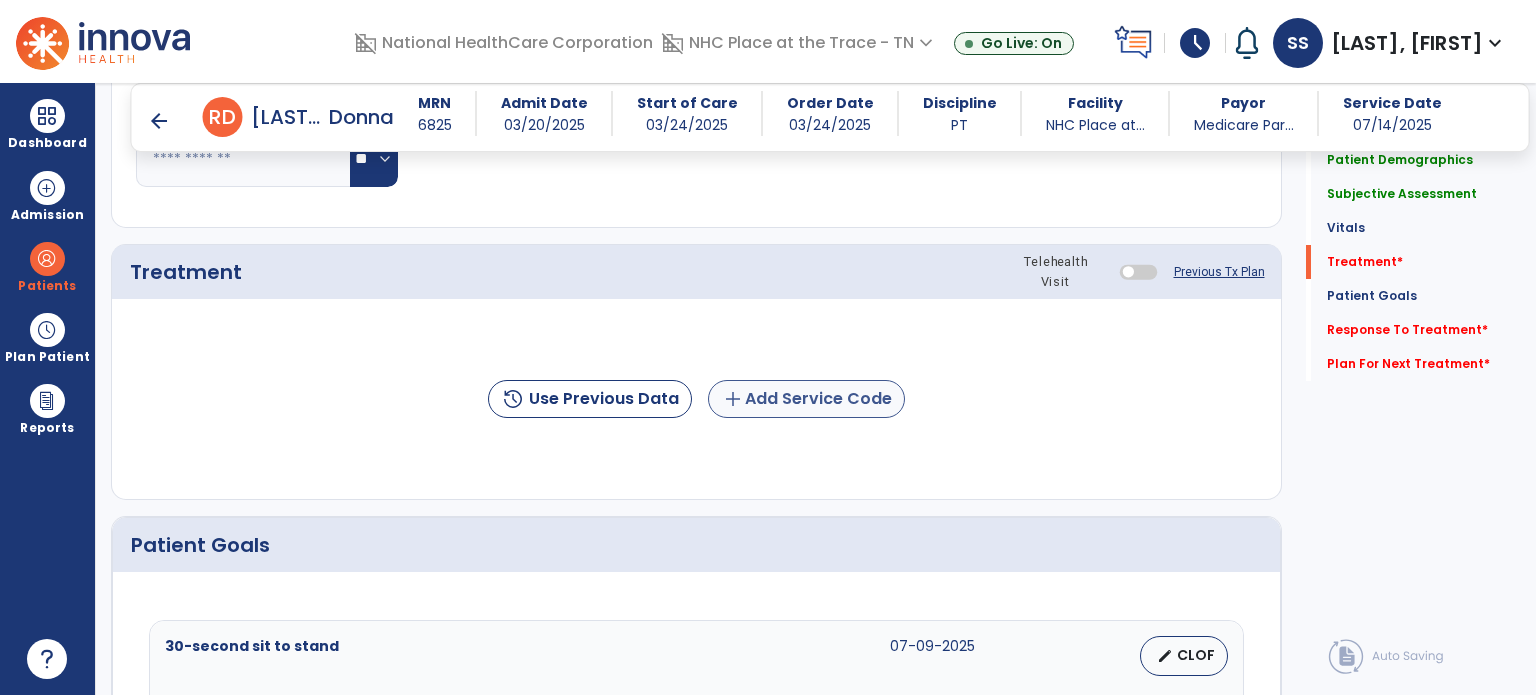 click on "add  Add Service Code" 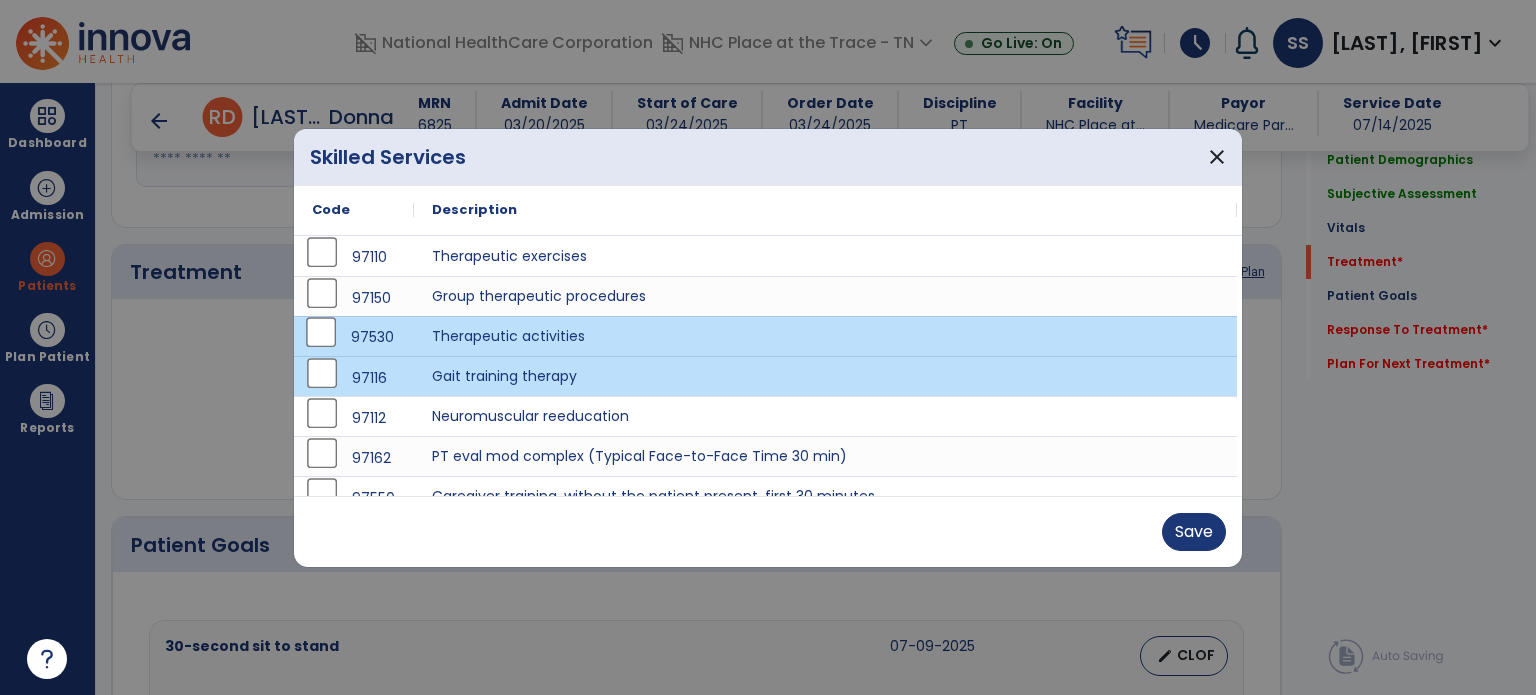 click on "Save" at bounding box center (768, 531) 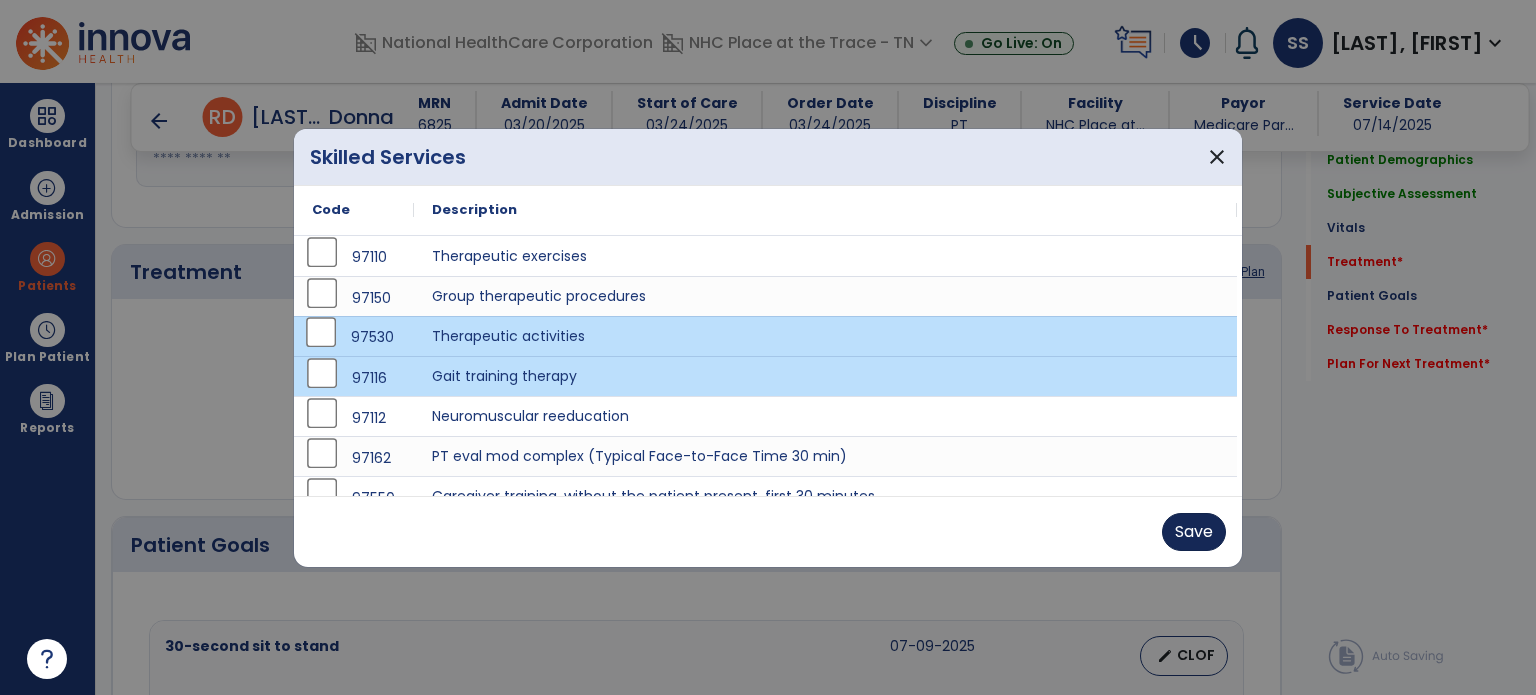 click on "Save" at bounding box center (1194, 532) 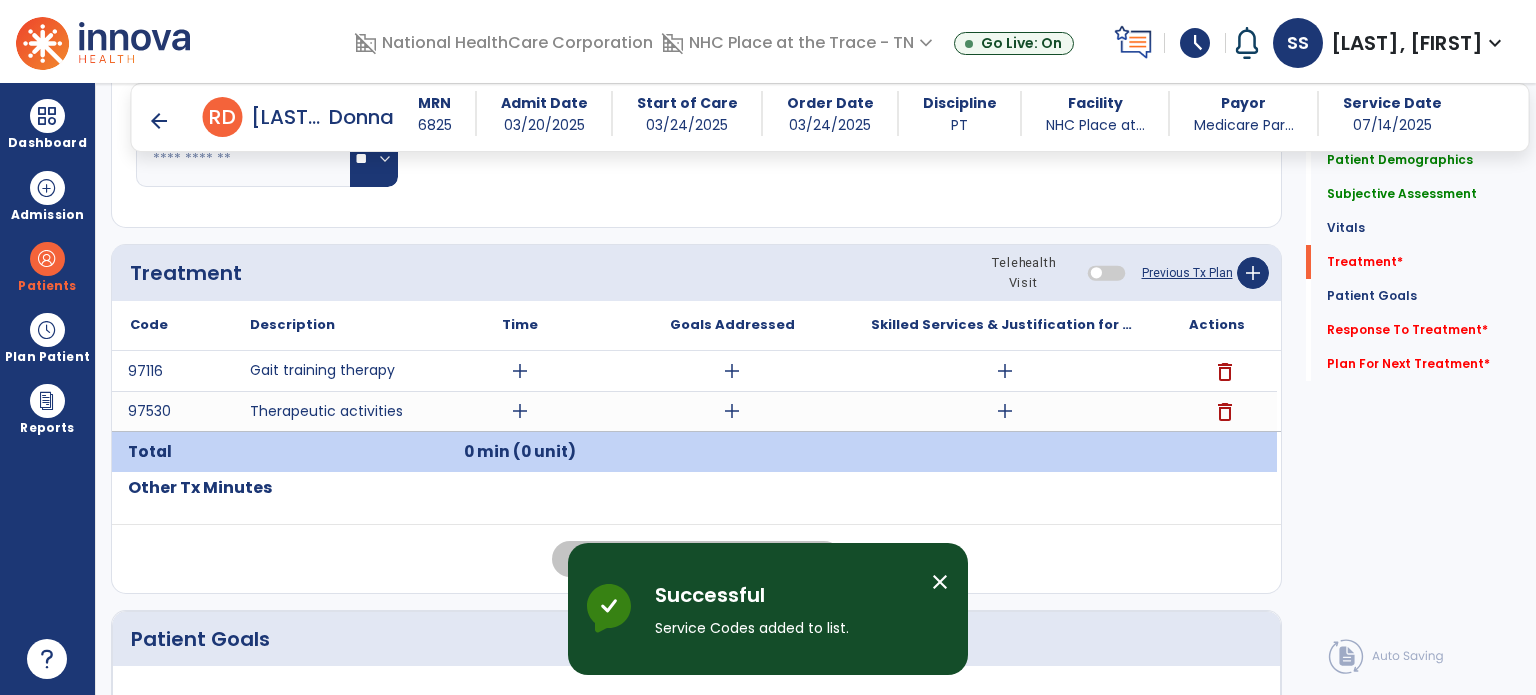 click on "add" at bounding box center (1004, 371) 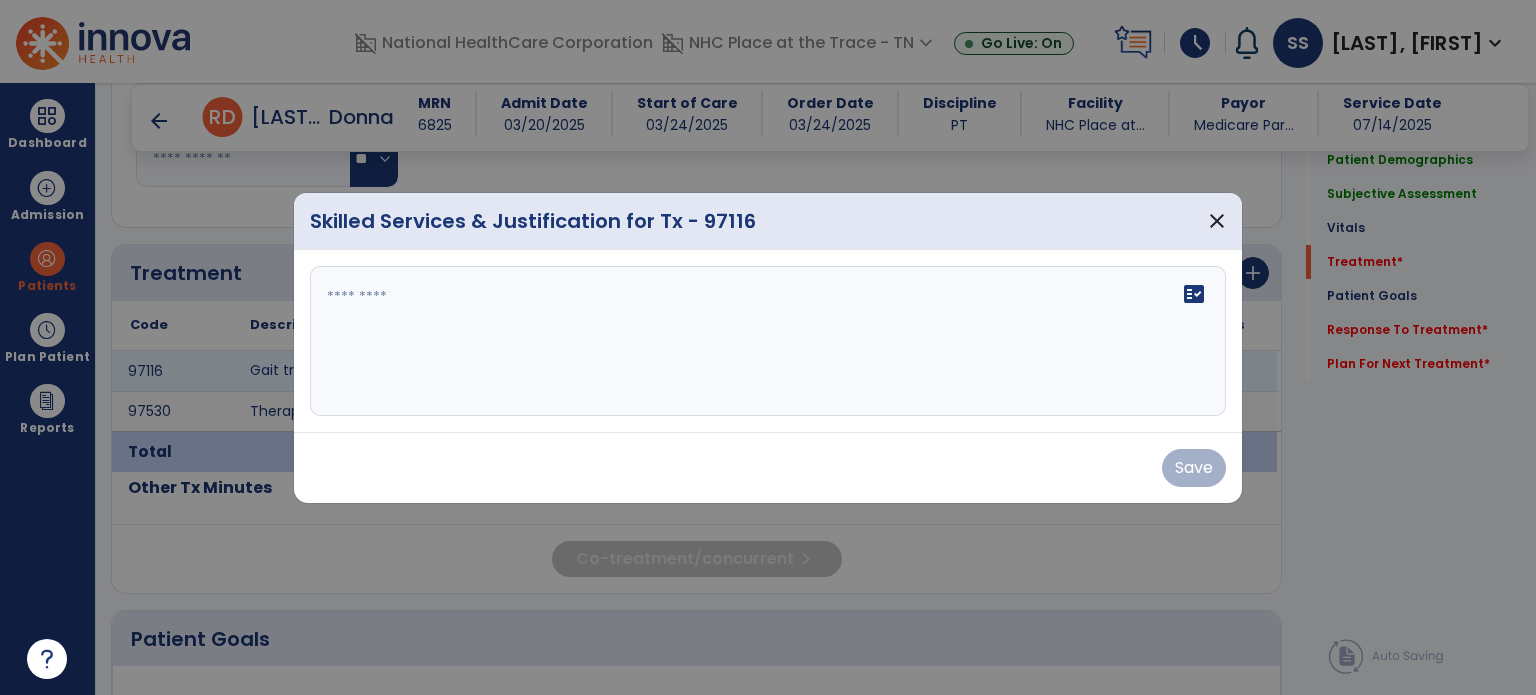 click on "fact_check" at bounding box center [768, 341] 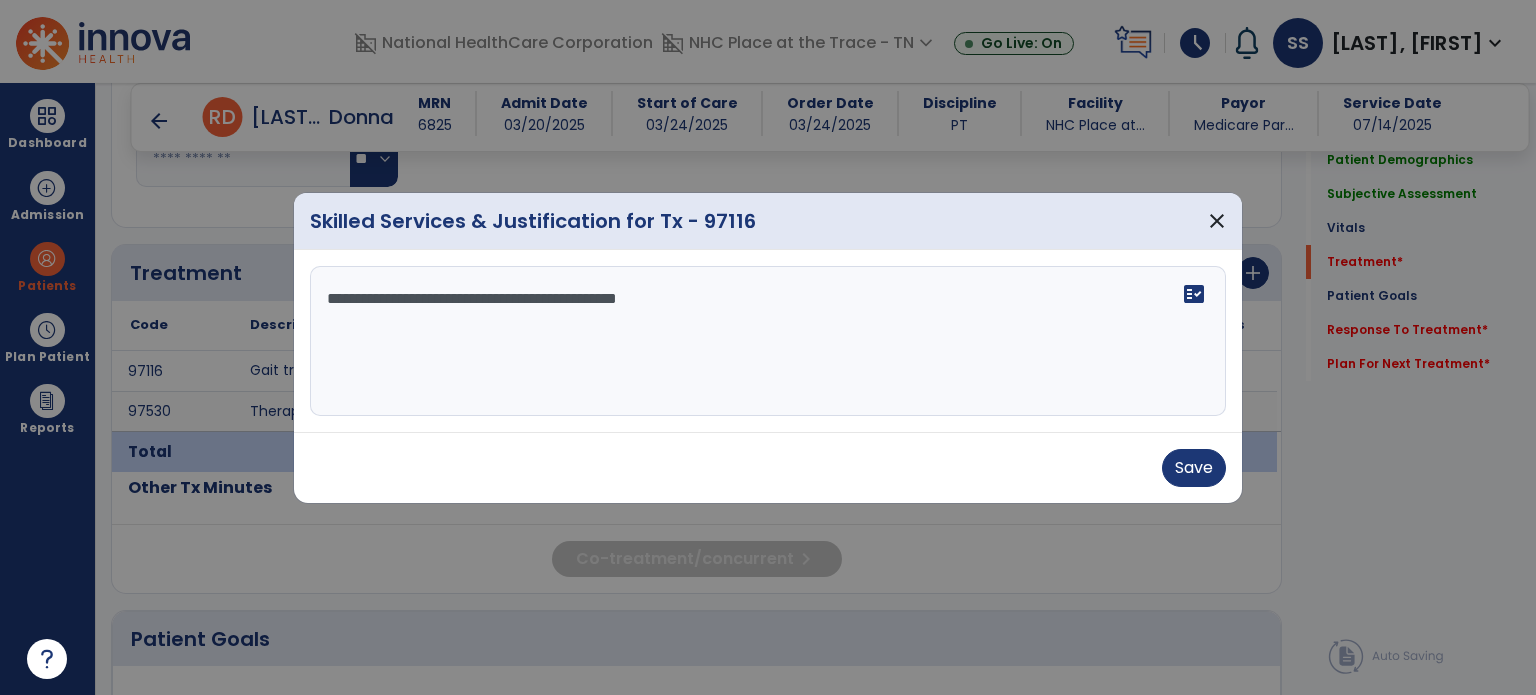 click on "**********" at bounding box center (768, 341) 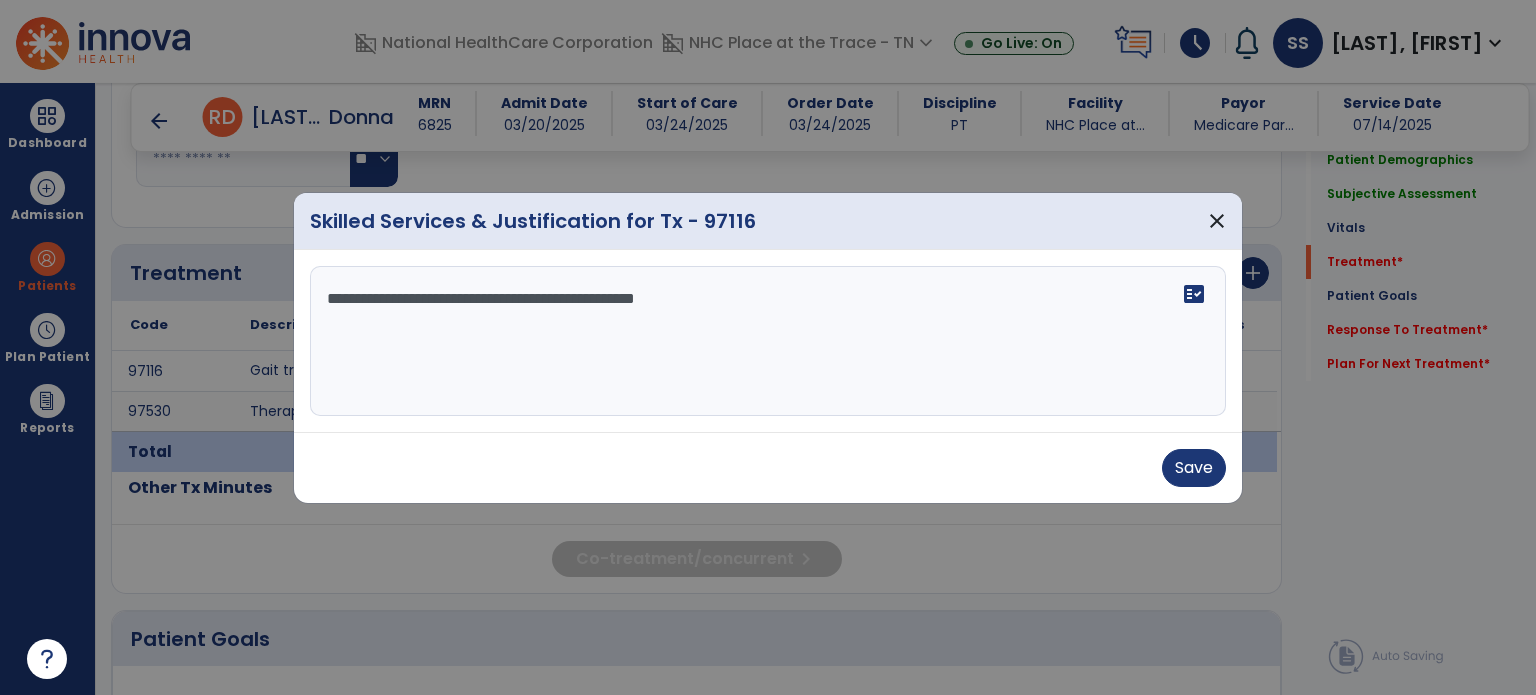 type on "**********" 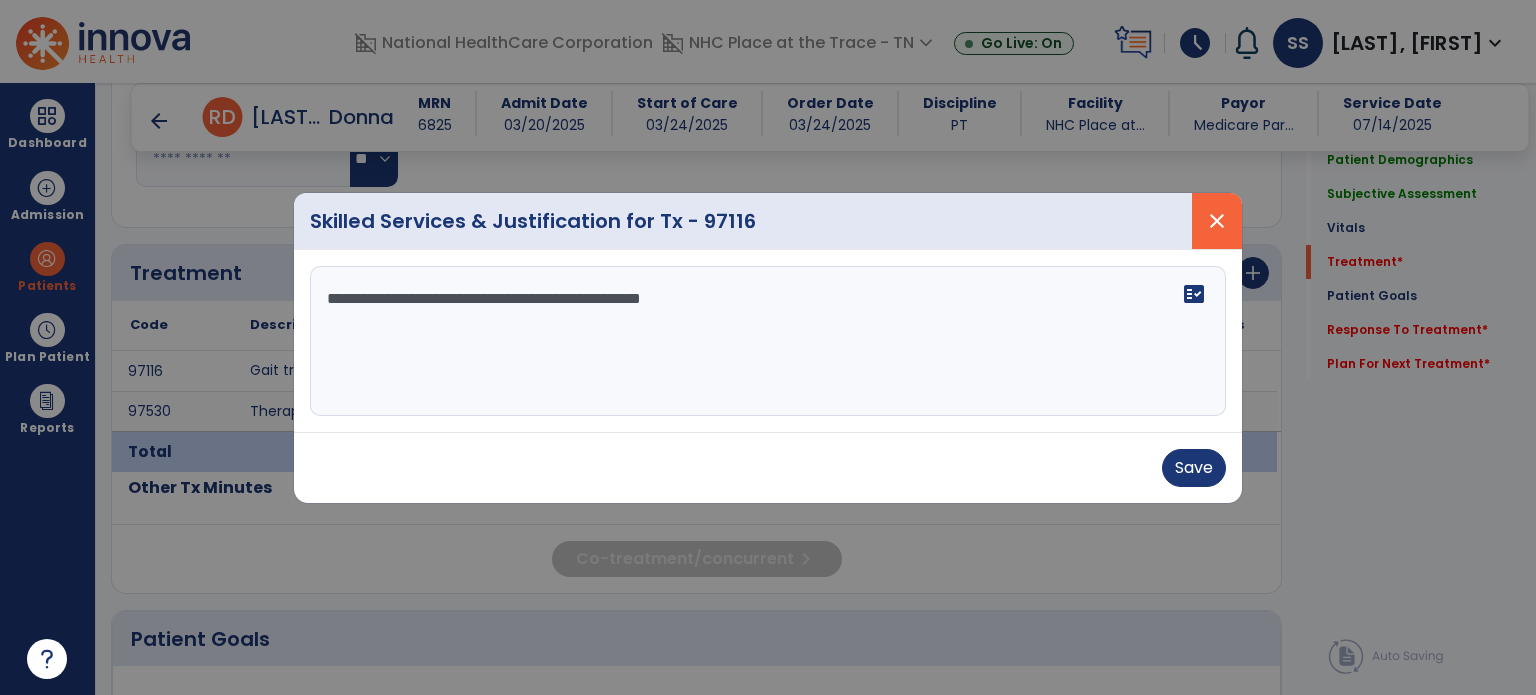 click on "close" at bounding box center [1217, 221] 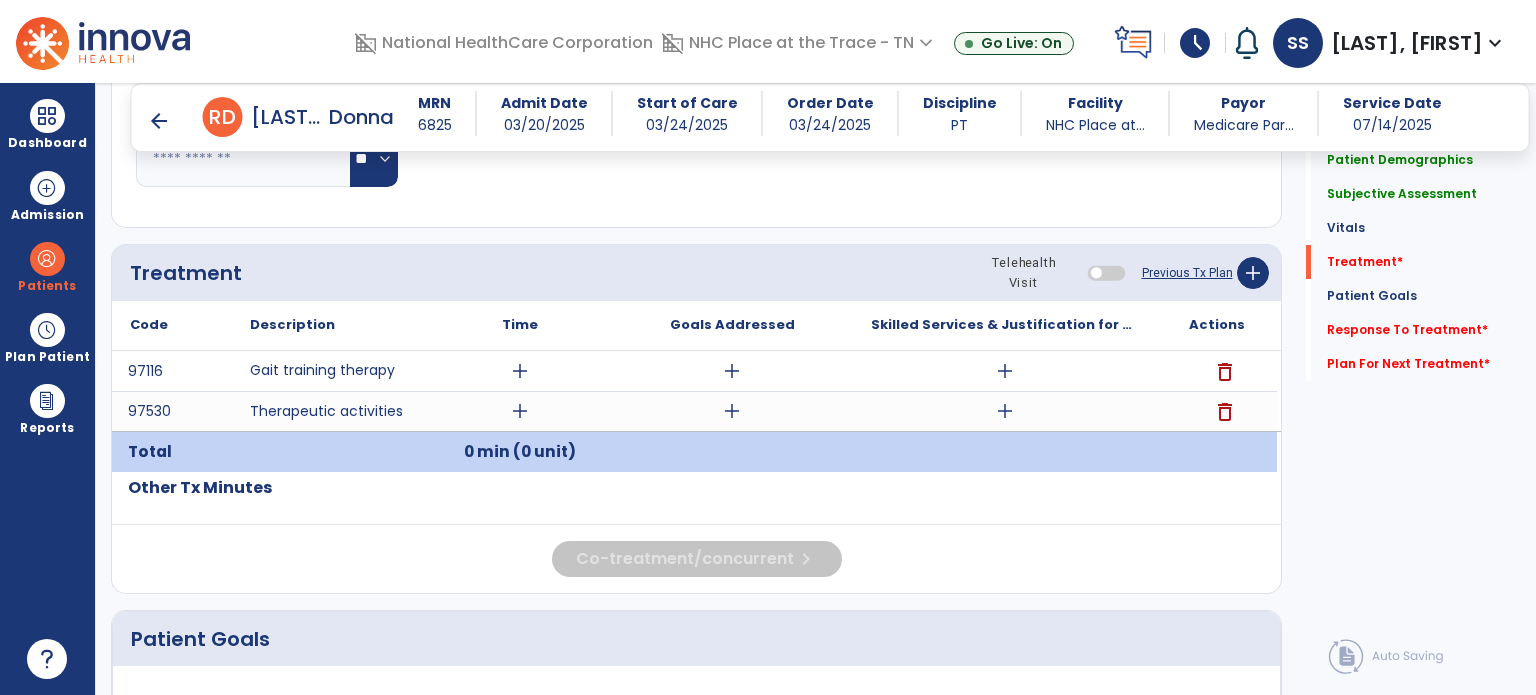 click on "delete" at bounding box center [1225, 372] 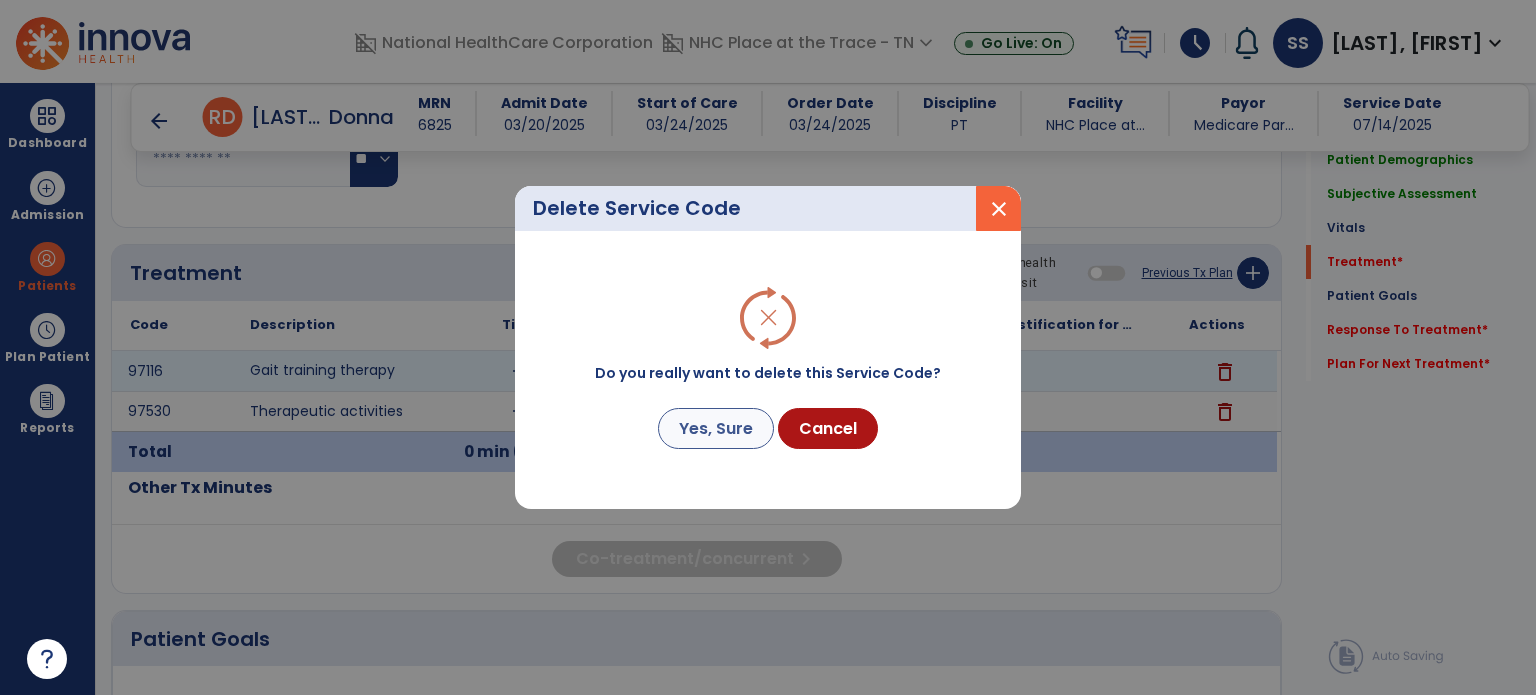 click on "Yes, Sure" at bounding box center [716, 428] 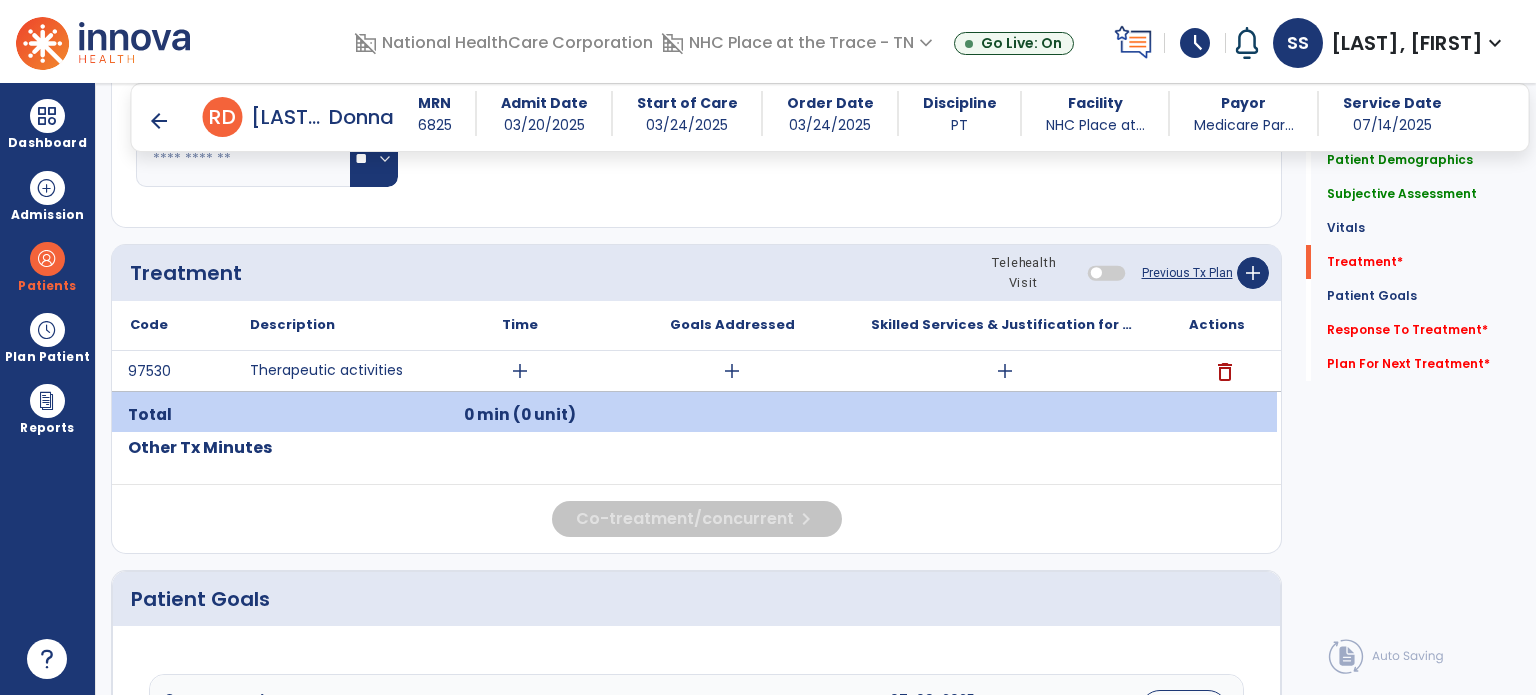 click on "add" at bounding box center (1005, 371) 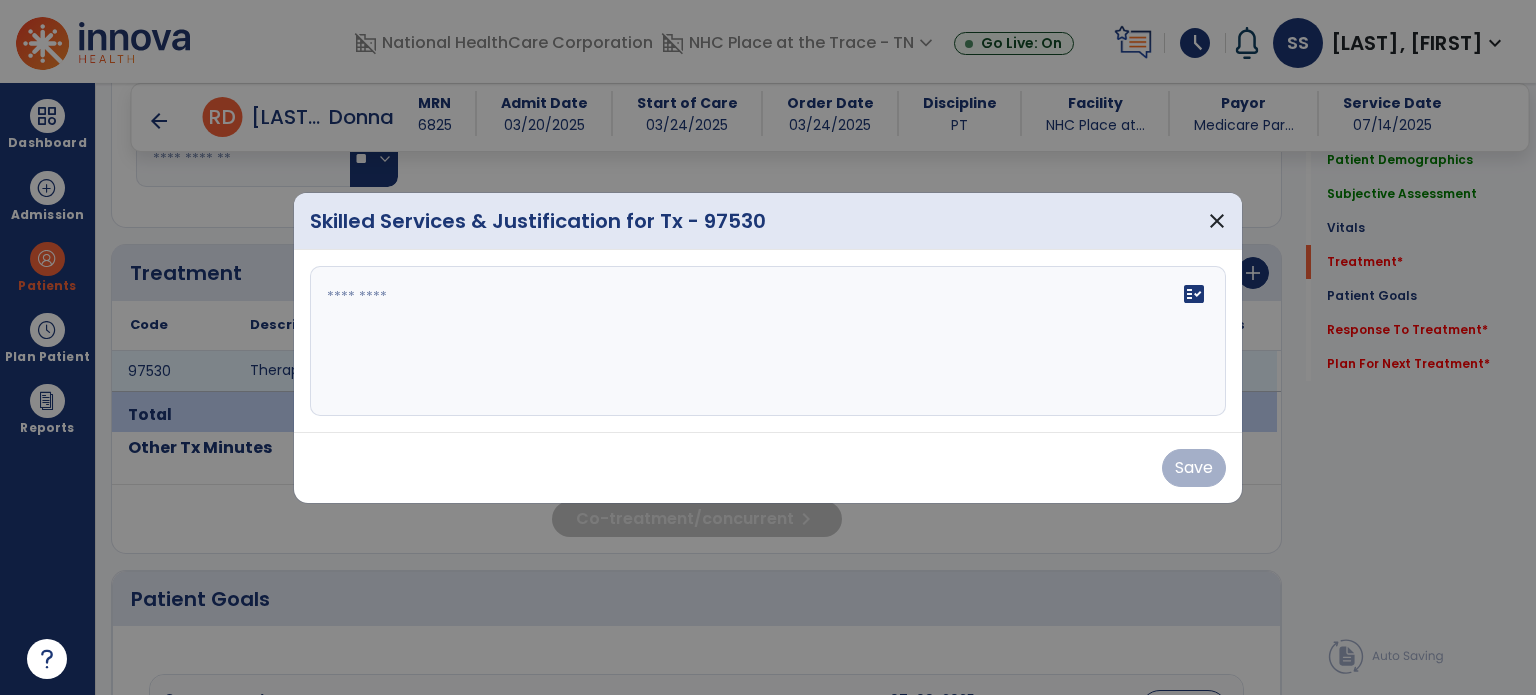click on "fact_check" at bounding box center [768, 341] 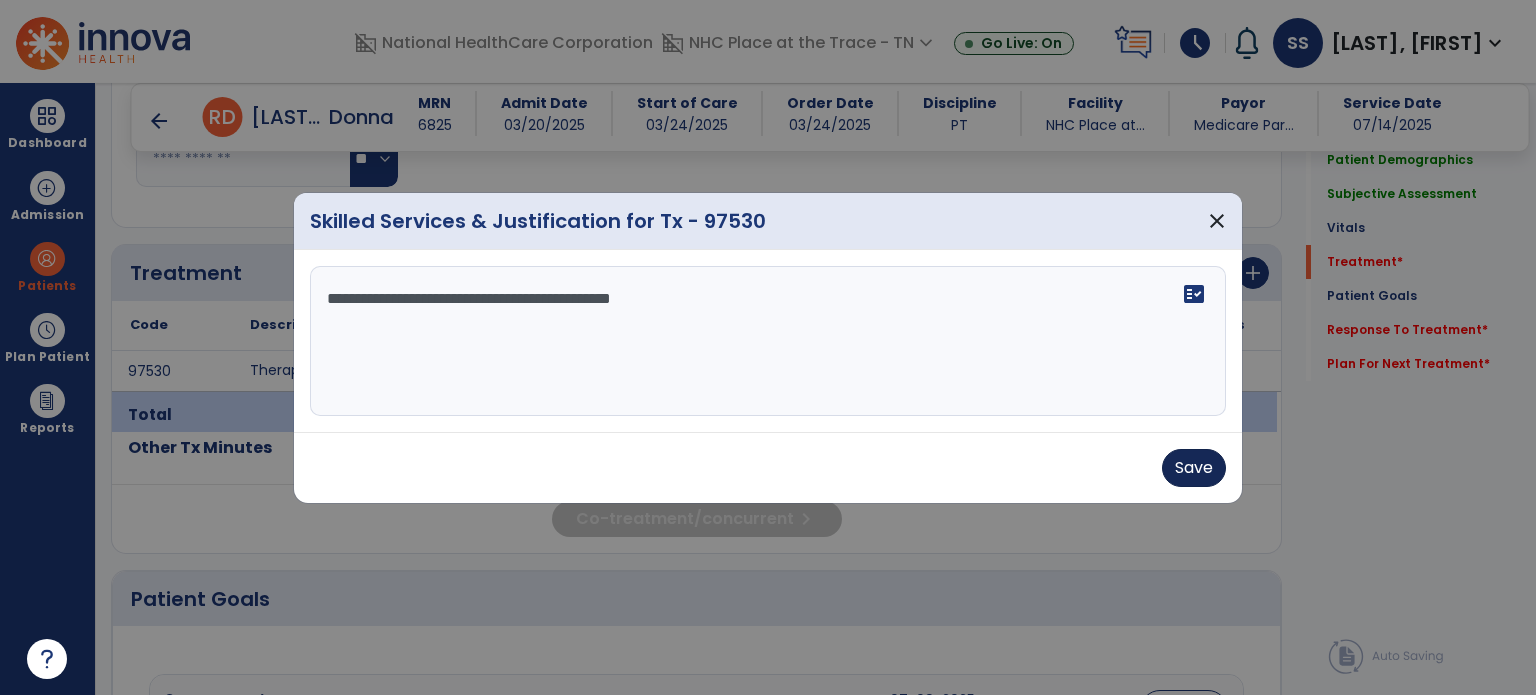 type on "**********" 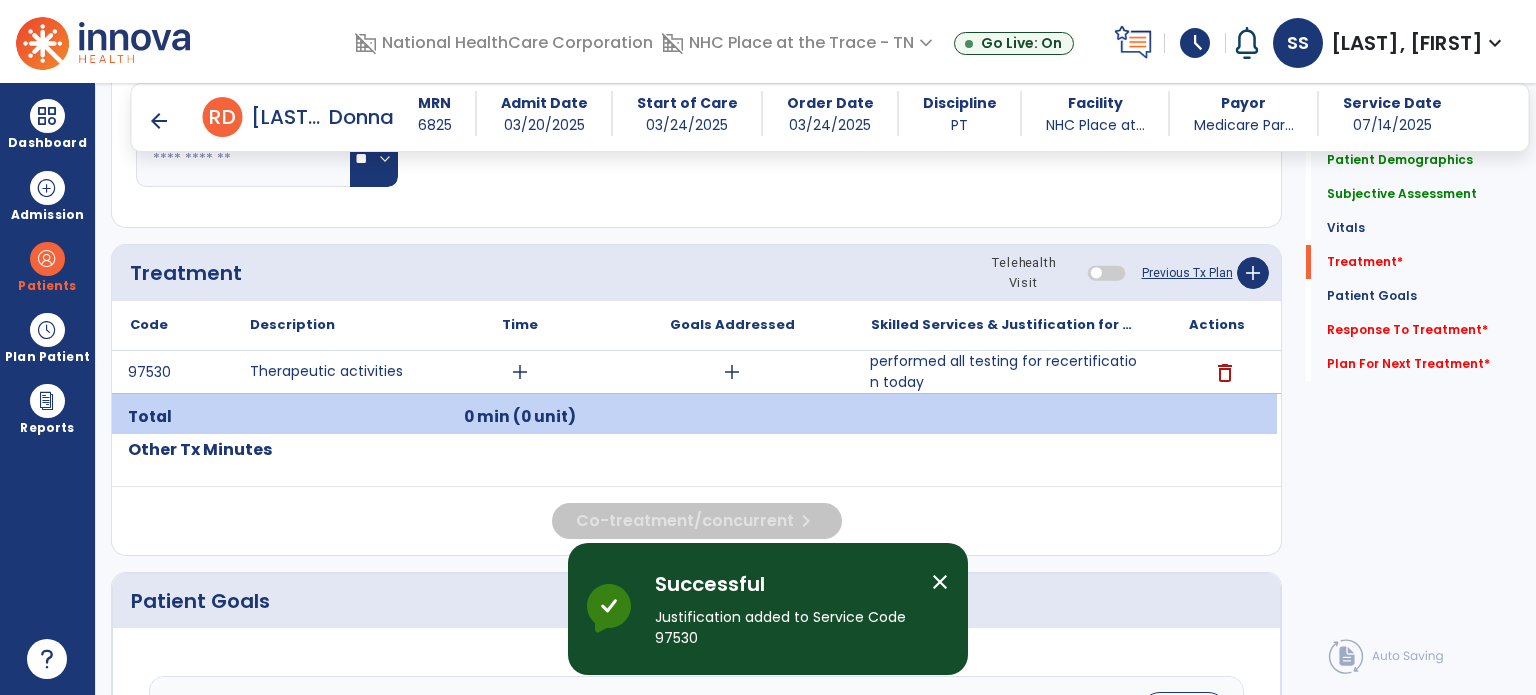 click on "0 min (0 unit)" at bounding box center (520, 417) 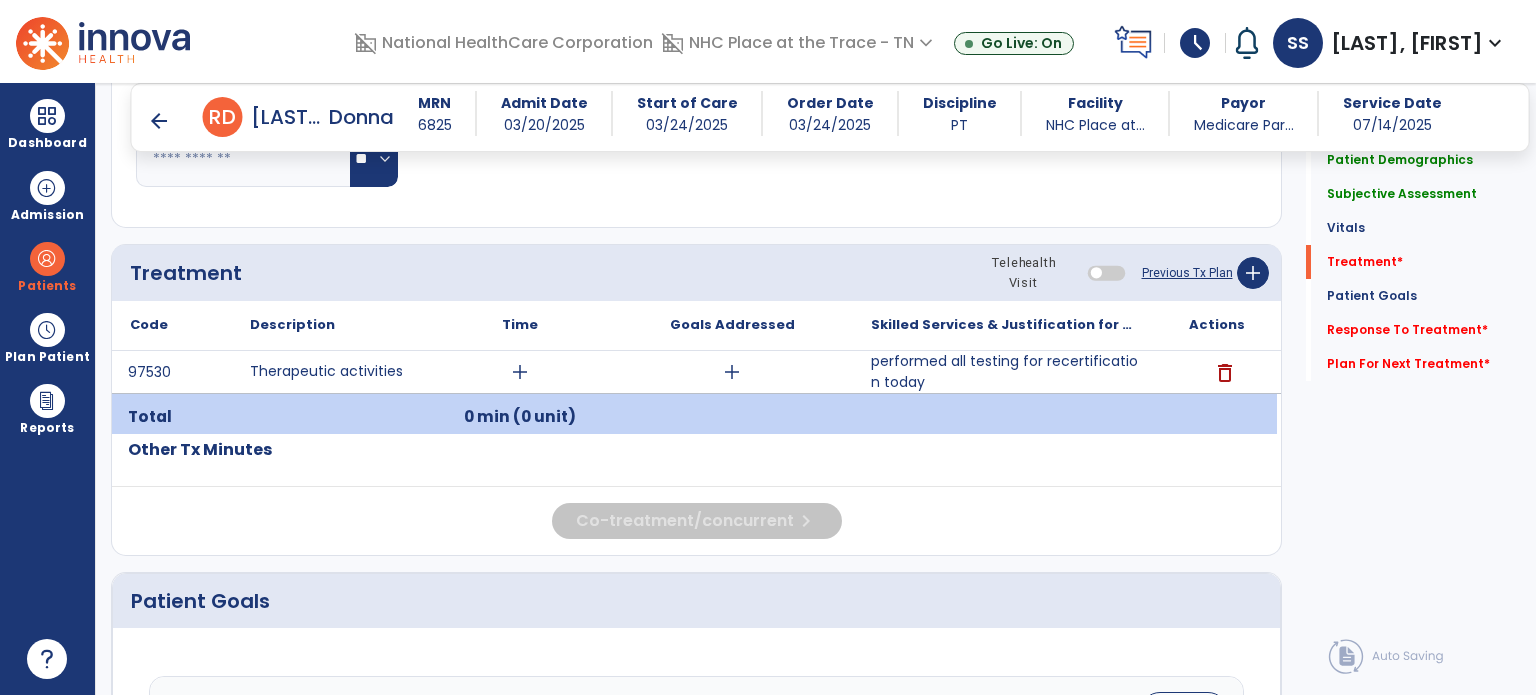 click on "add" at bounding box center (520, 372) 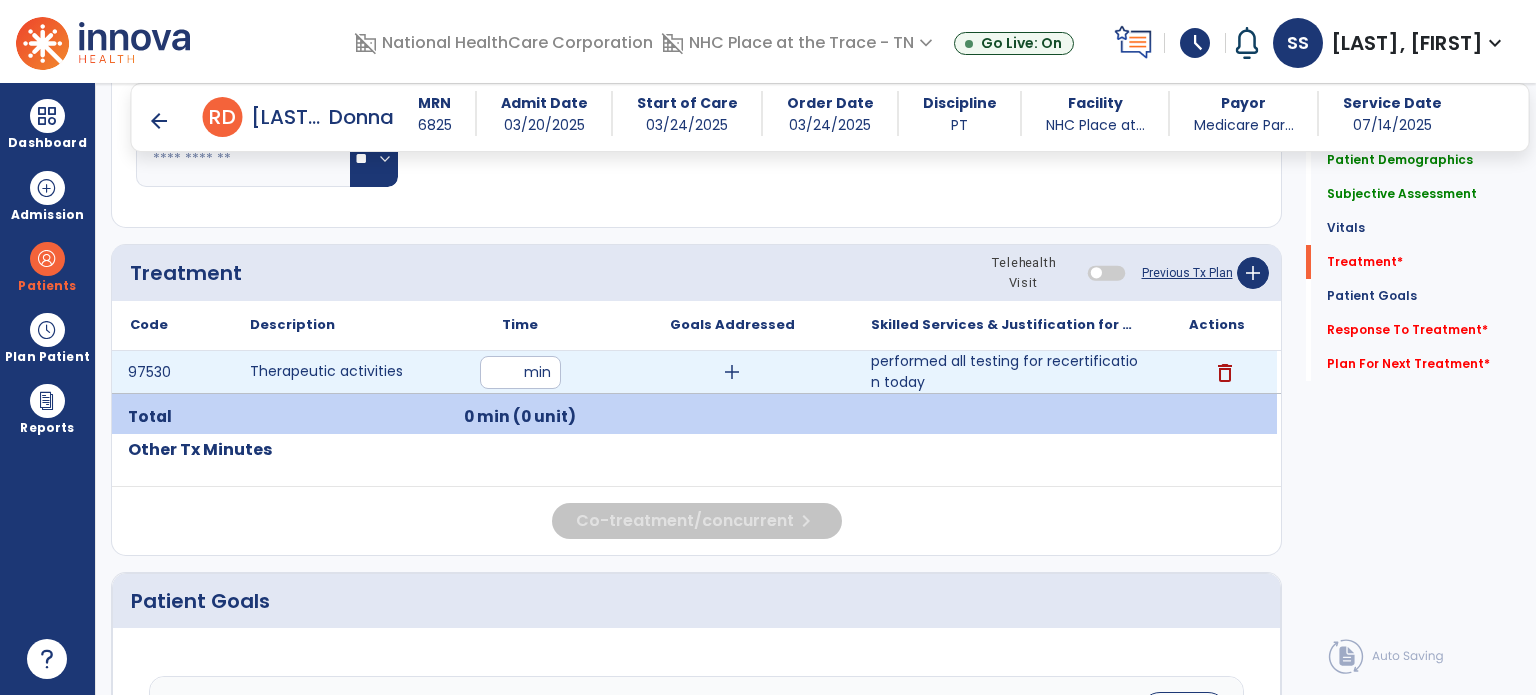 type on "*" 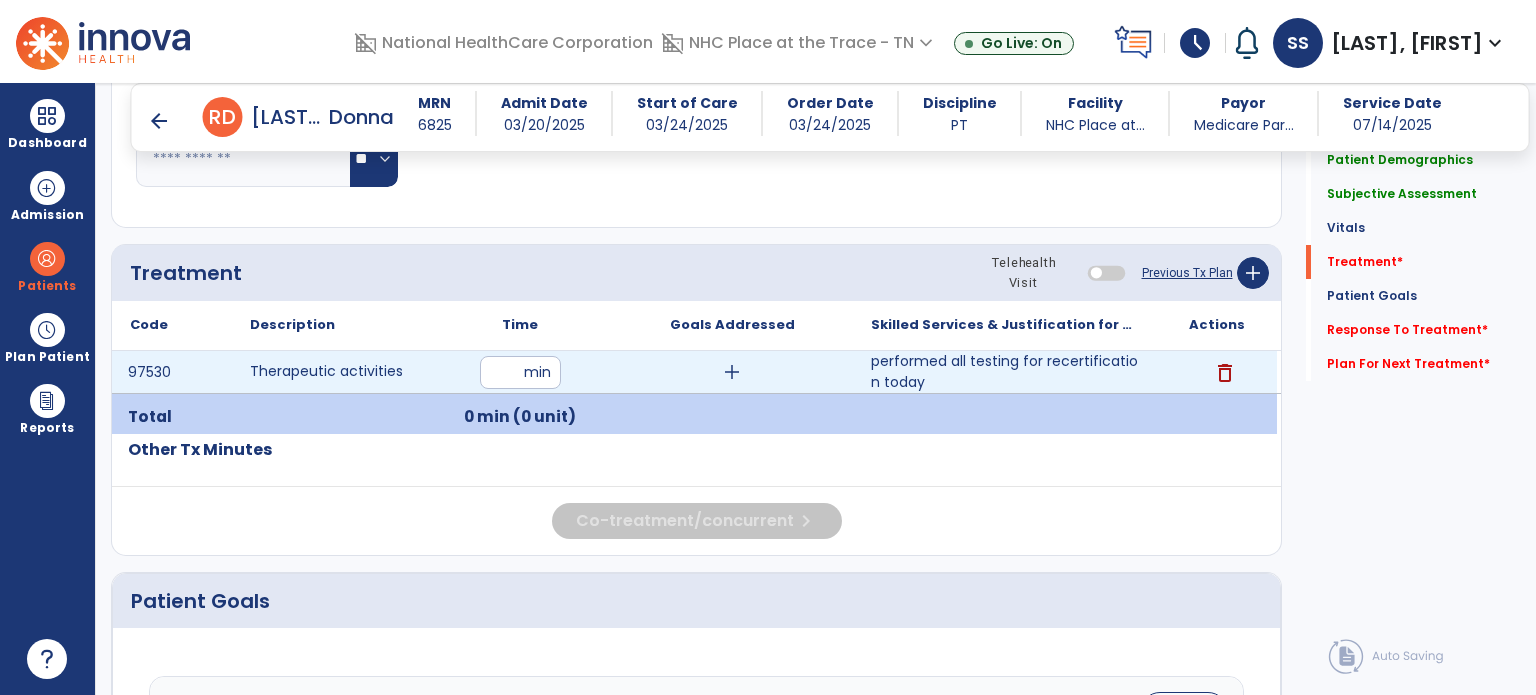 type on "**" 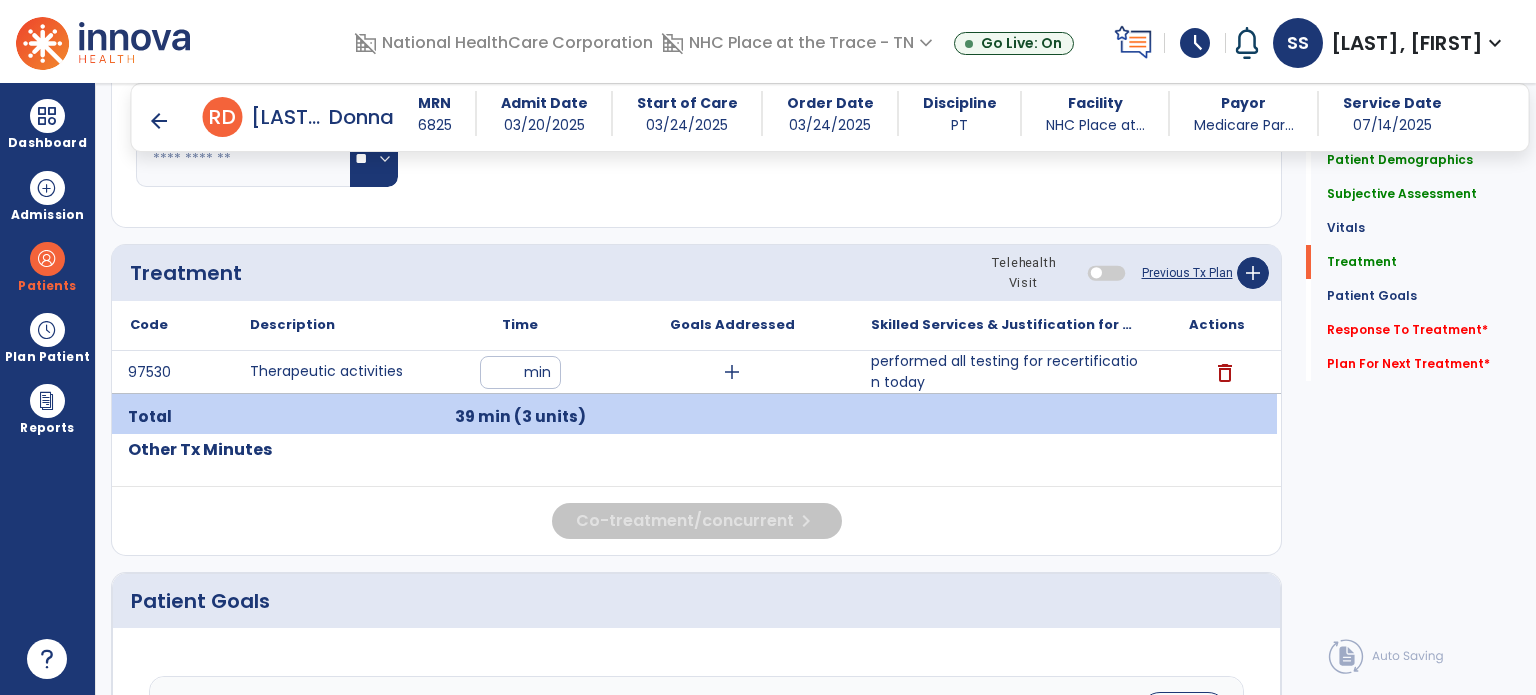click on "add" at bounding box center [732, 372] 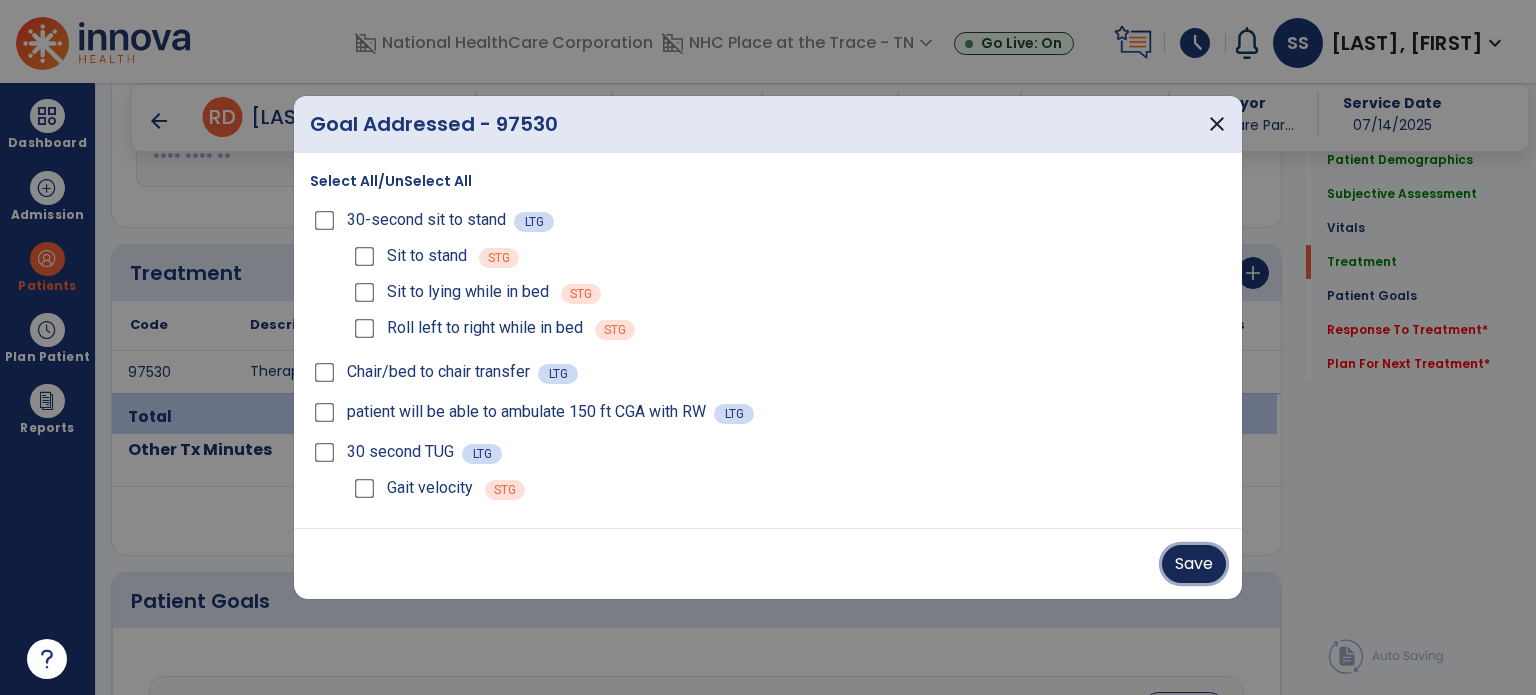 click on "Save" at bounding box center (1194, 564) 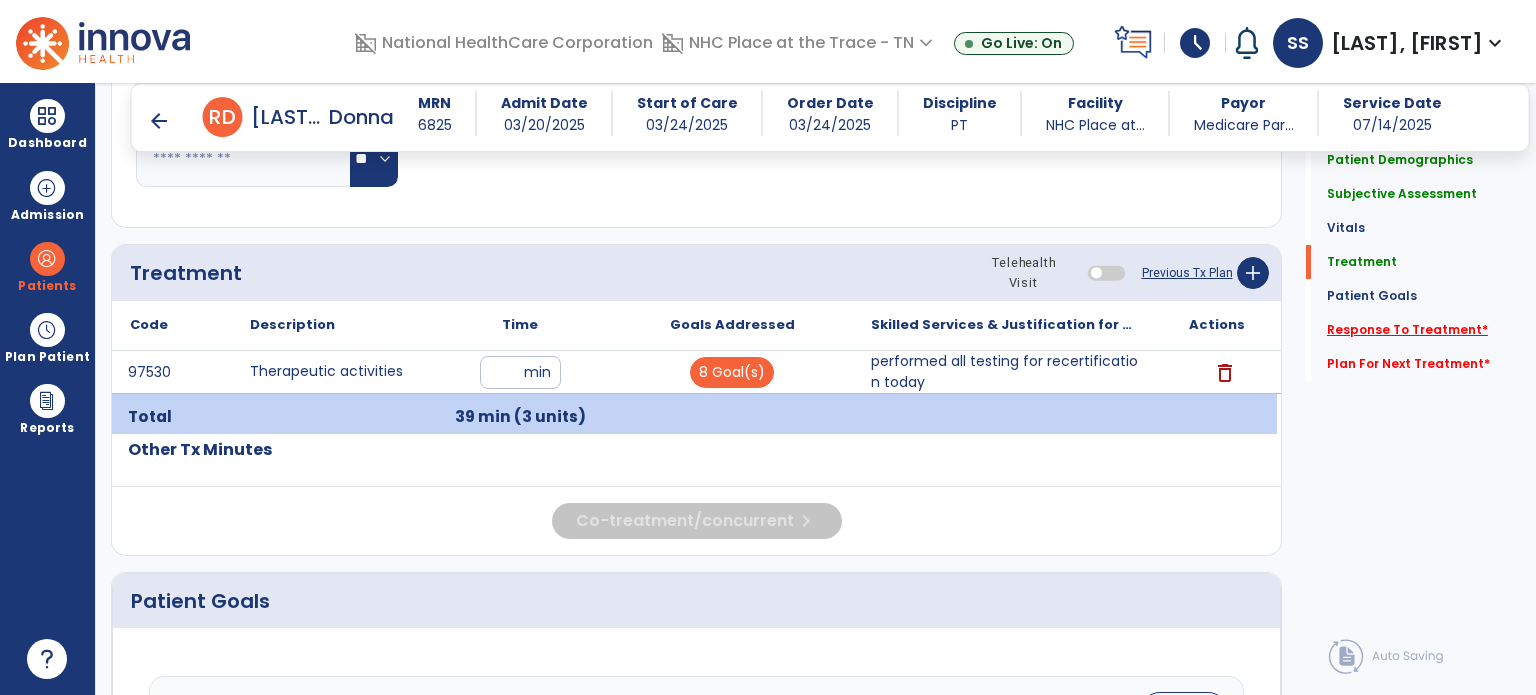 click on "Response To Treatment   *" 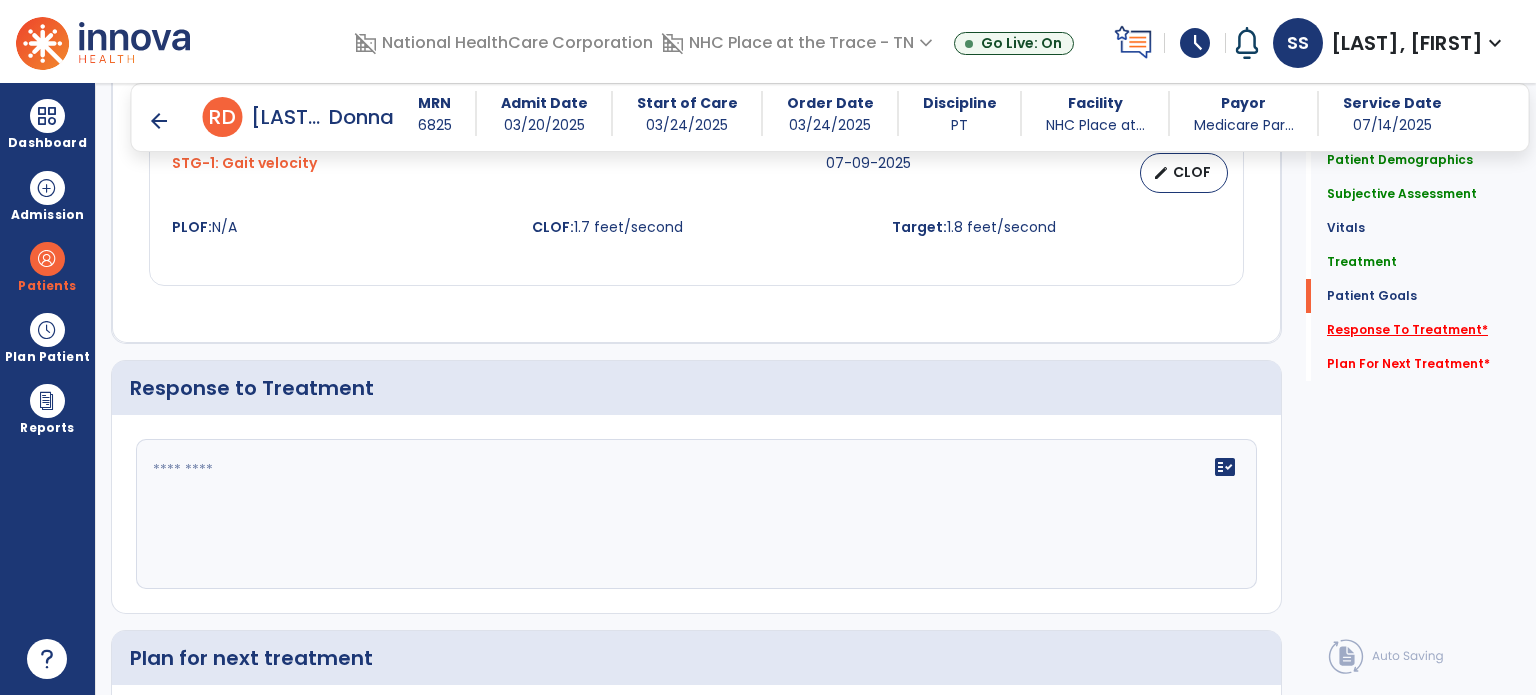 scroll, scrollTop: 2657, scrollLeft: 0, axis: vertical 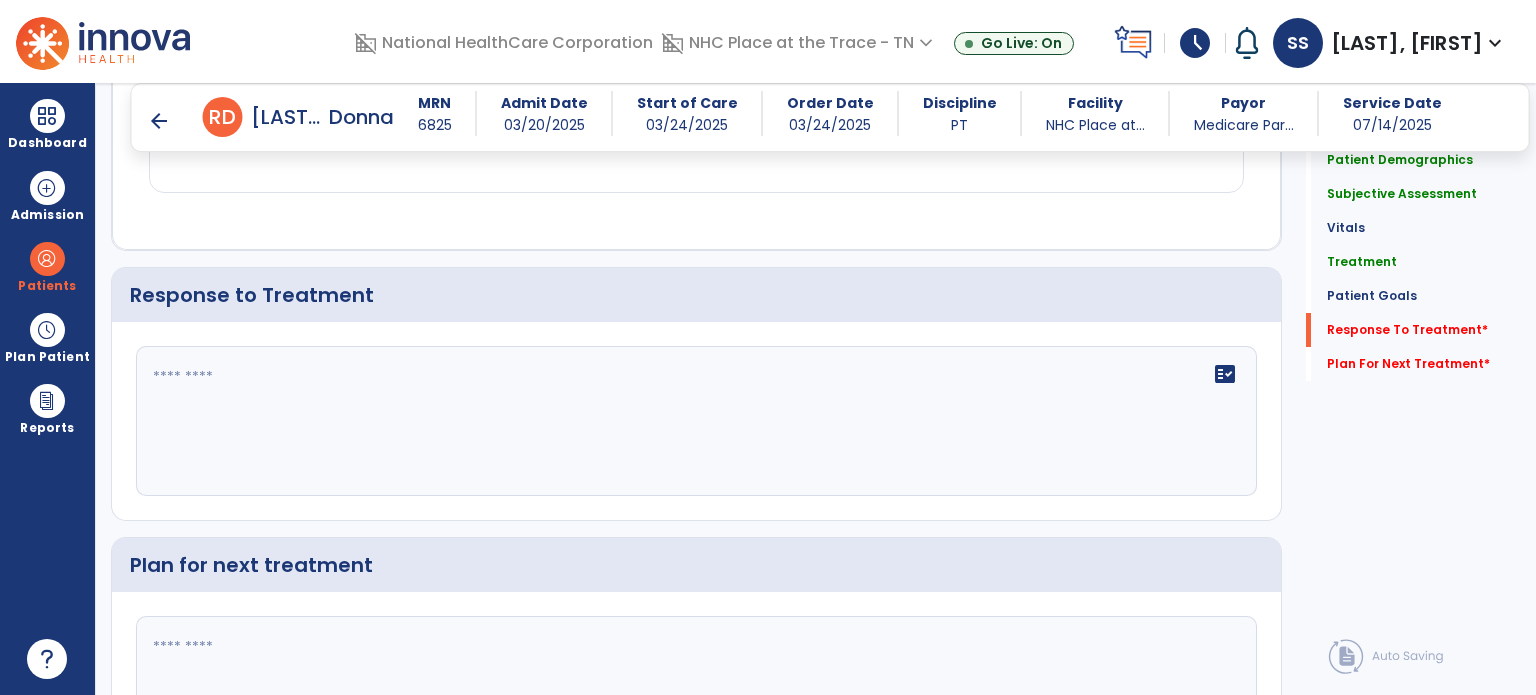 click on "fact_check" 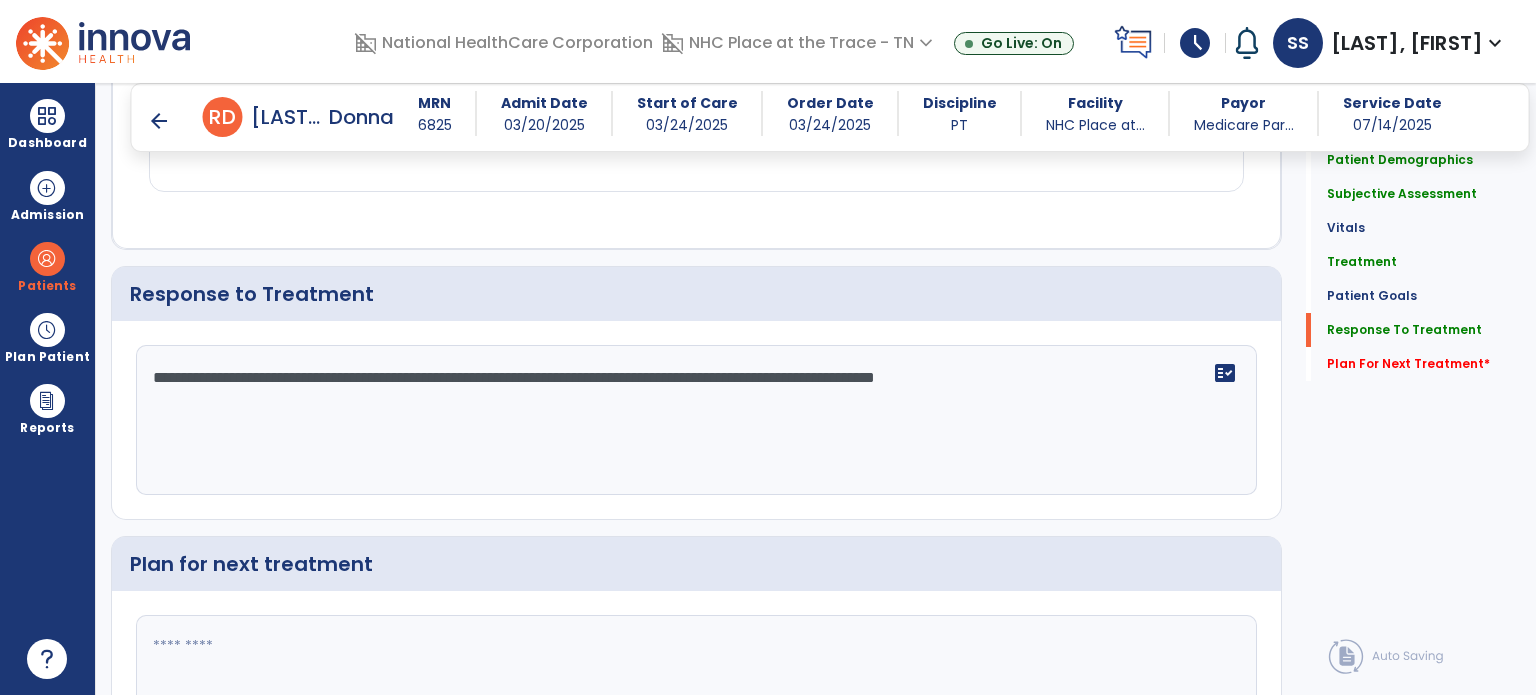 scroll, scrollTop: 2657, scrollLeft: 0, axis: vertical 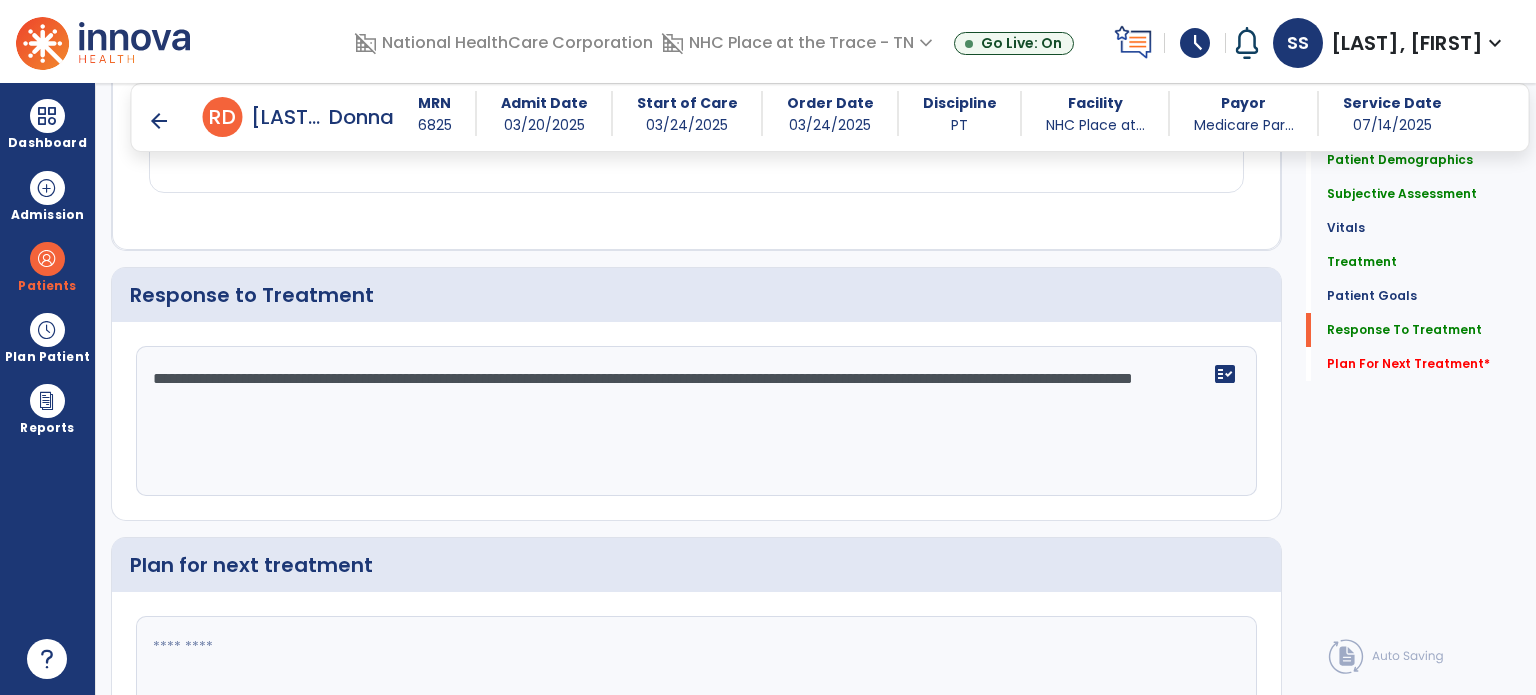 type on "**********" 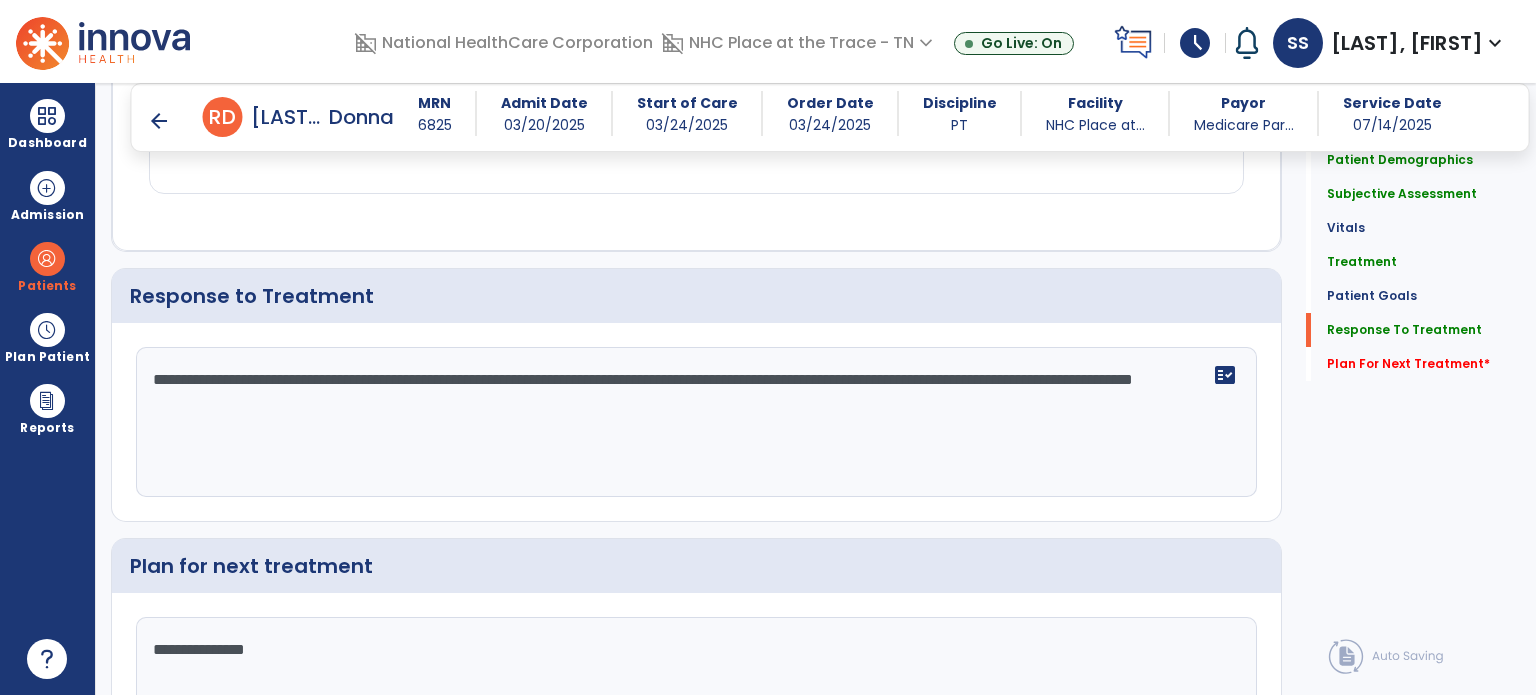 type on "**********" 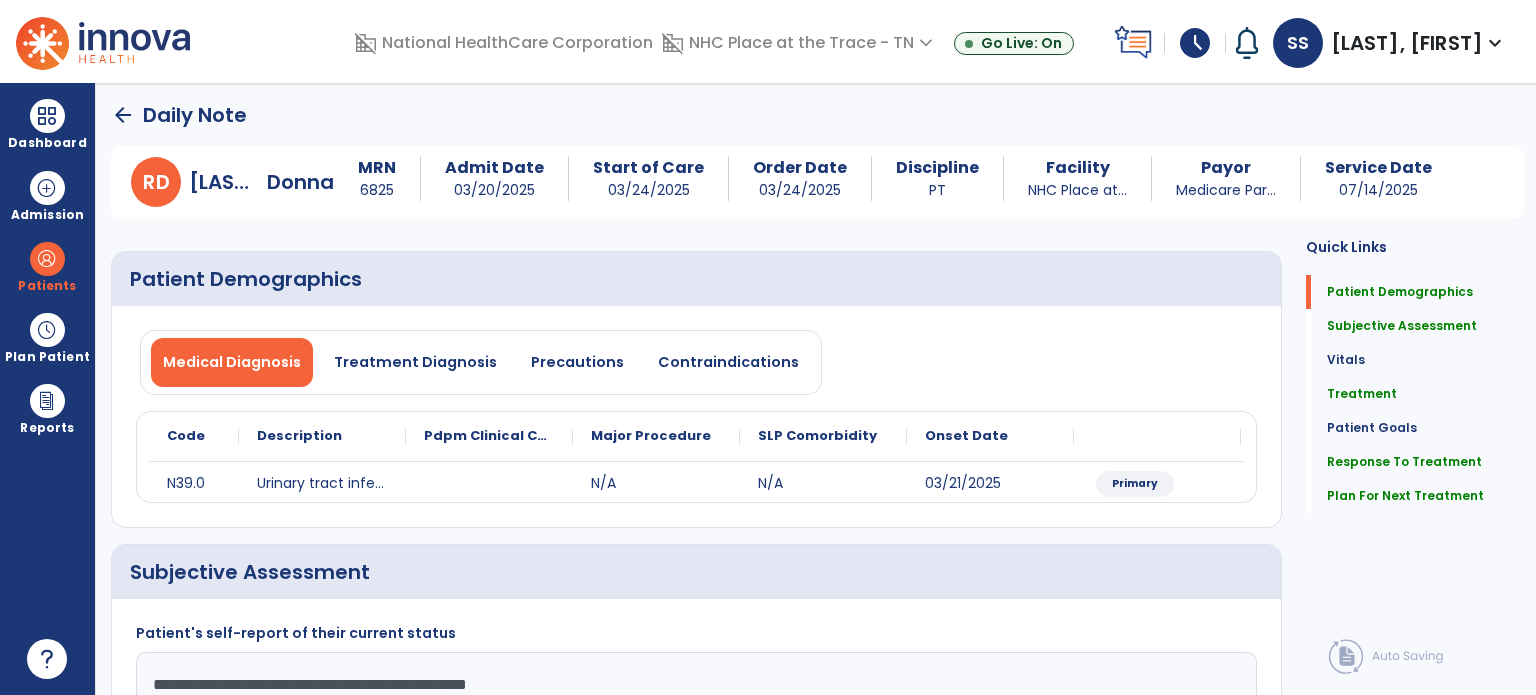 scroll, scrollTop: 0, scrollLeft: 0, axis: both 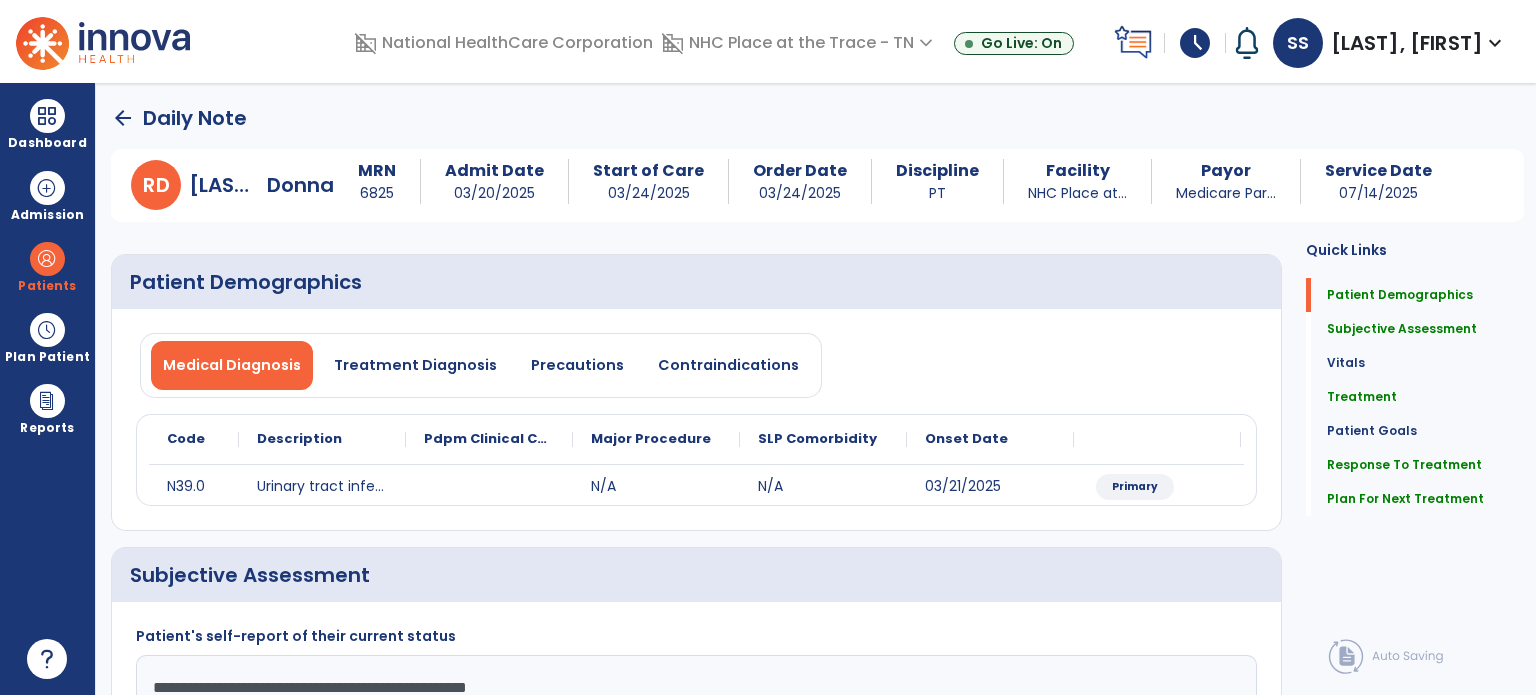 click on "arrow_back" 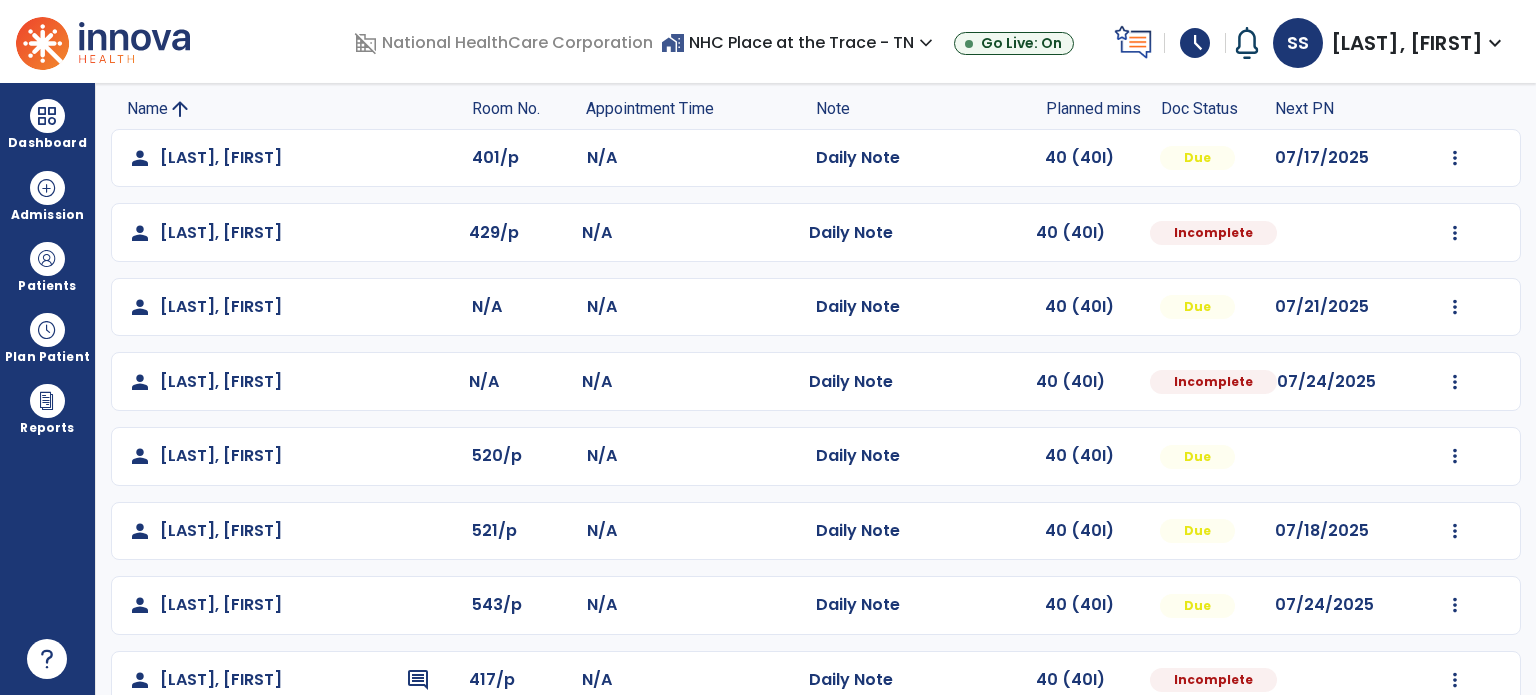scroll, scrollTop: 134, scrollLeft: 0, axis: vertical 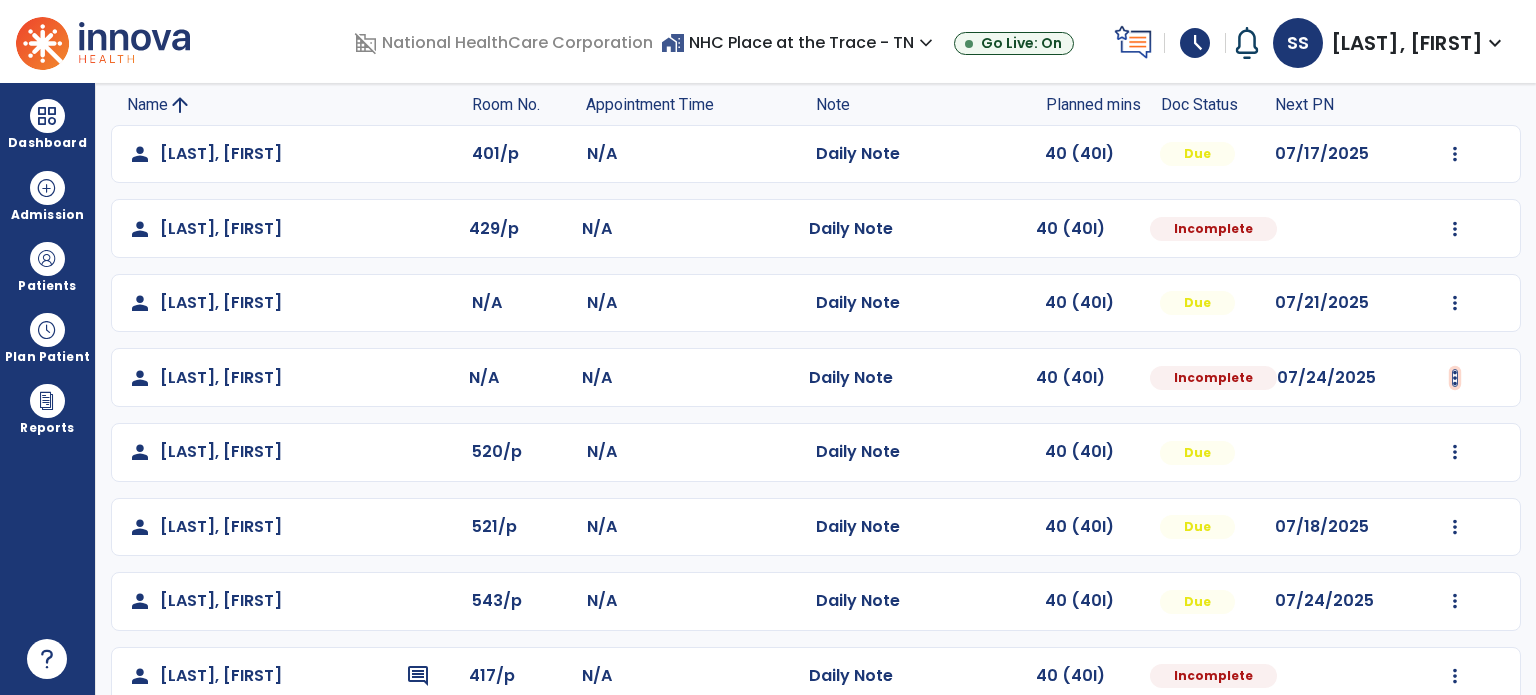 click at bounding box center [1455, 154] 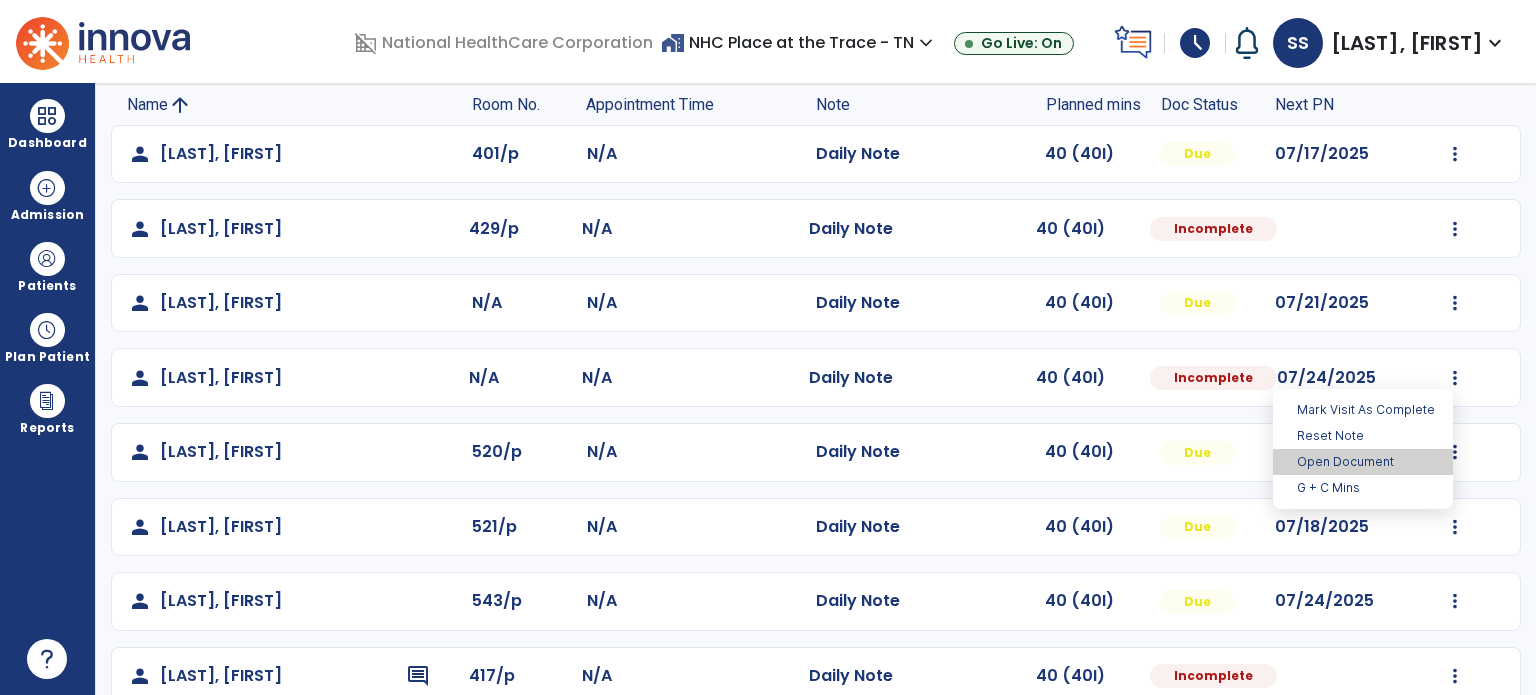 click on "Open Document" at bounding box center (1363, 462) 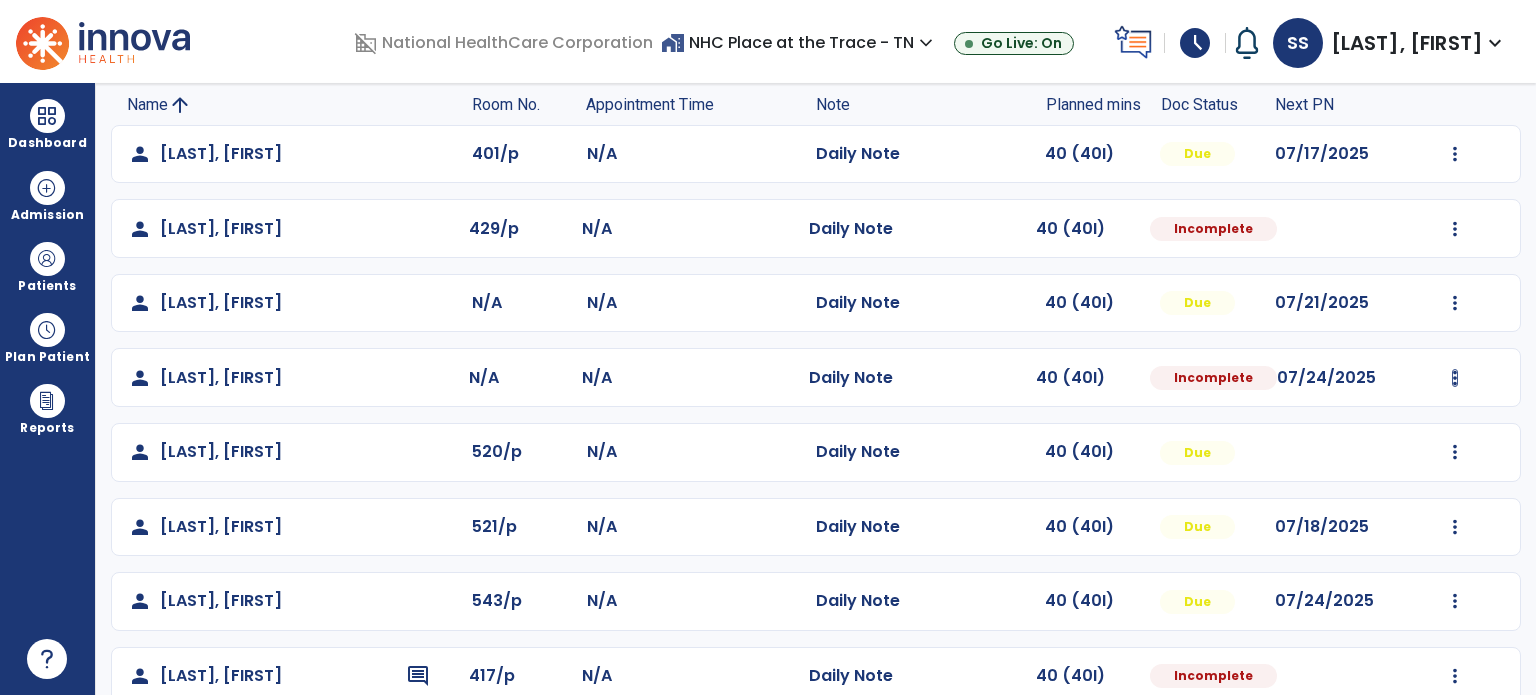 click at bounding box center (1455, 154) 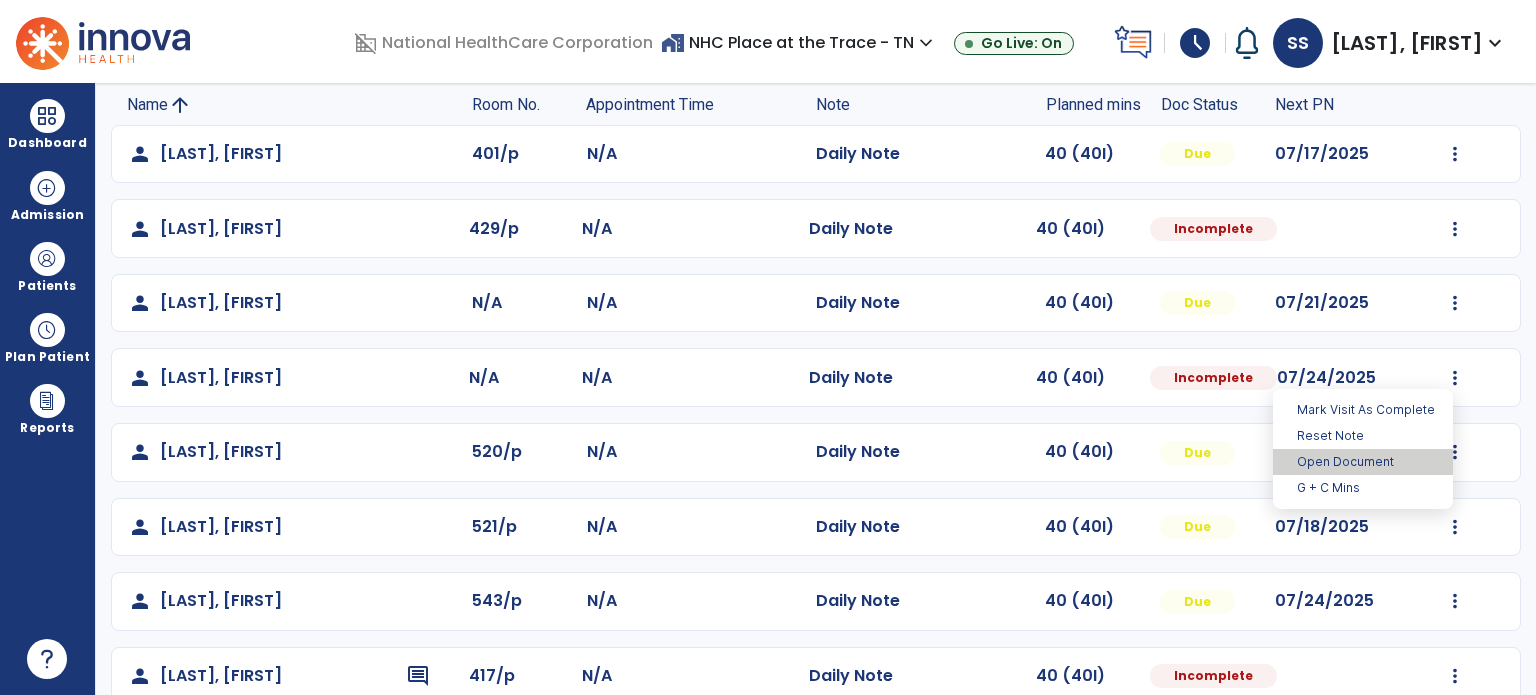 click on "Open Document" at bounding box center (1363, 462) 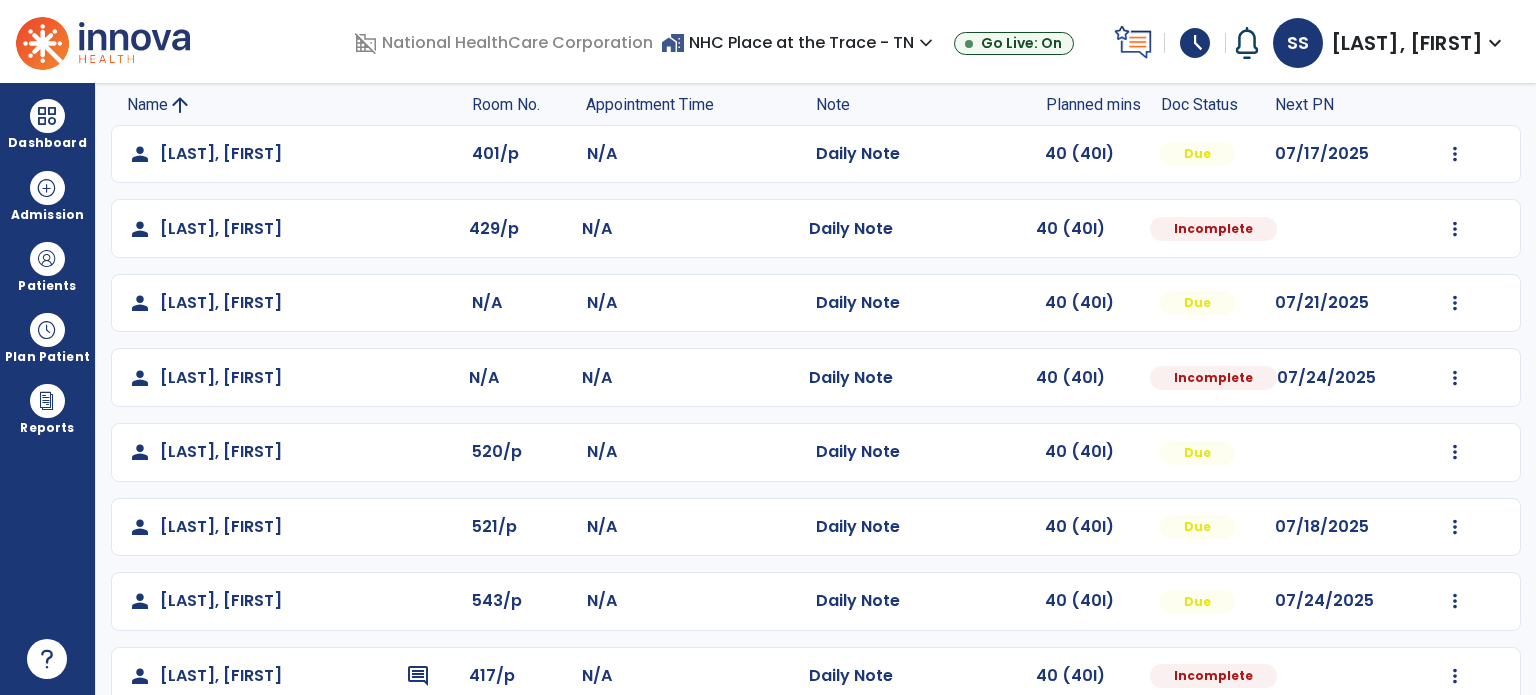 select on "*" 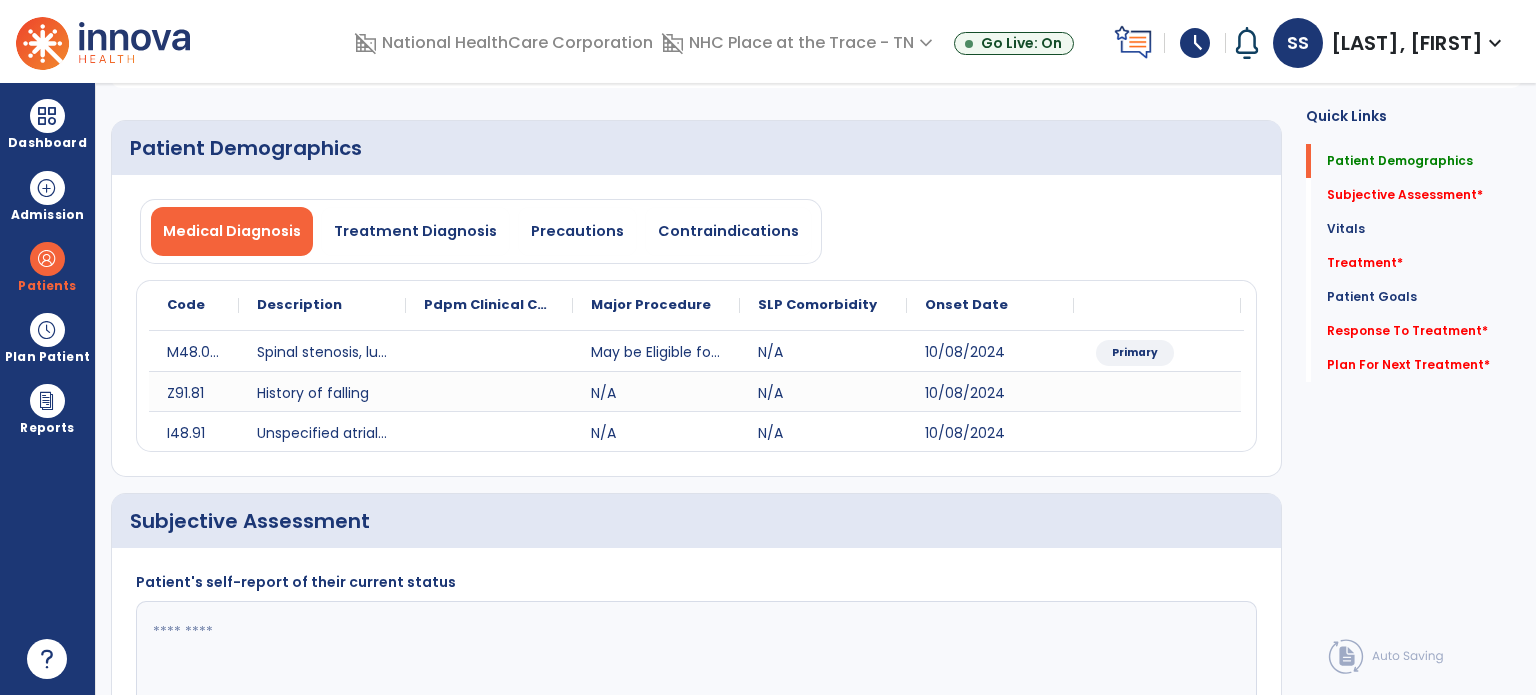 click 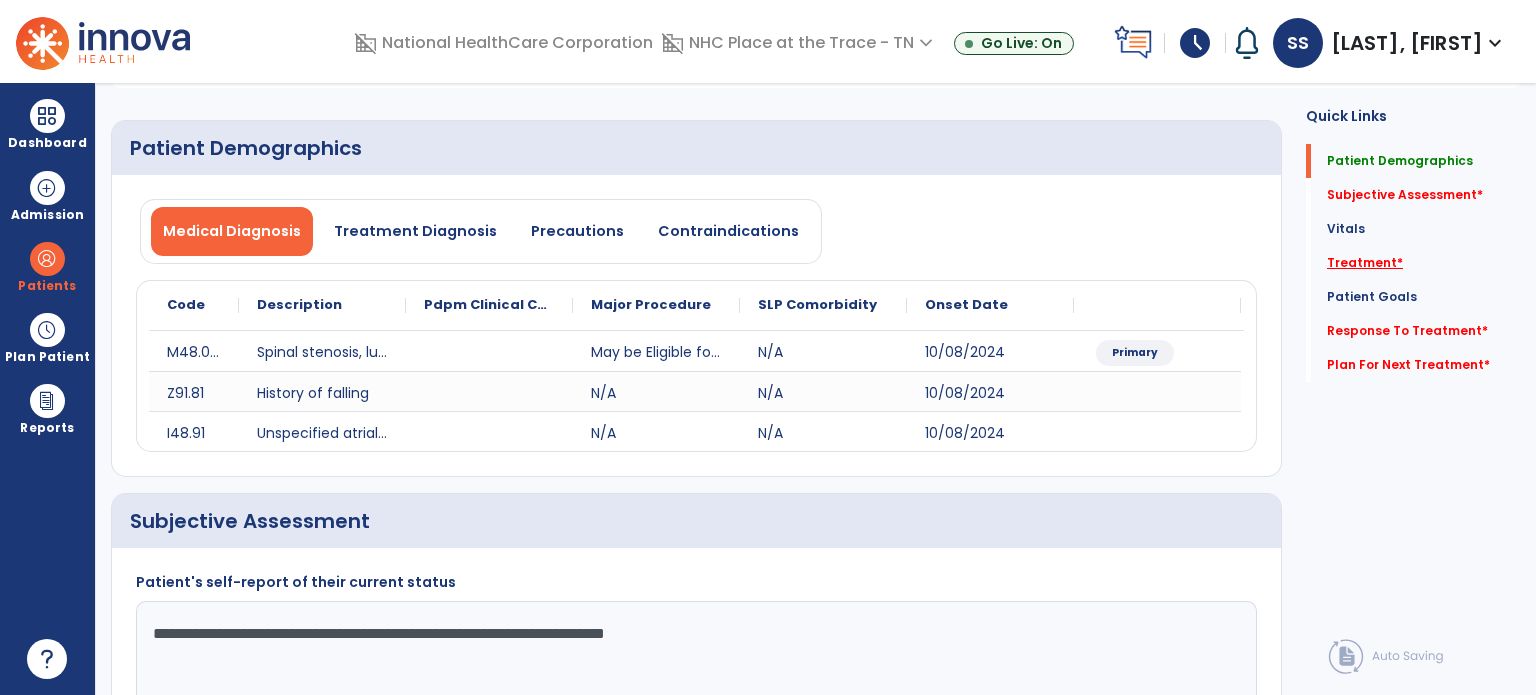 type on "**********" 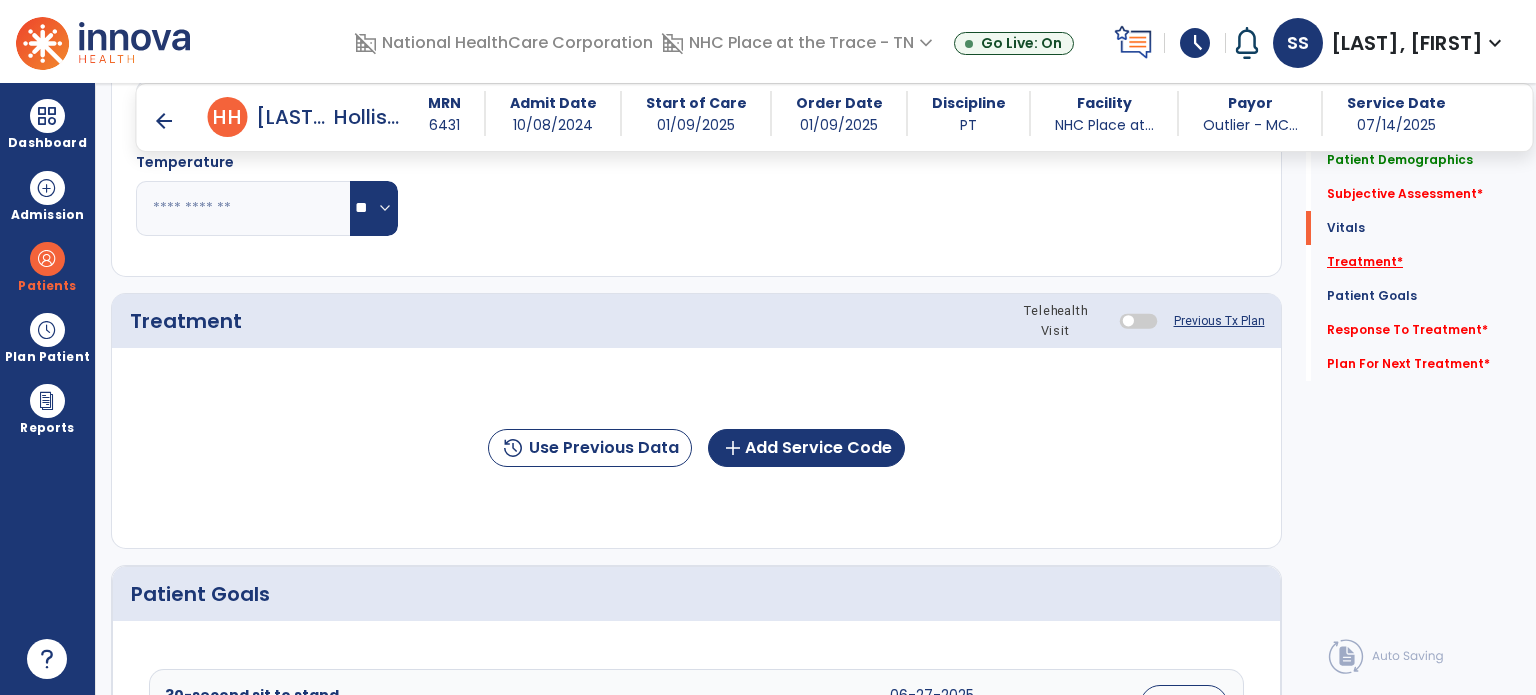 scroll, scrollTop: 1085, scrollLeft: 0, axis: vertical 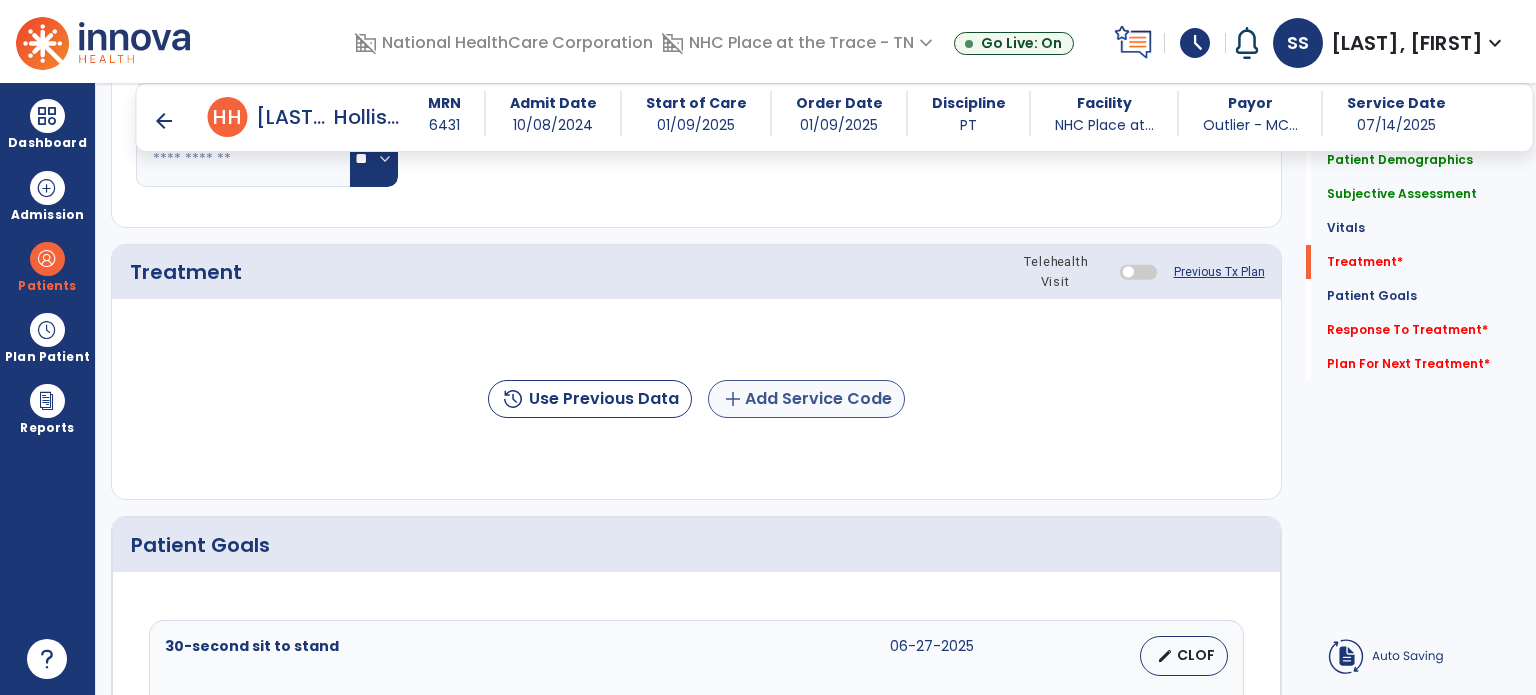 click on "add  Add Service Code" 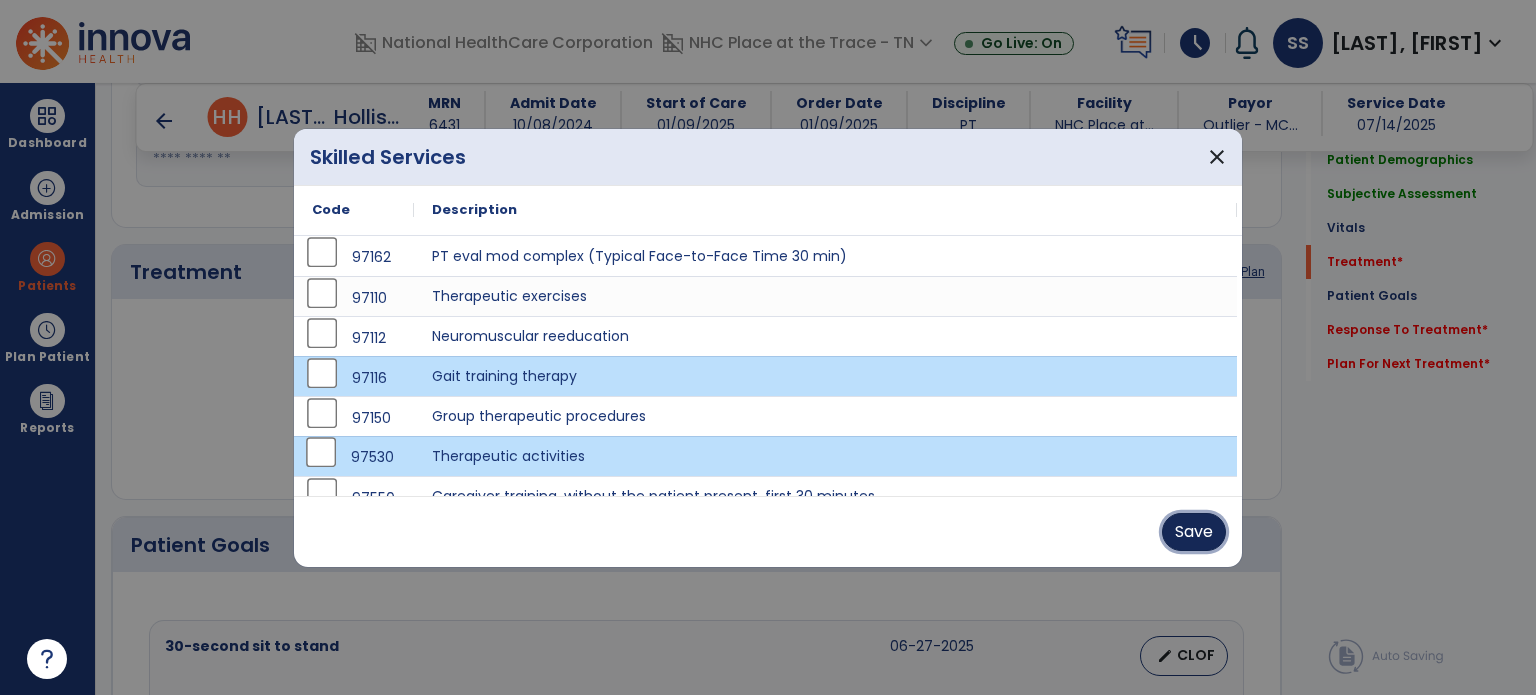 click on "Save" at bounding box center (1194, 532) 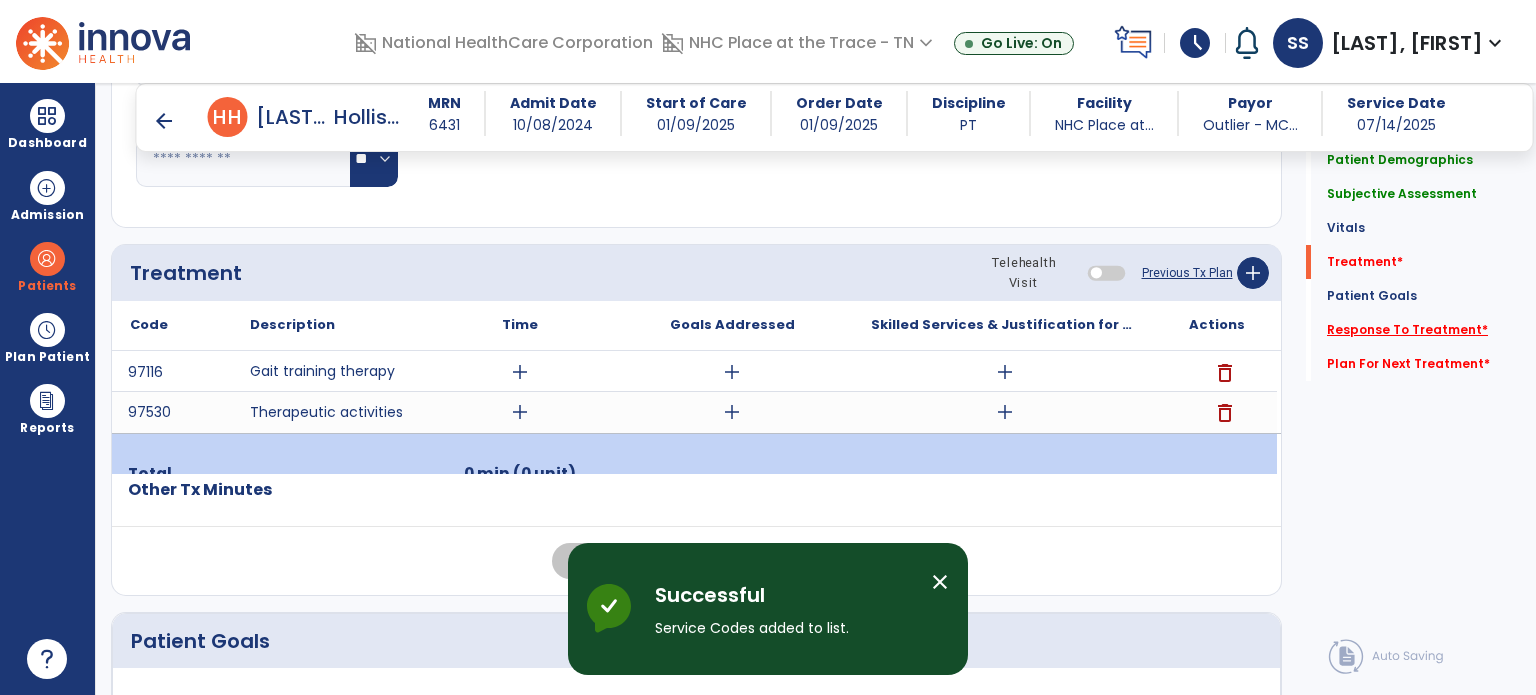 click on "Response To Treatment   *" 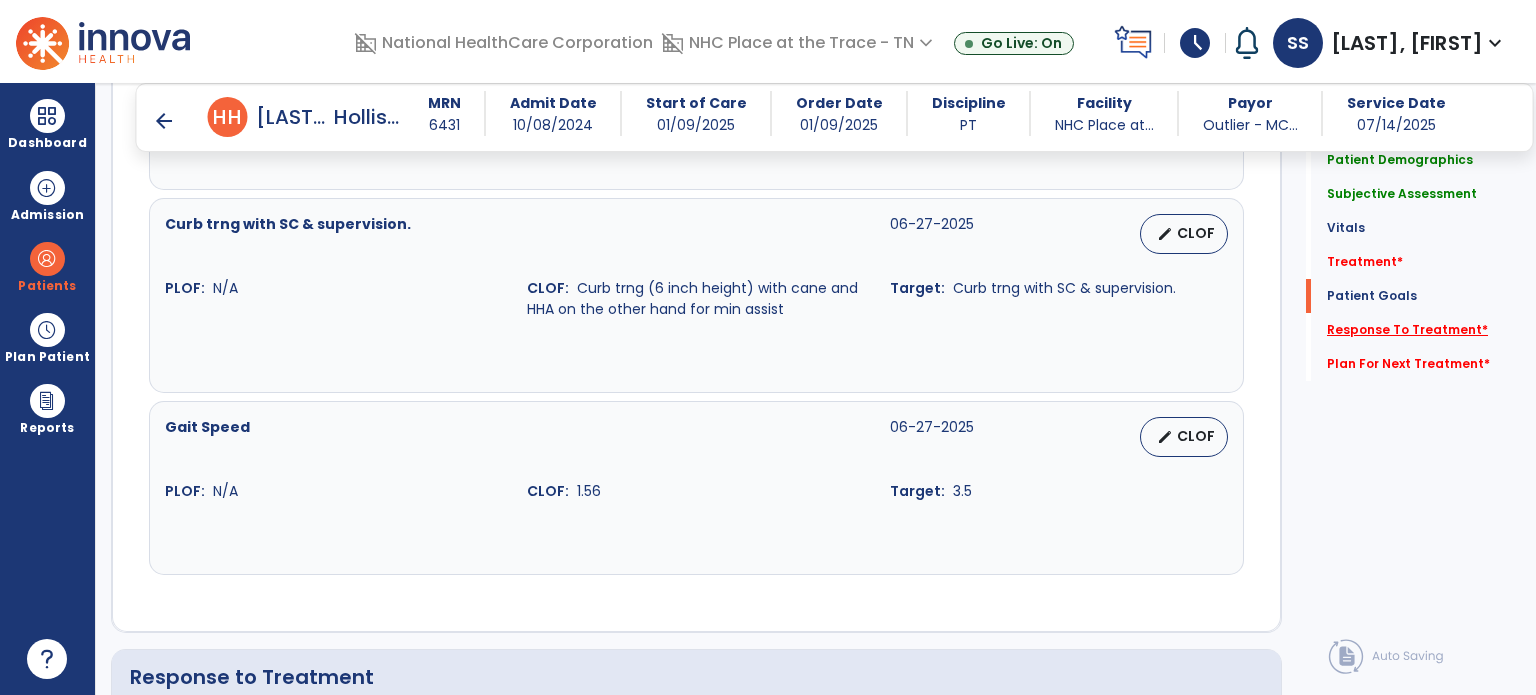 scroll, scrollTop: 2732, scrollLeft: 0, axis: vertical 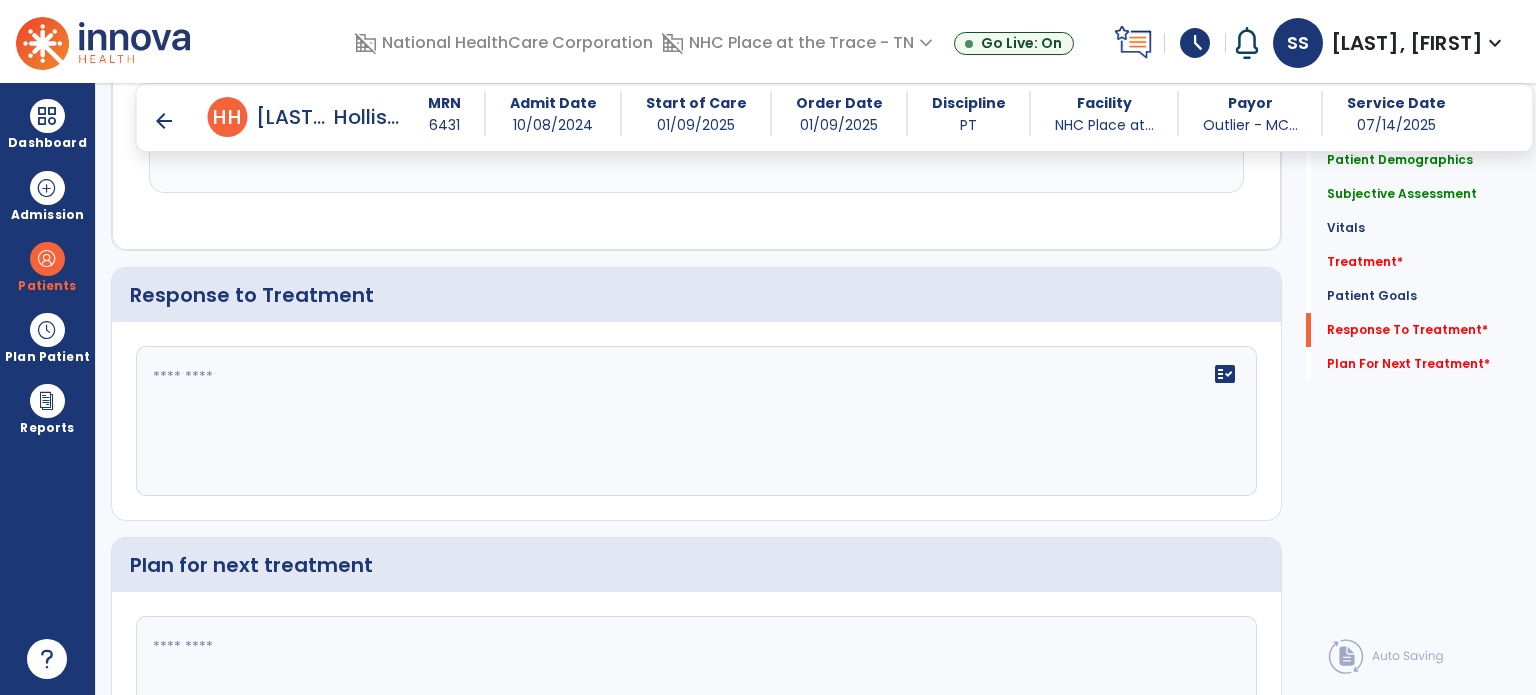 click on "fact_check" 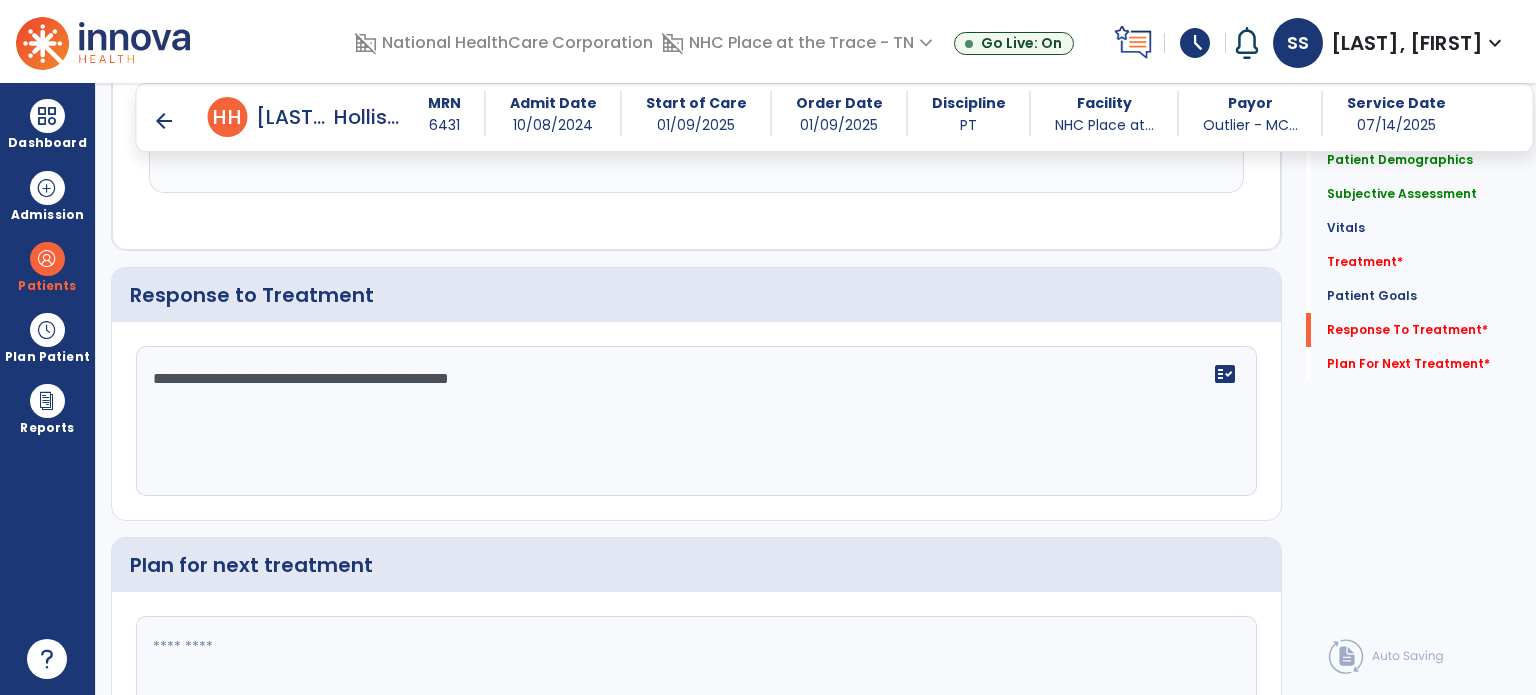 type on "**********" 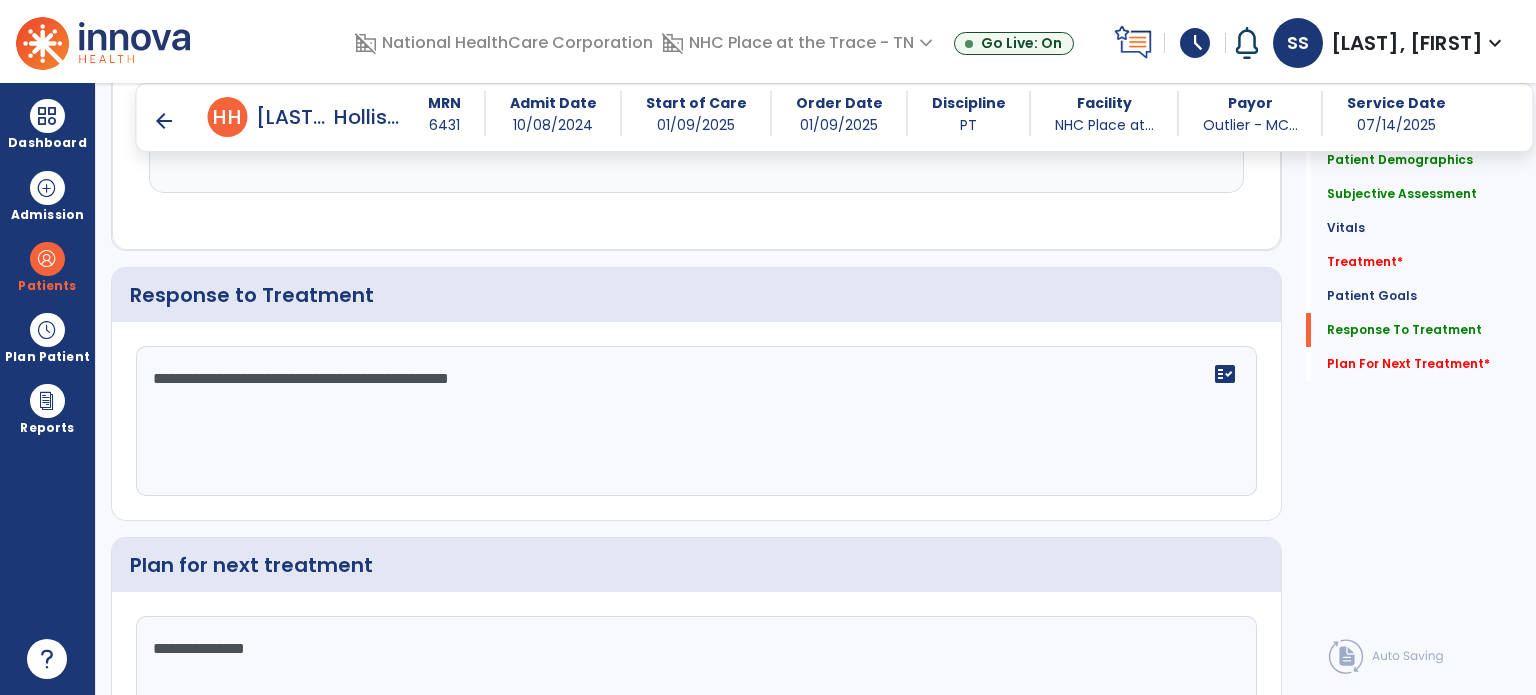 type on "**********" 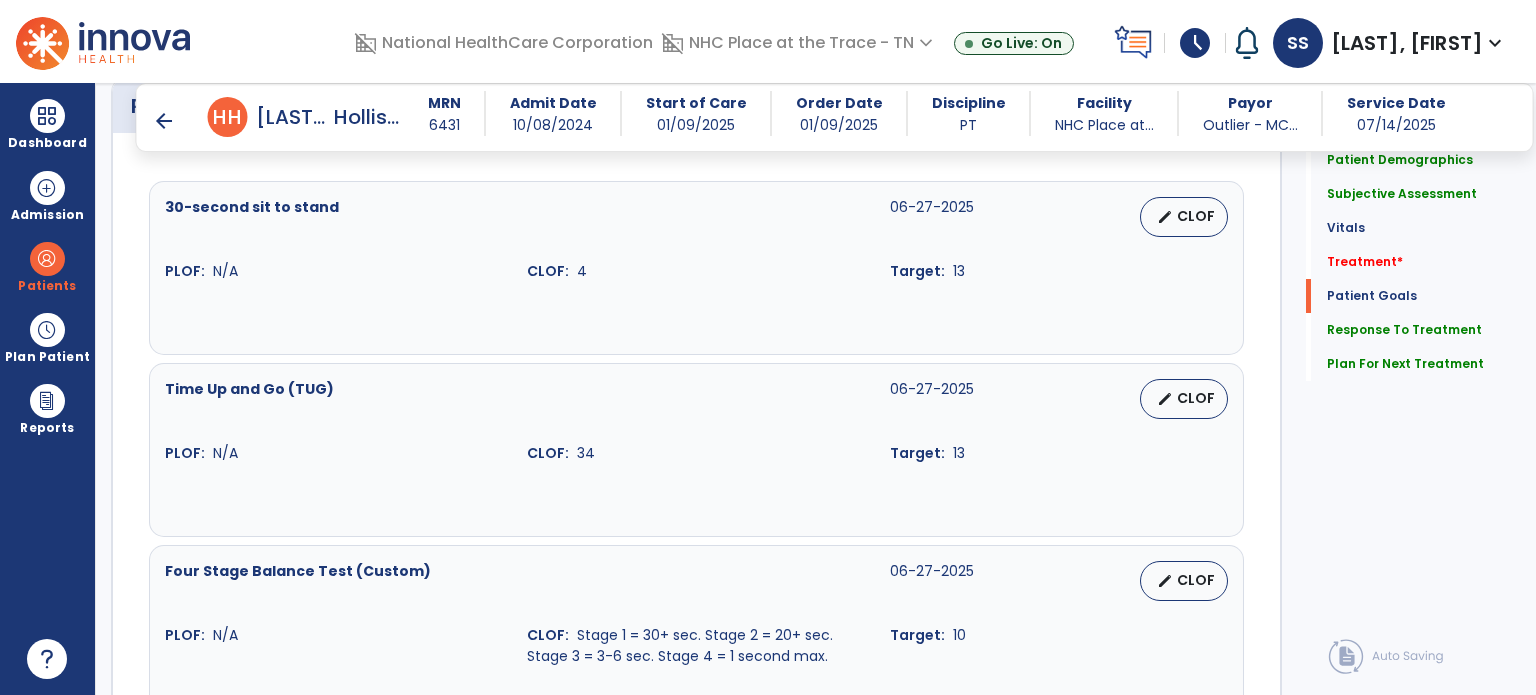scroll, scrollTop: 1512, scrollLeft: 0, axis: vertical 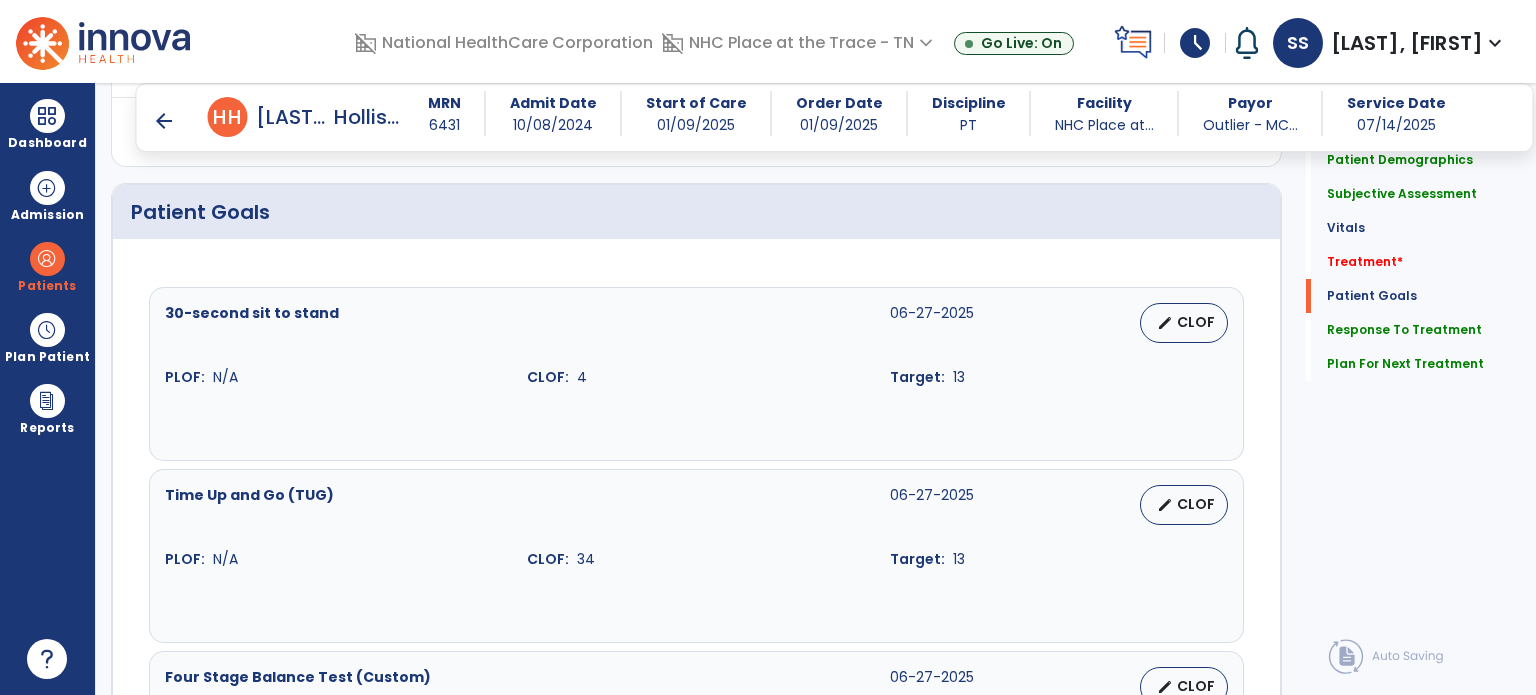 click on "arrow_back" at bounding box center [164, 121] 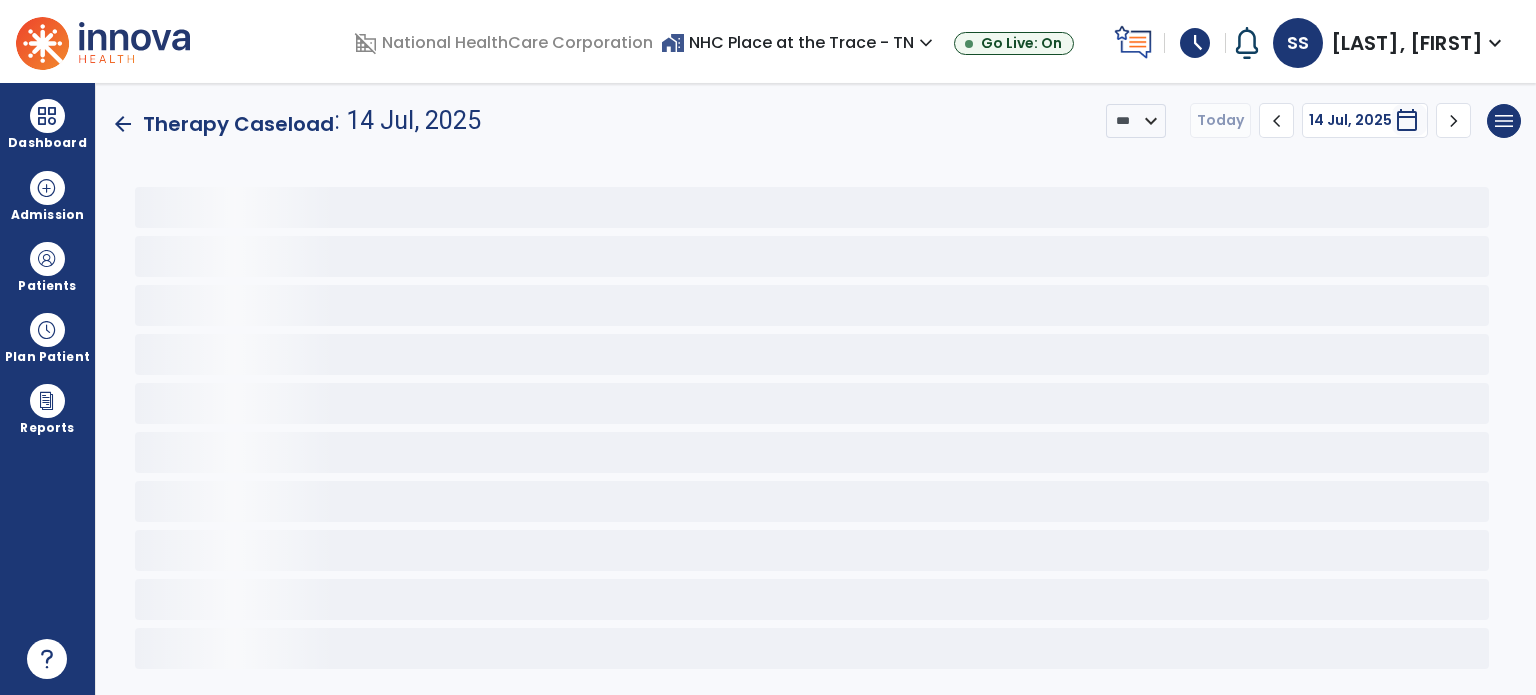 scroll, scrollTop: 0, scrollLeft: 0, axis: both 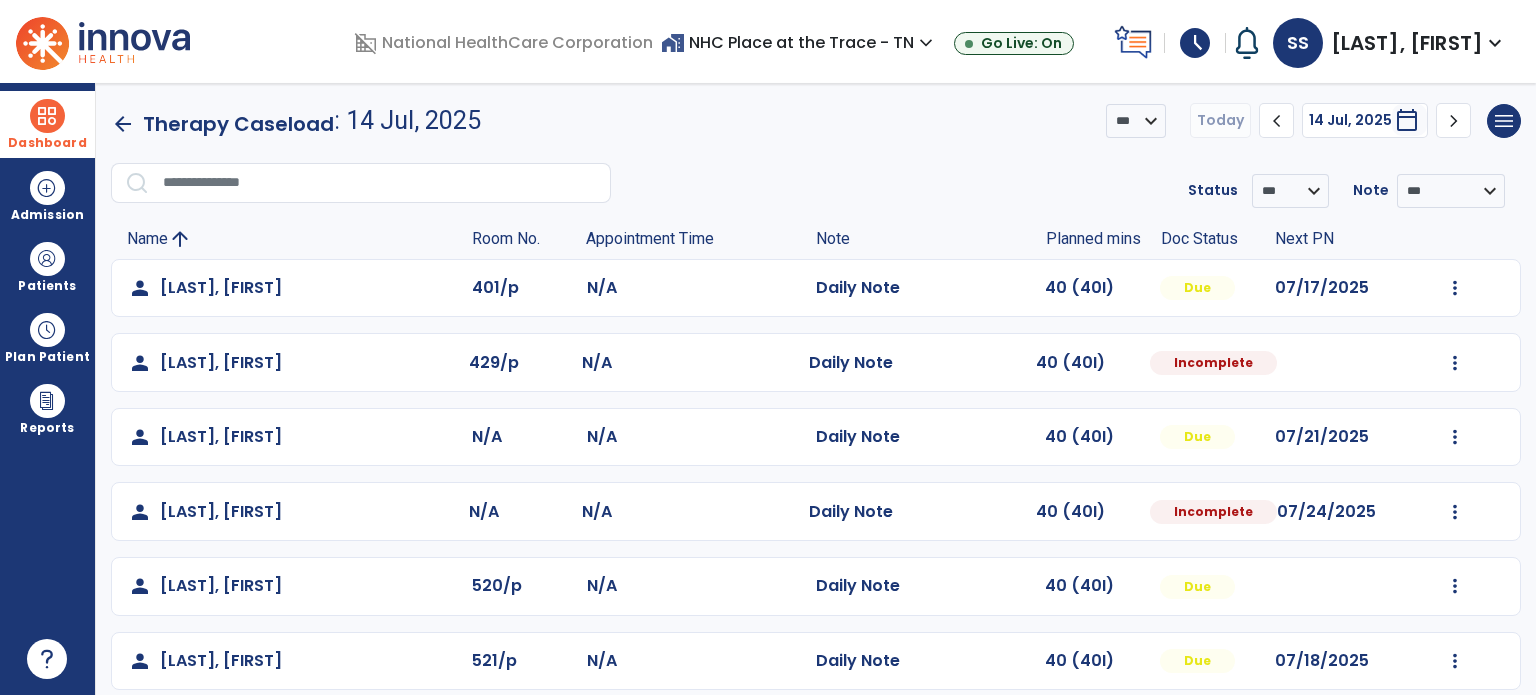 click at bounding box center (47, 116) 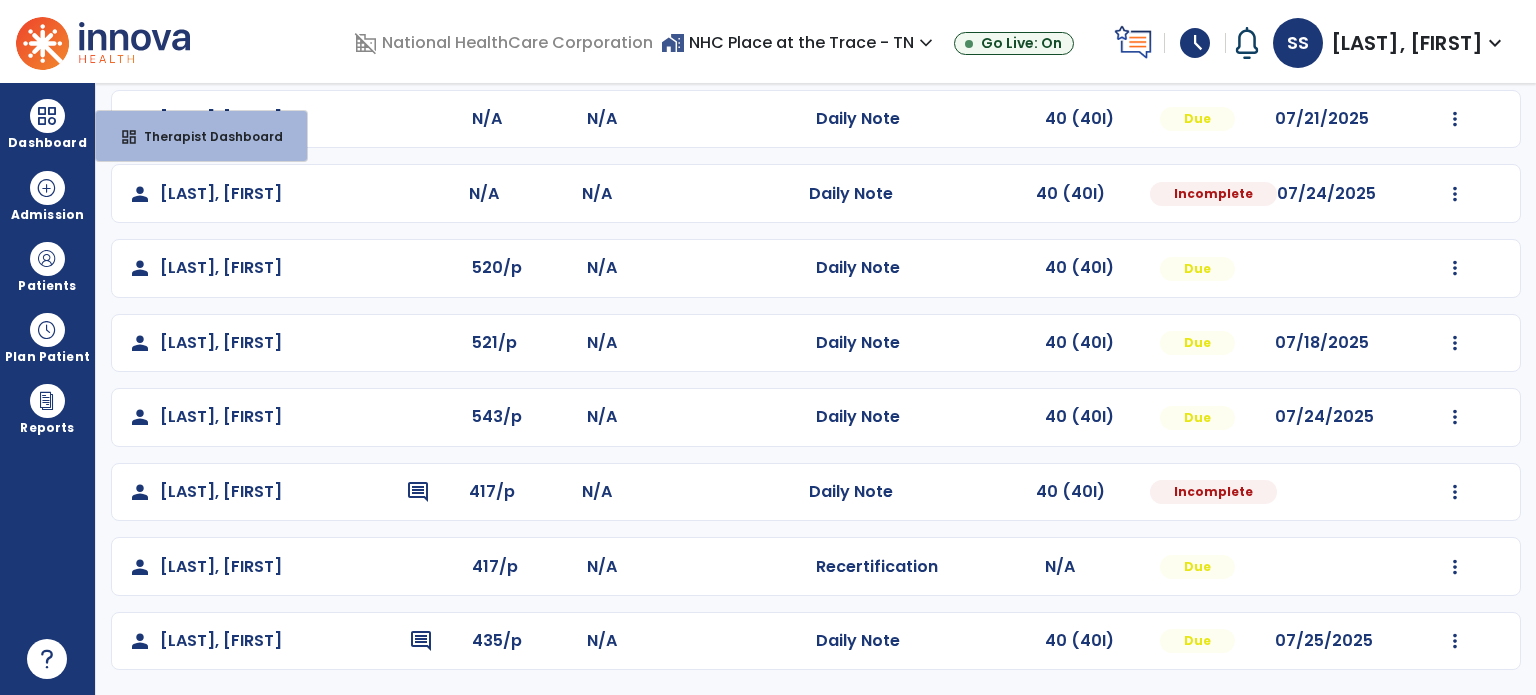 scroll, scrollTop: 319, scrollLeft: 0, axis: vertical 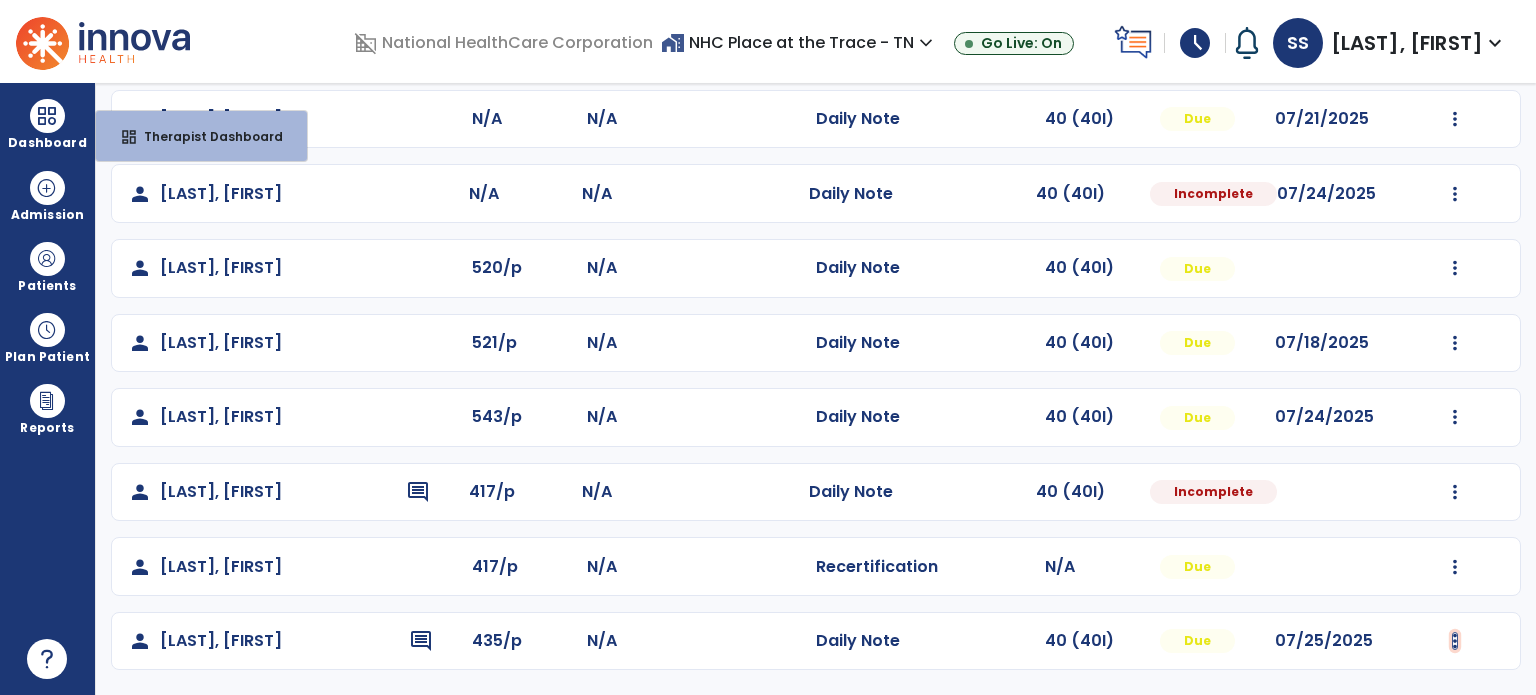 click at bounding box center (1455, -30) 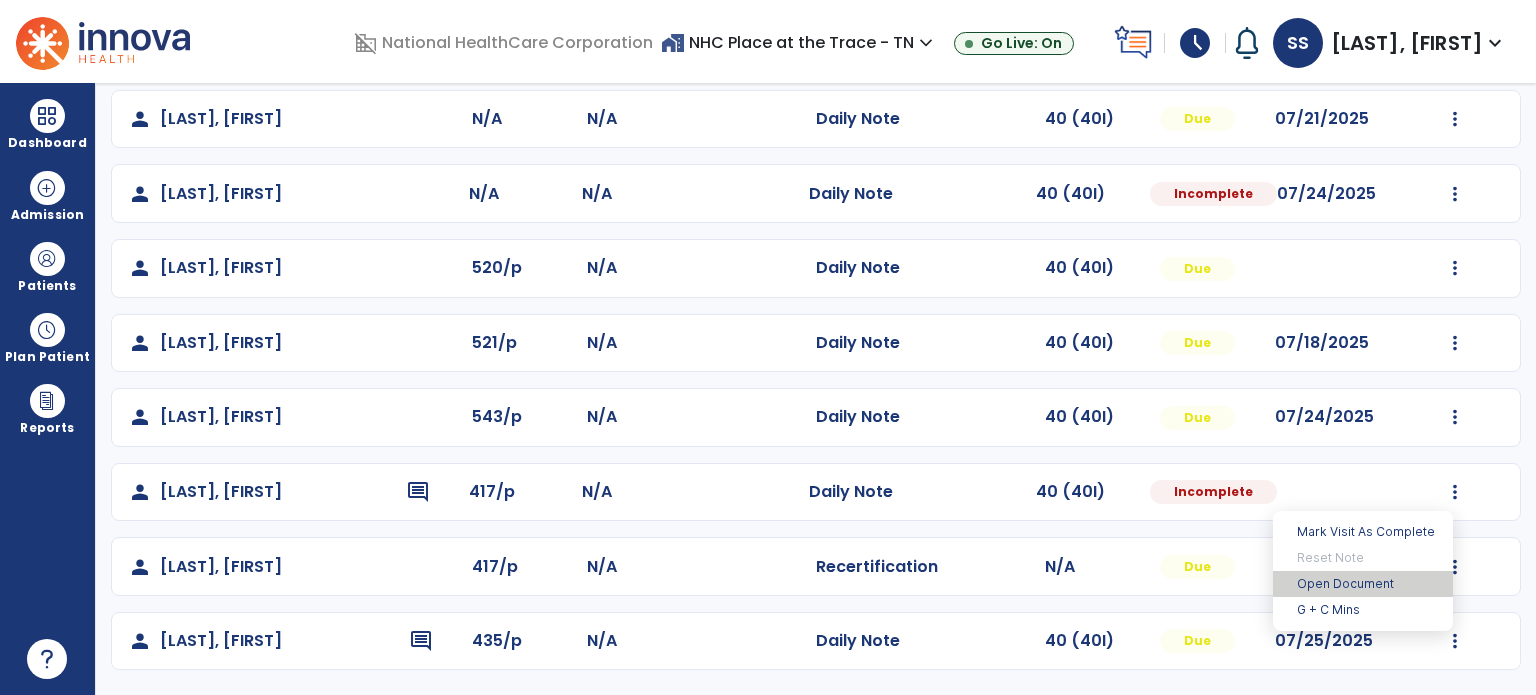 click on "Open Document" at bounding box center (1363, 584) 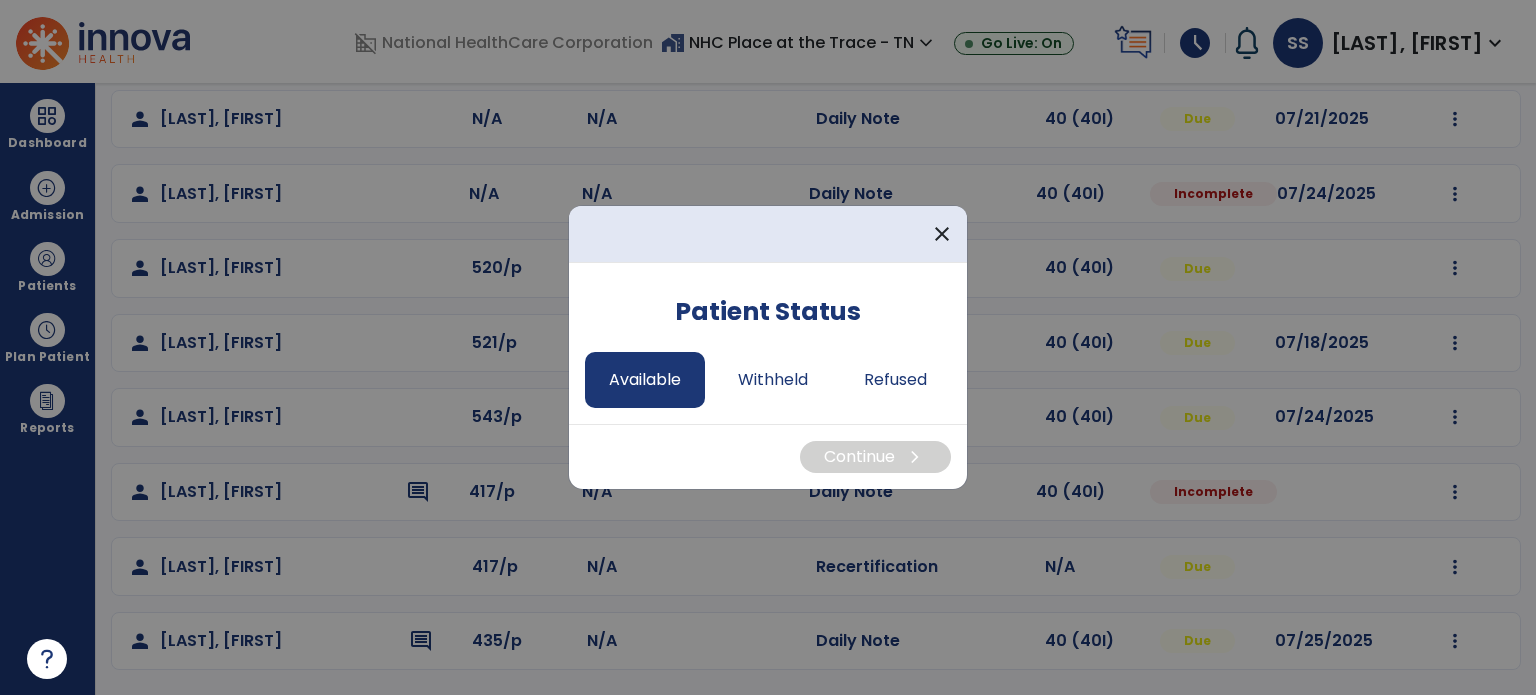 click on "Available" at bounding box center (645, 380) 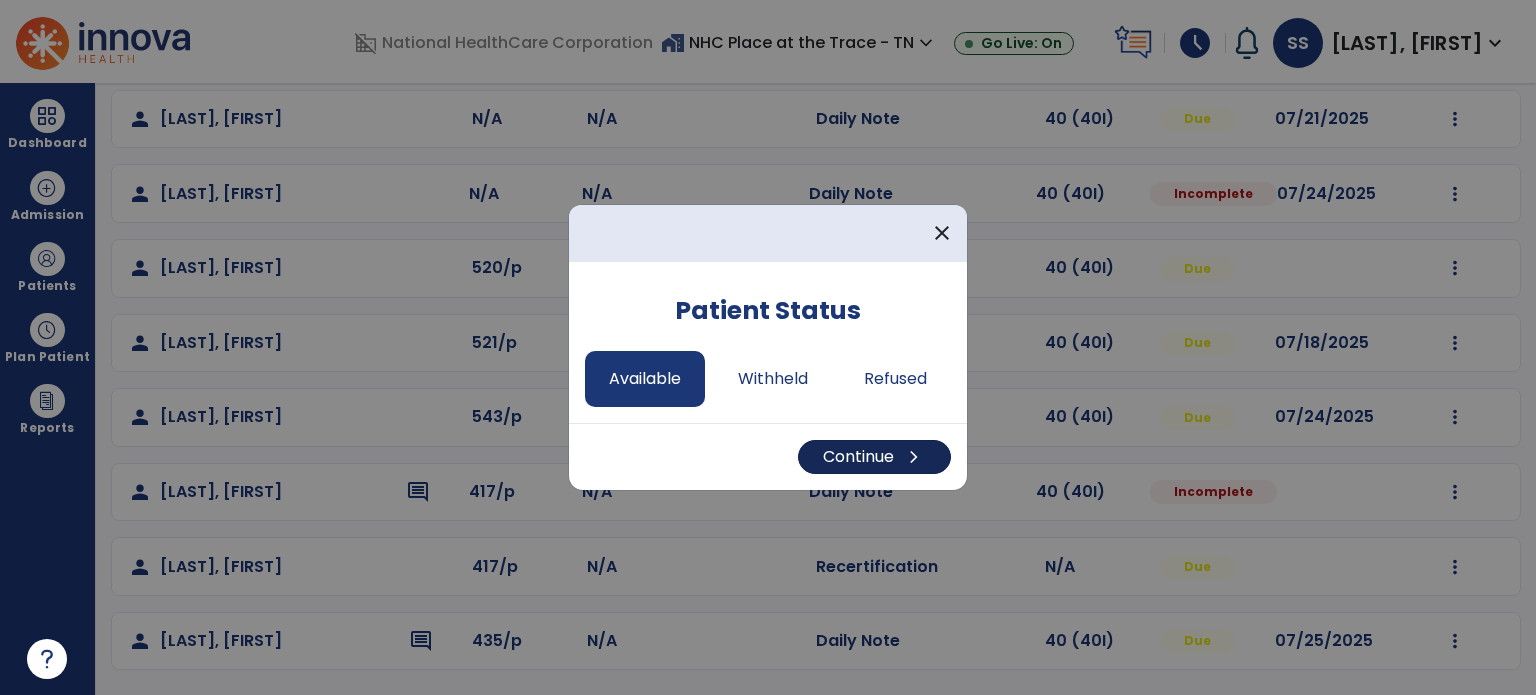 click on "Continue   chevron_right" at bounding box center (874, 457) 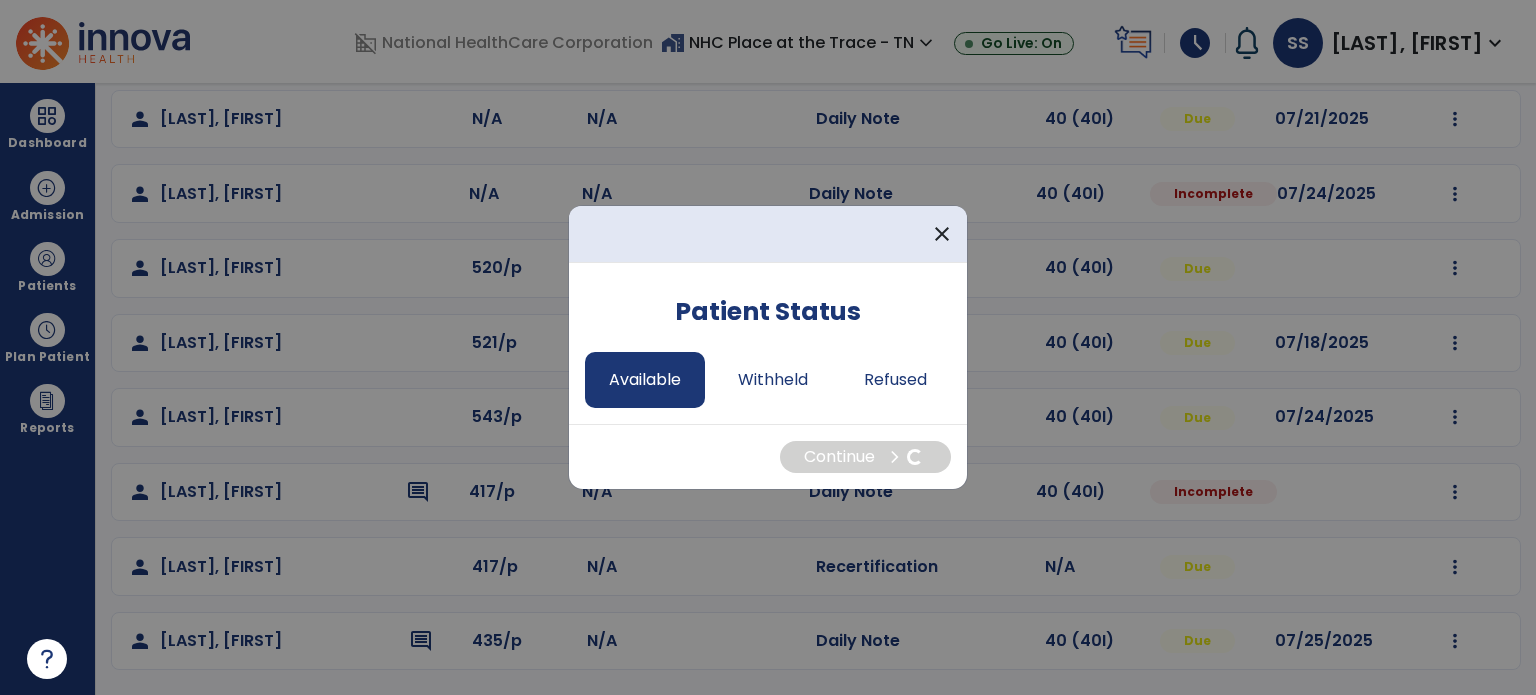 select on "*" 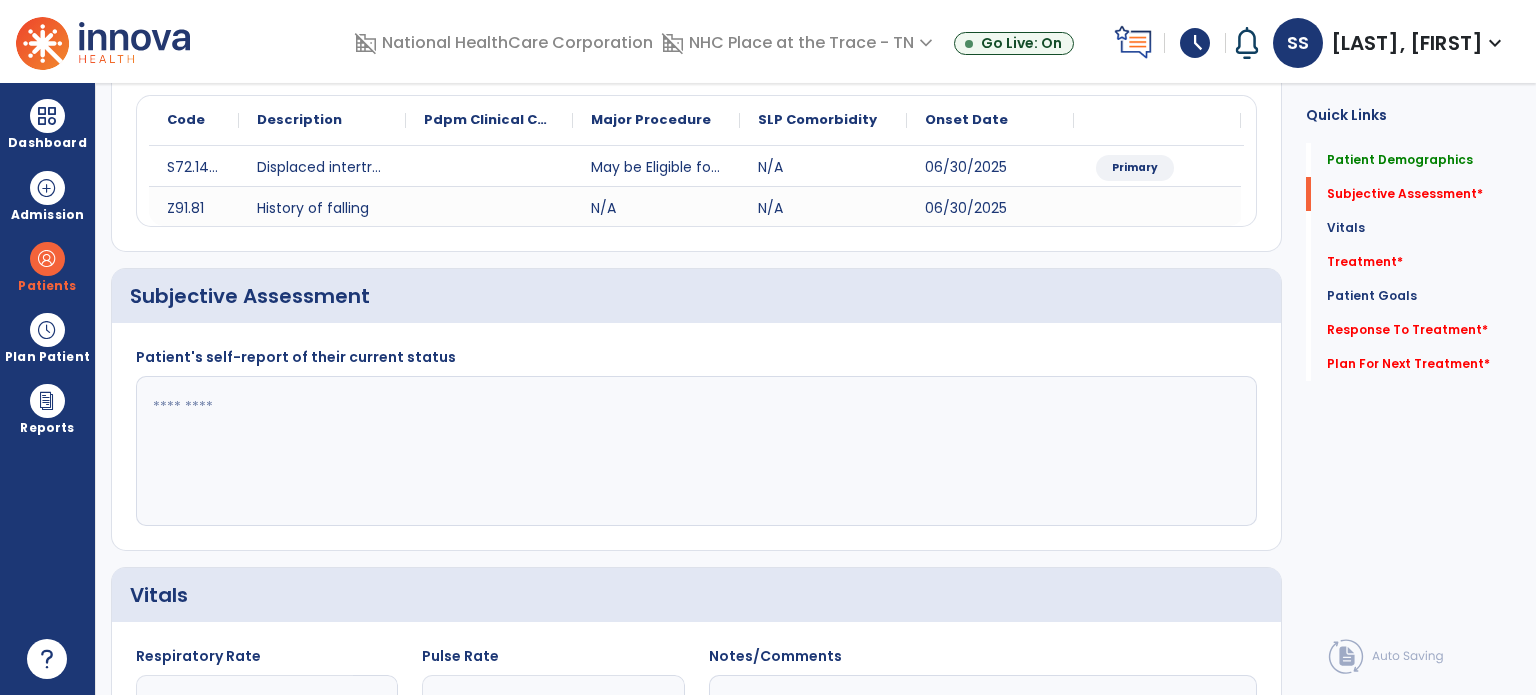 click 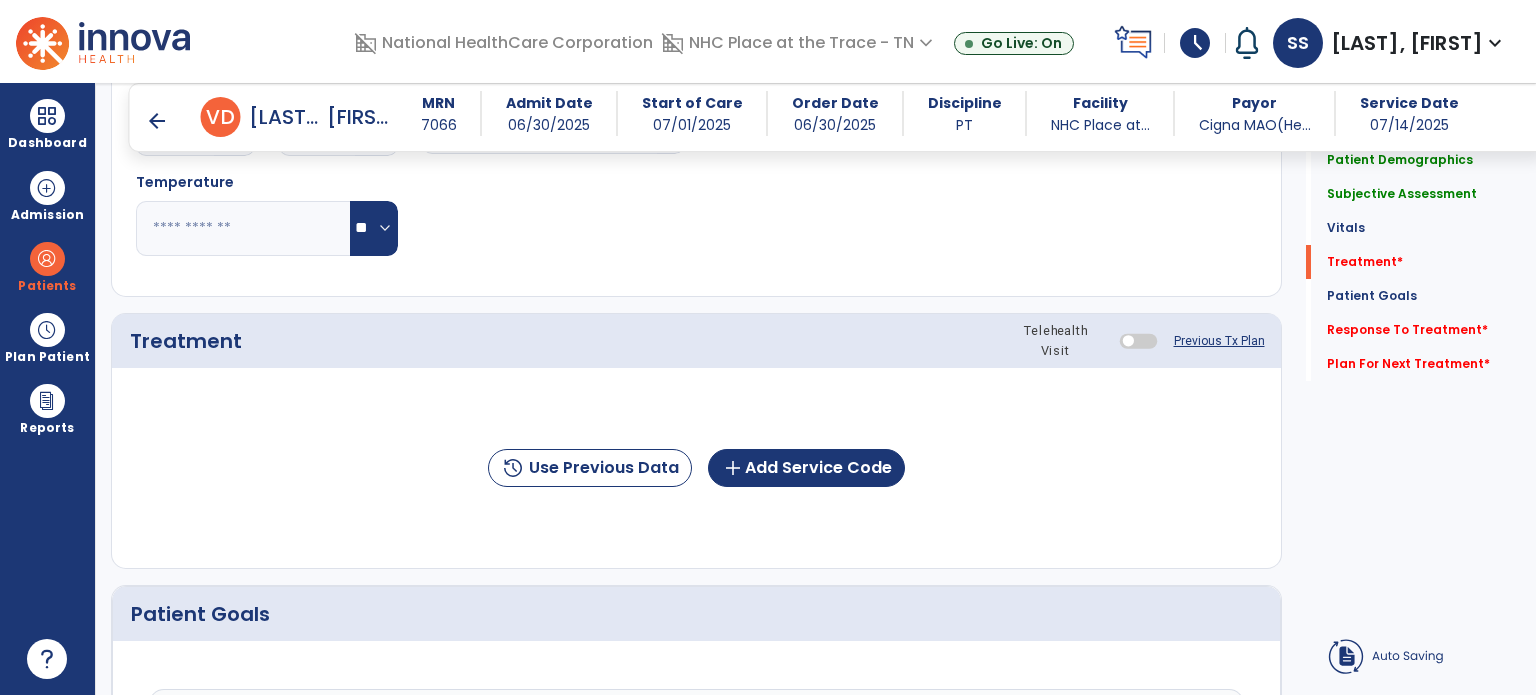 scroll, scrollTop: 1119, scrollLeft: 0, axis: vertical 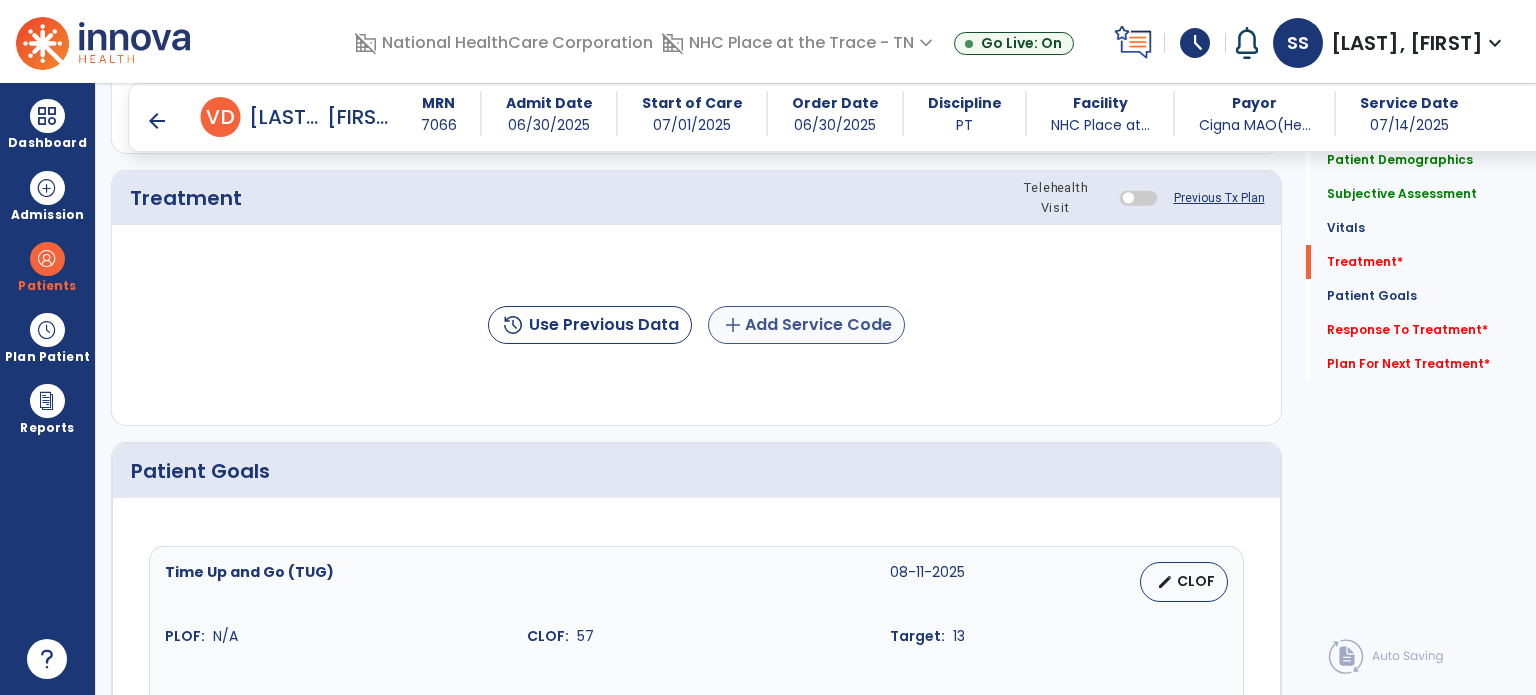 type on "**********" 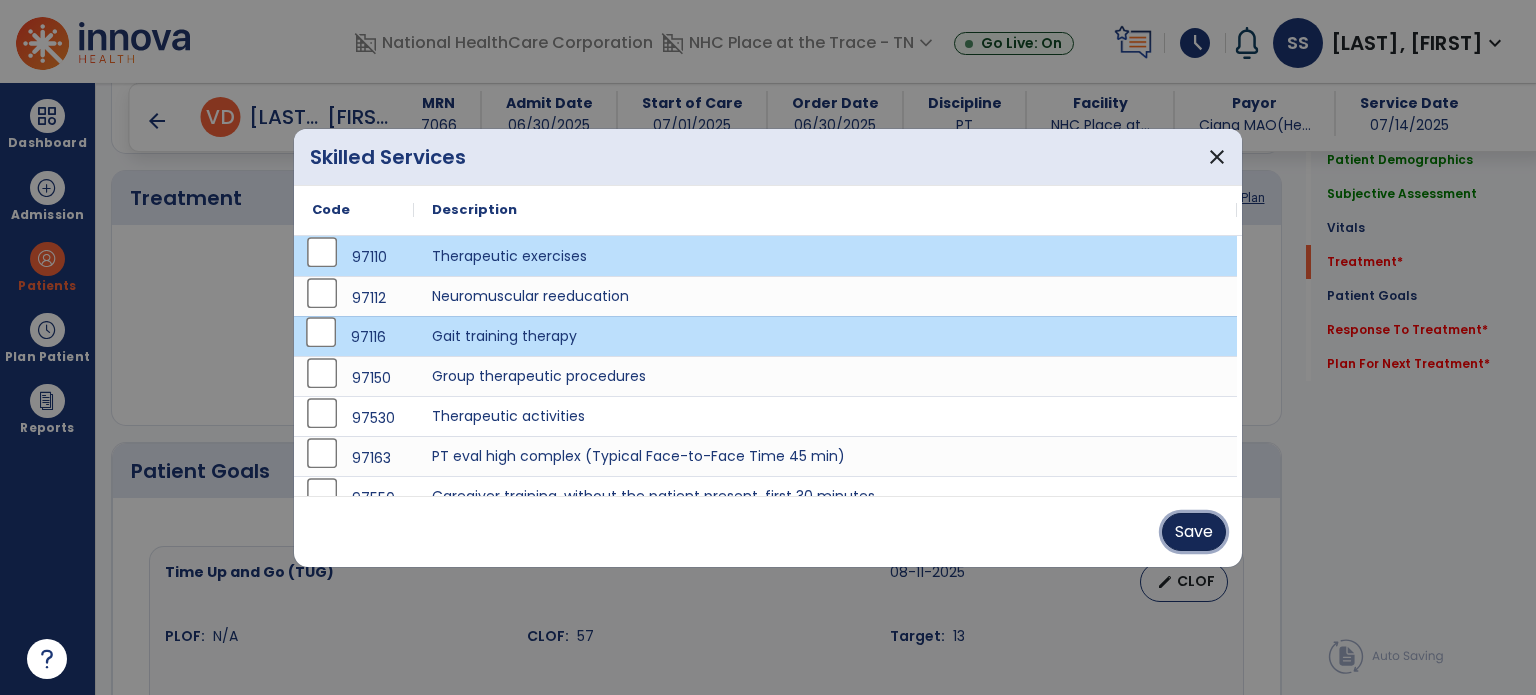 click on "Save" at bounding box center [1194, 532] 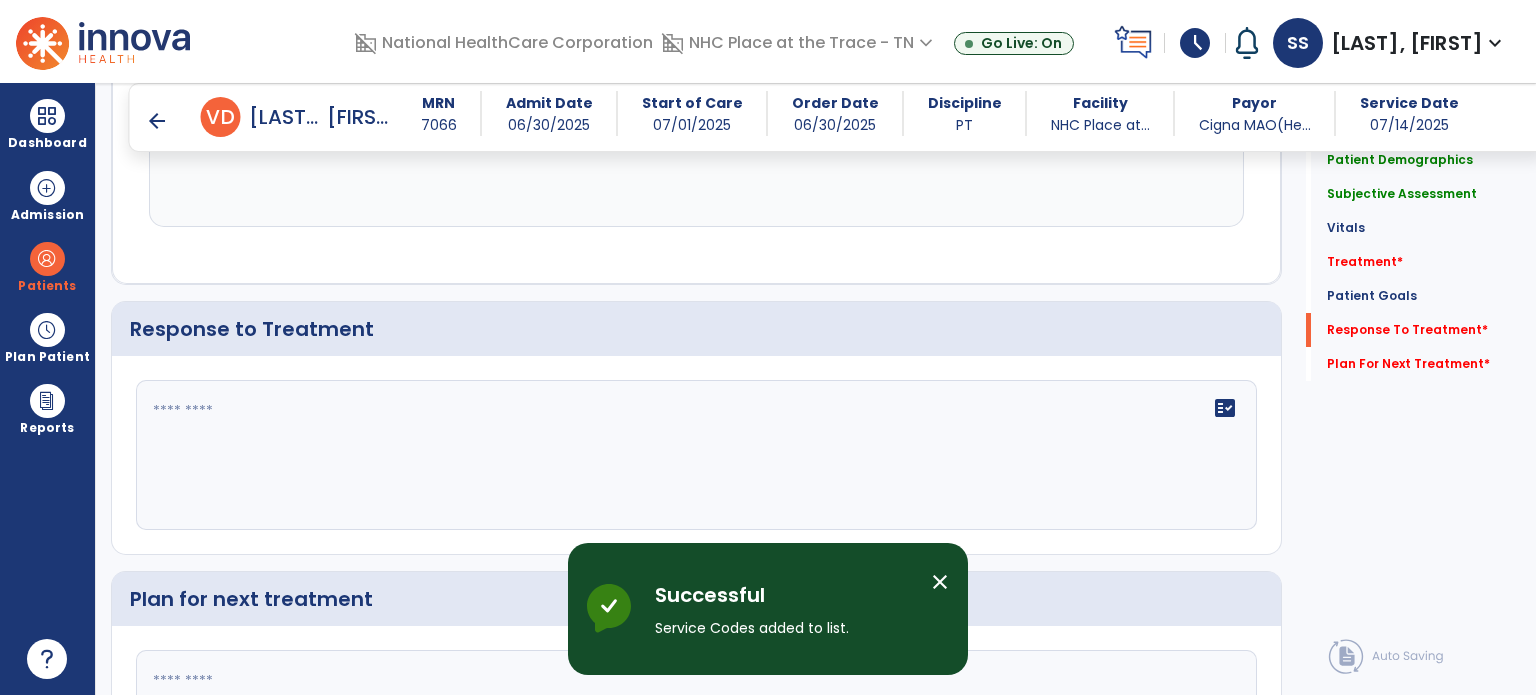 scroll, scrollTop: 2311, scrollLeft: 0, axis: vertical 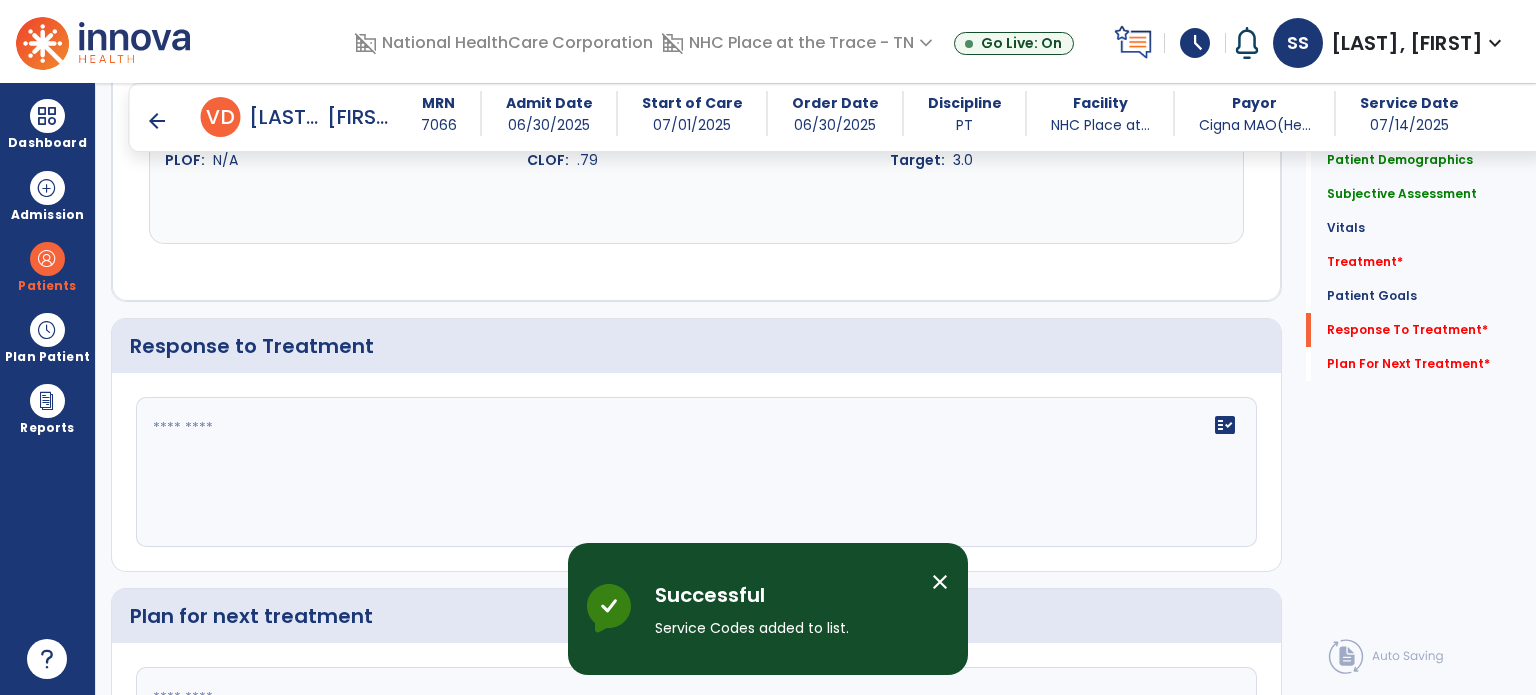 click 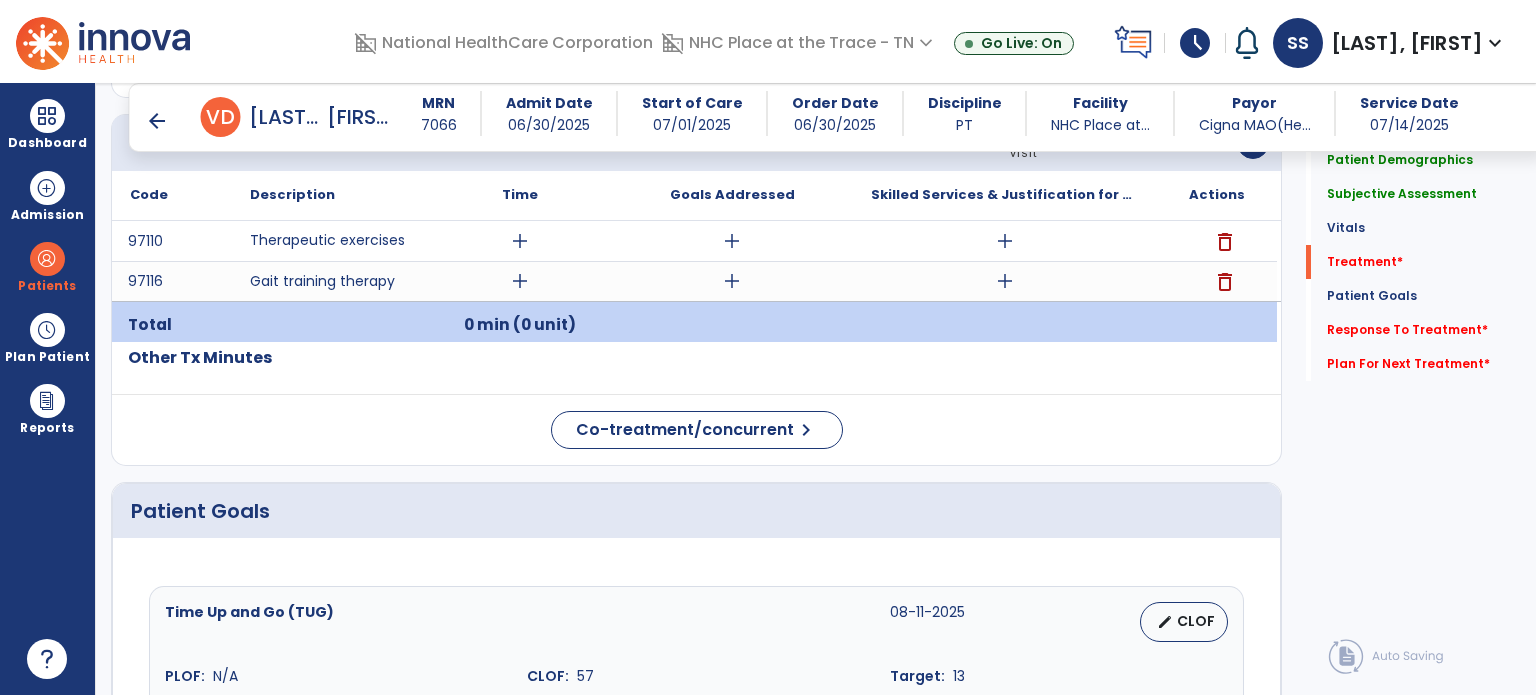scroll, scrollTop: 1176, scrollLeft: 0, axis: vertical 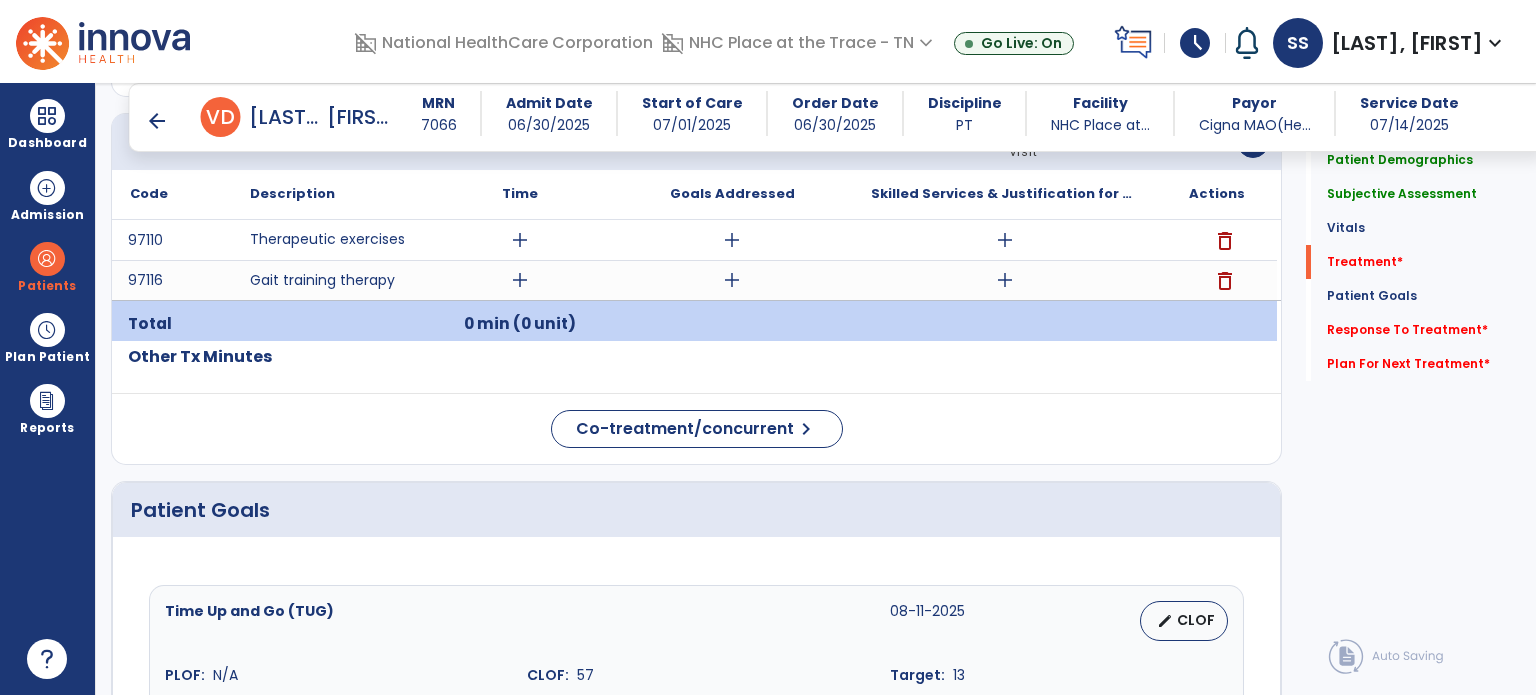 click on "Quick Links  Patient Demographics   Patient Demographics   Subjective Assessment   Subjective Assessment   Vitals   Vitals   Treatment   *  Treatment   *  Patient Goals   Patient Goals   Response To Treatment   *  Response To Treatment   *  Plan For Next Treatment   *  Plan For Next Treatment   *" 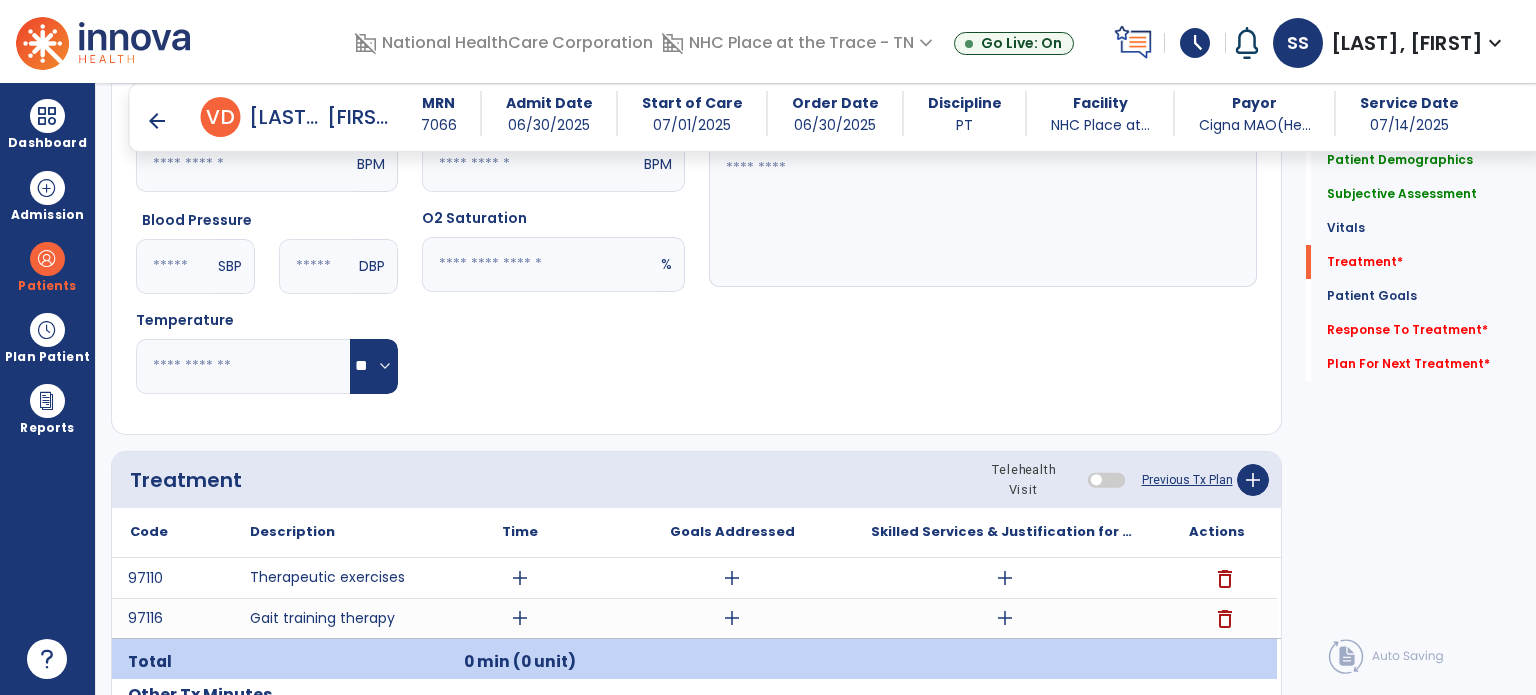 scroll, scrollTop: 810, scrollLeft: 0, axis: vertical 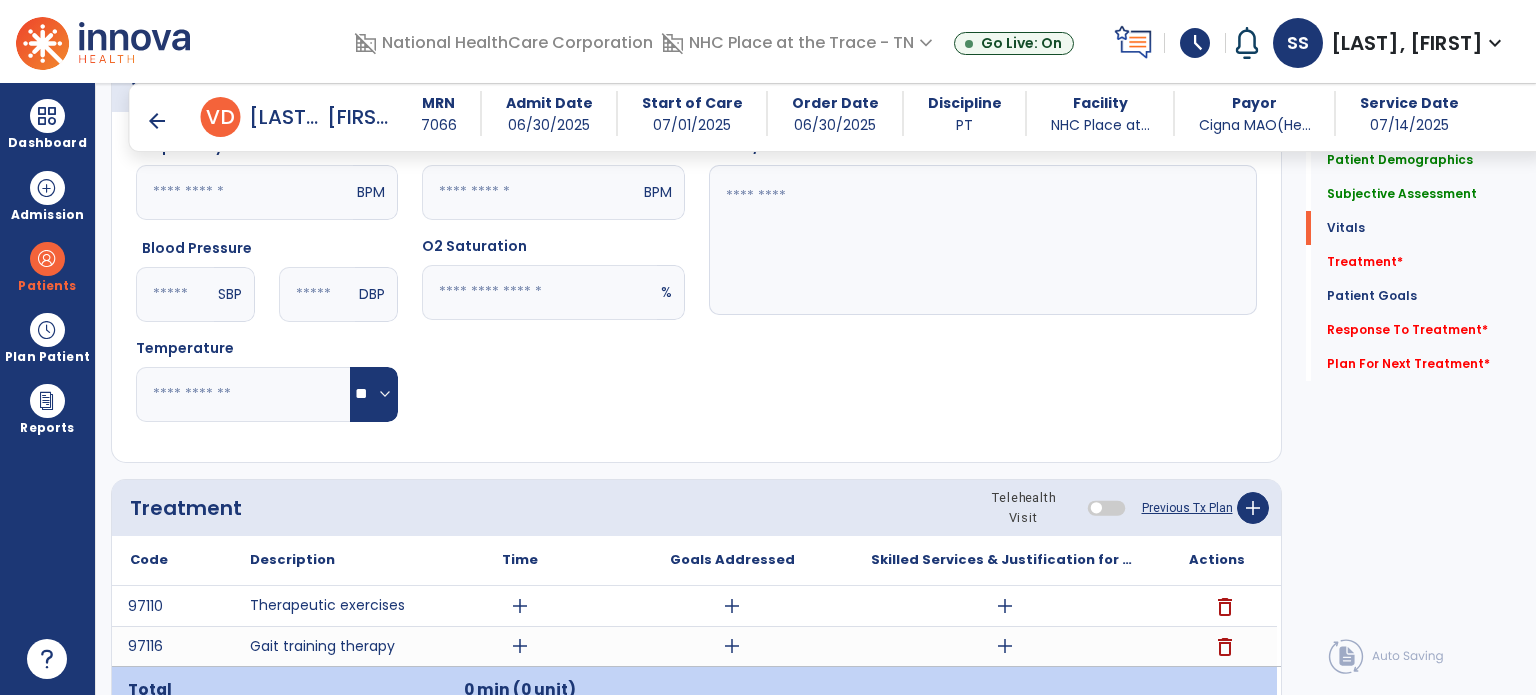 click on "Discipline PT" at bounding box center (965, 113) 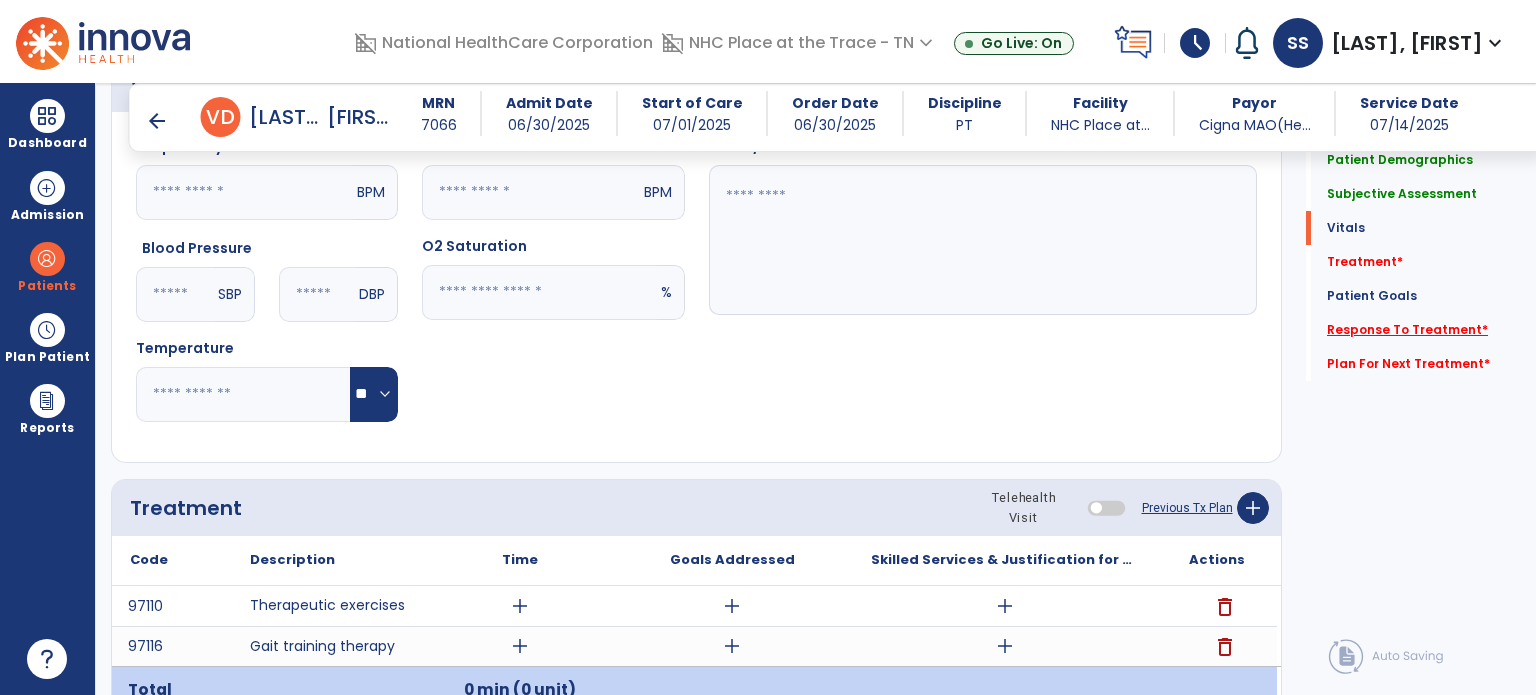 click on "Response To Treatment   *" 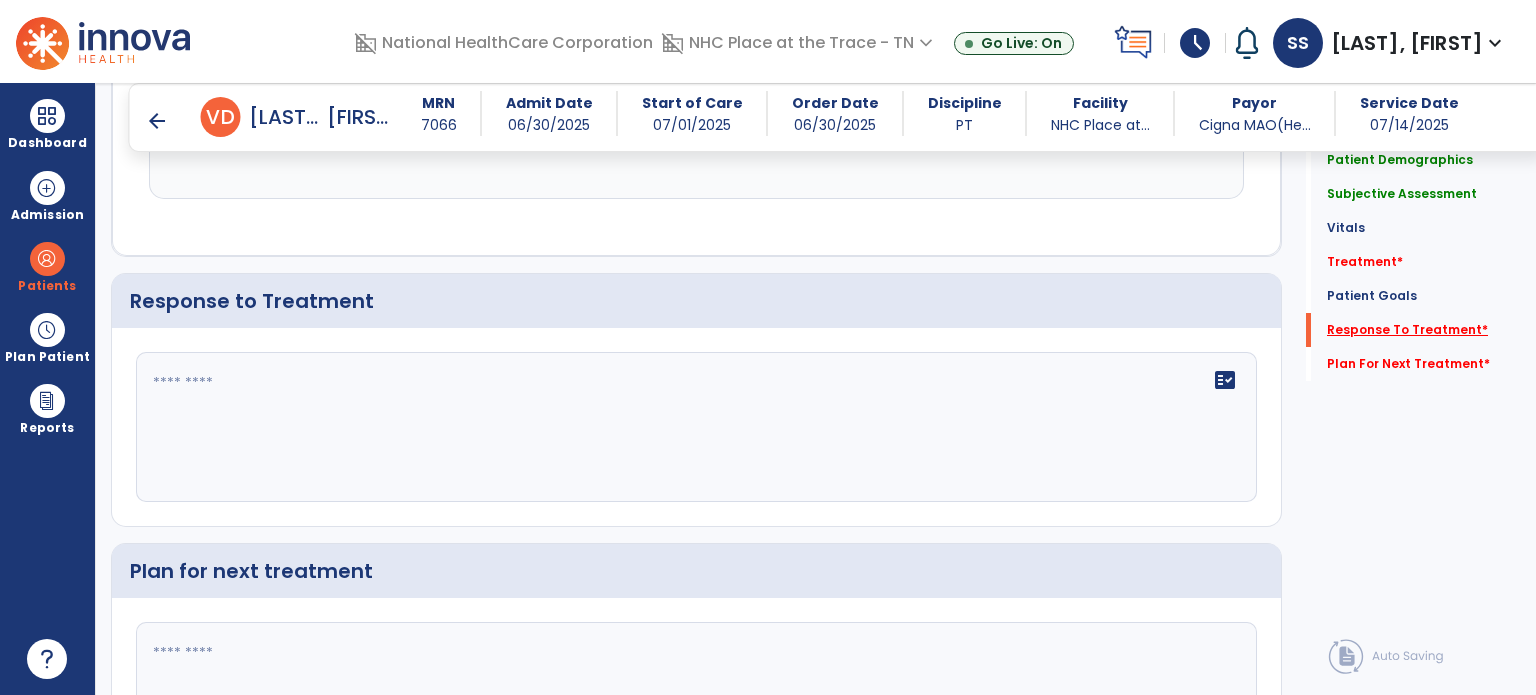 scroll, scrollTop: 2362, scrollLeft: 0, axis: vertical 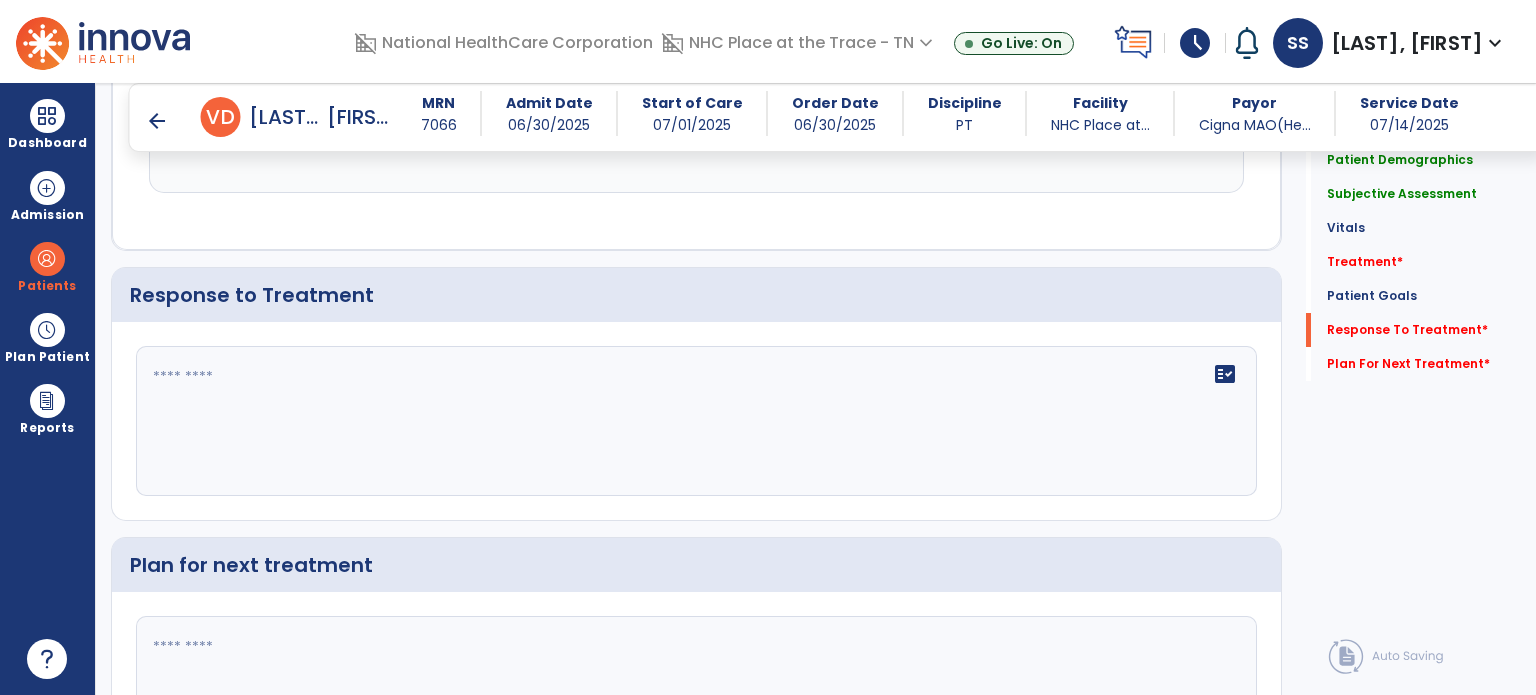 click on "fact_check" 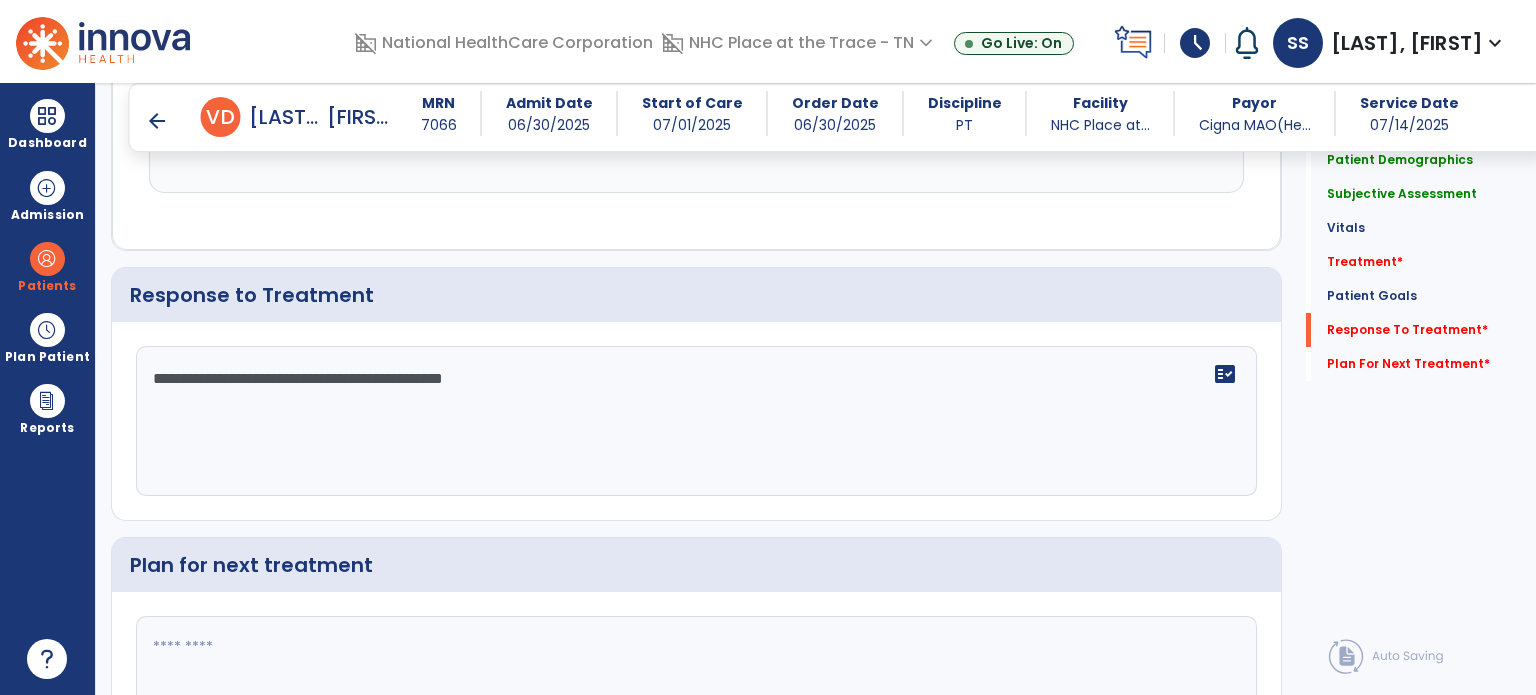 type on "**********" 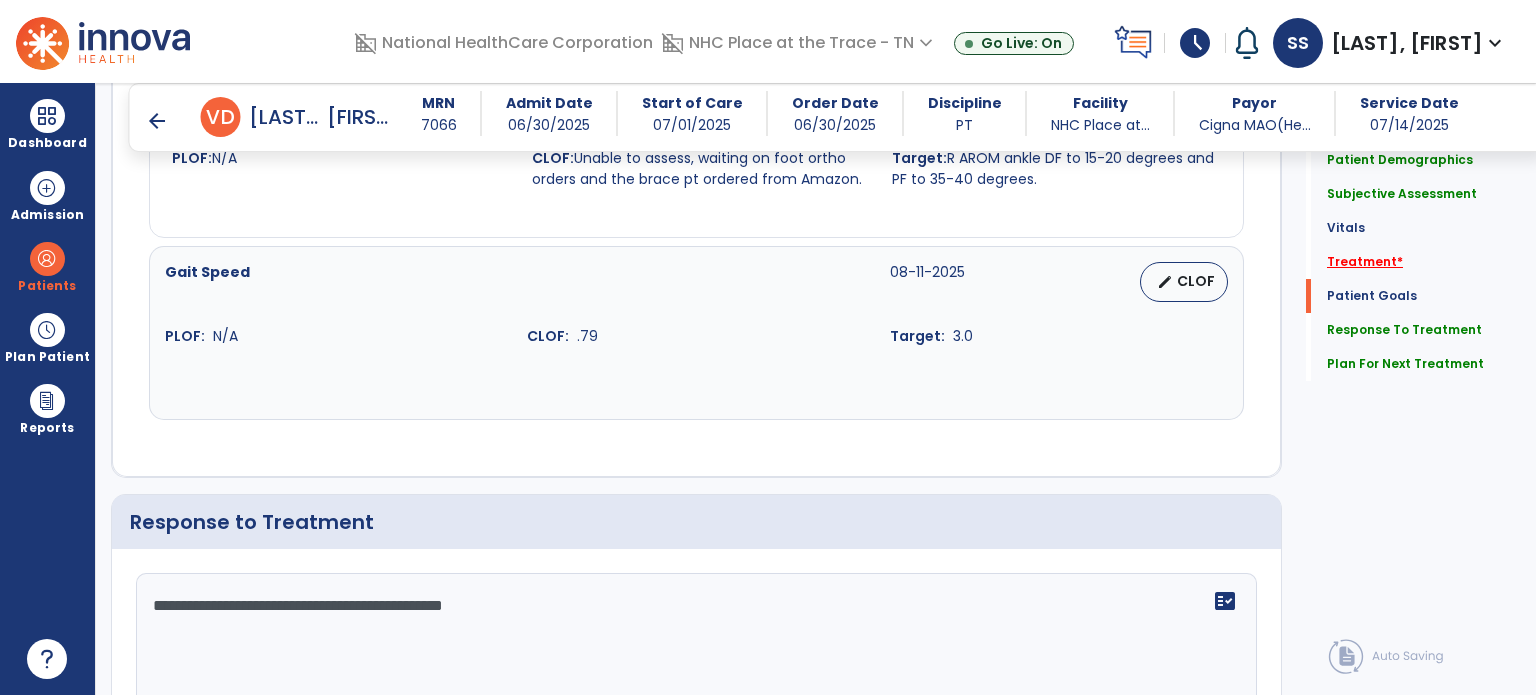type on "**********" 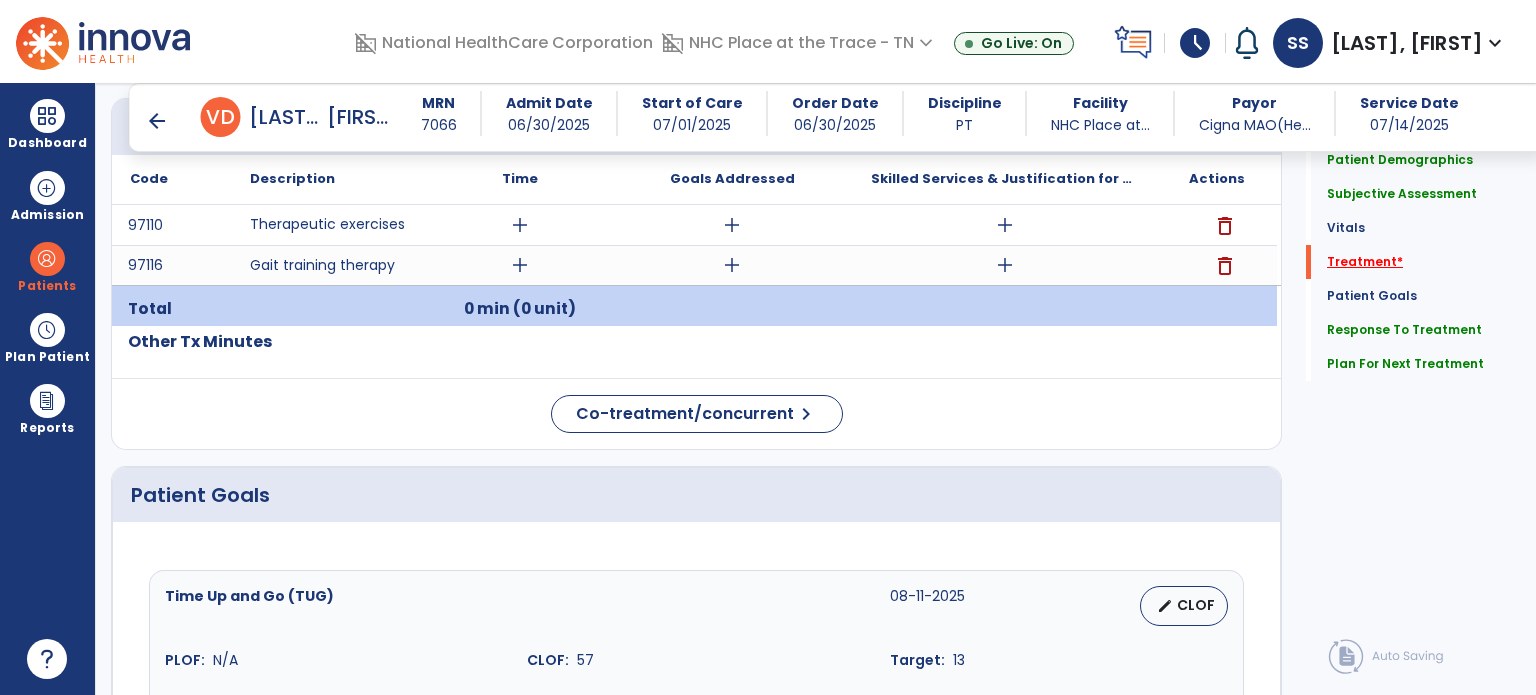 scroll, scrollTop: 1074, scrollLeft: 0, axis: vertical 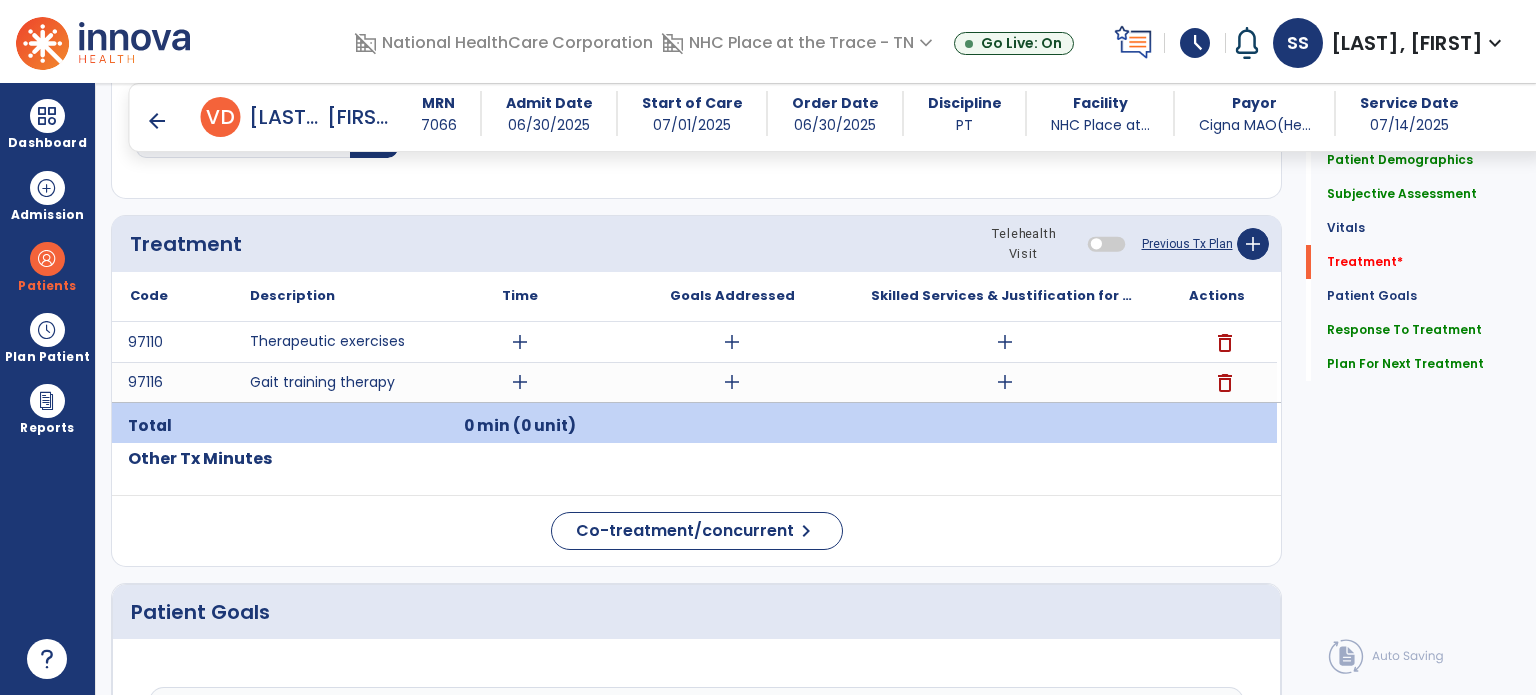 click on "Code
Description
Time" 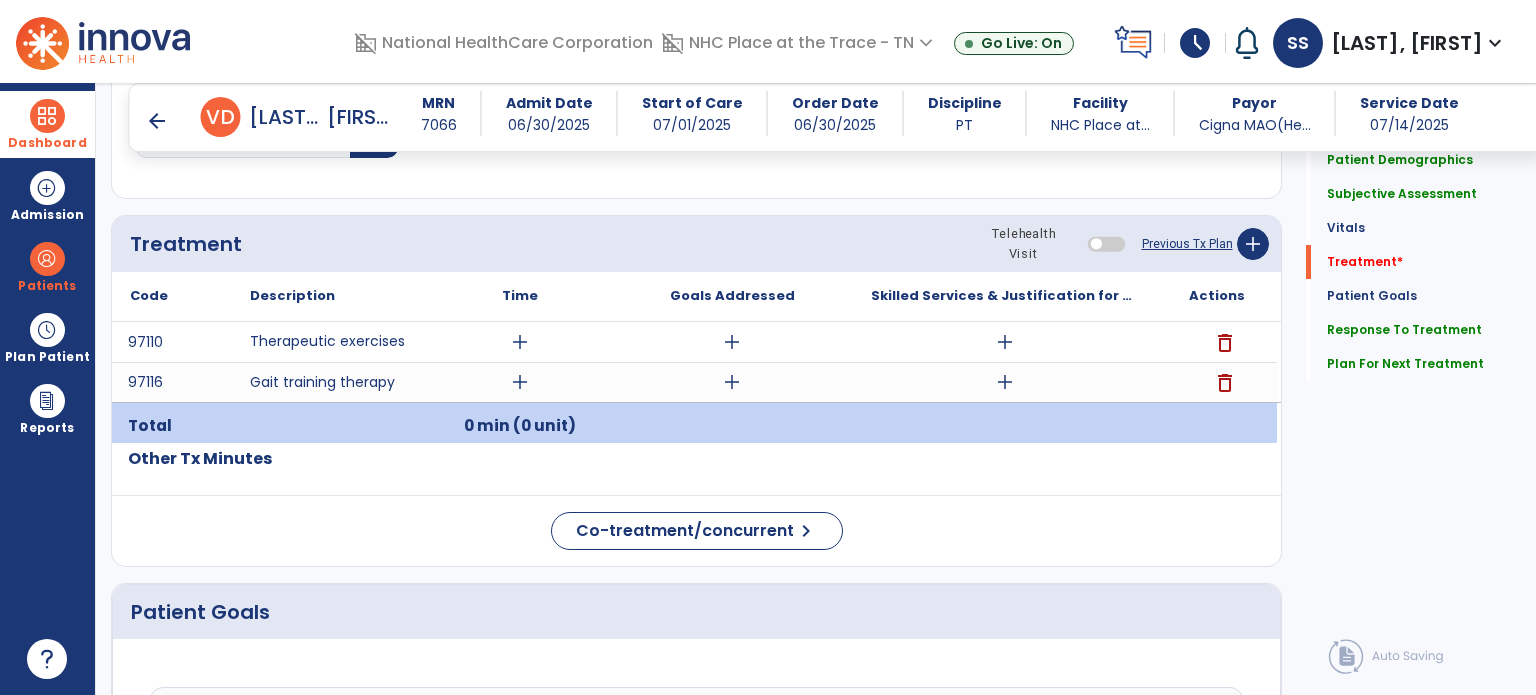click at bounding box center [47, 116] 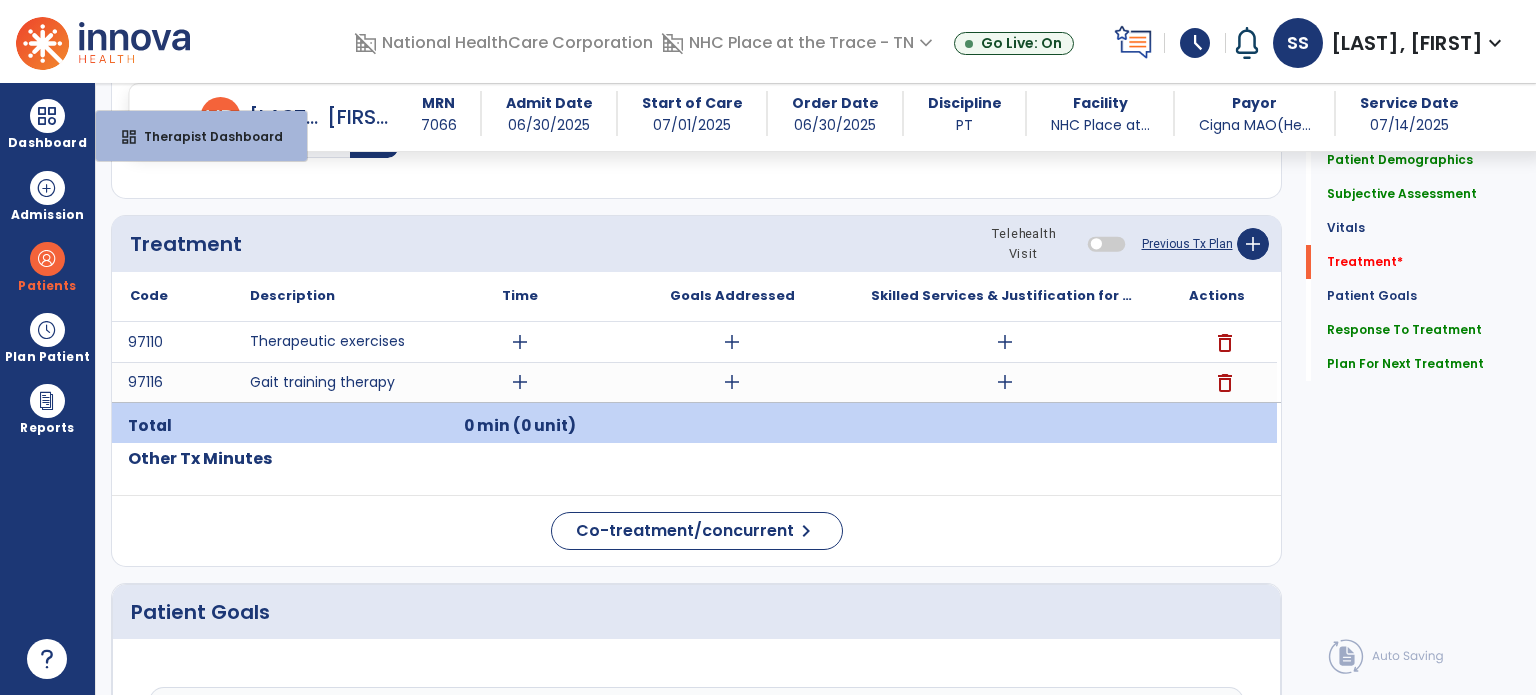 click on "add" at bounding box center (1005, 382) 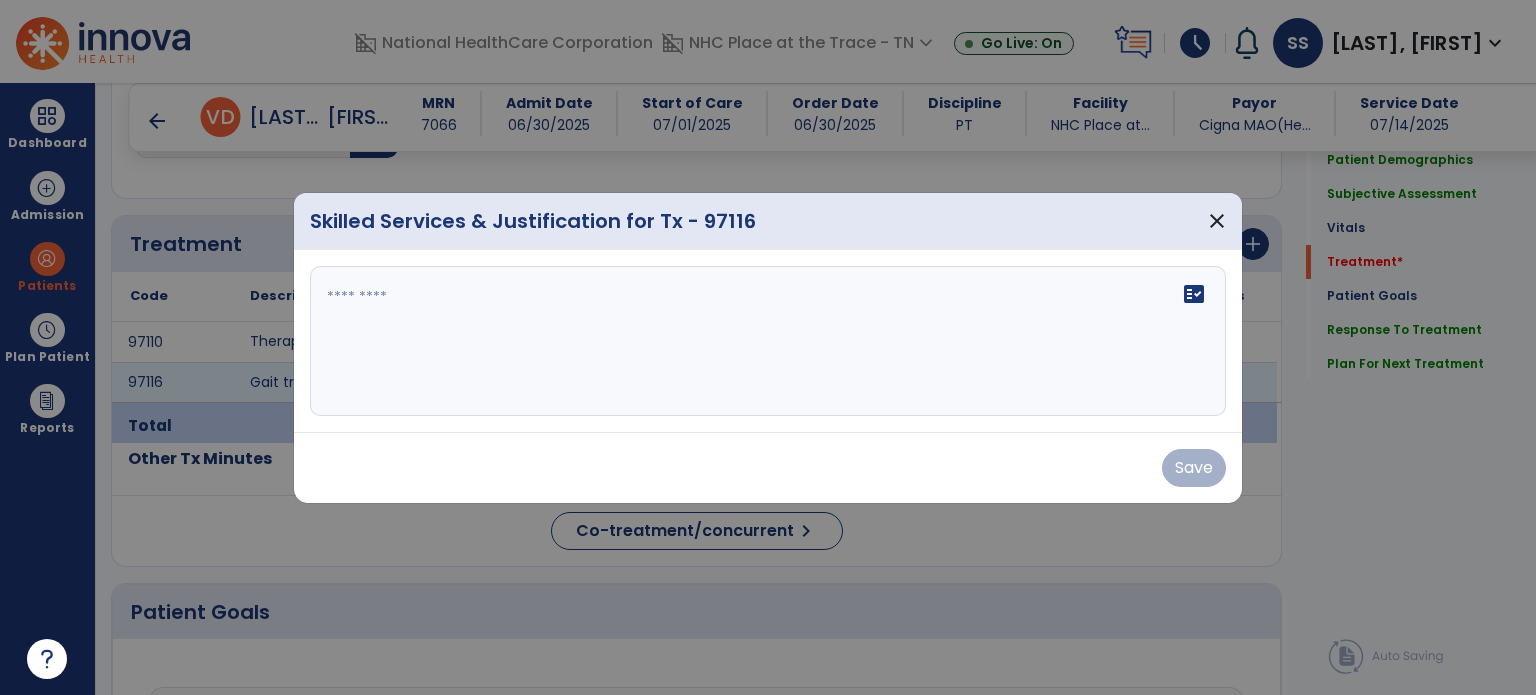 click on "fact_check" at bounding box center (768, 341) 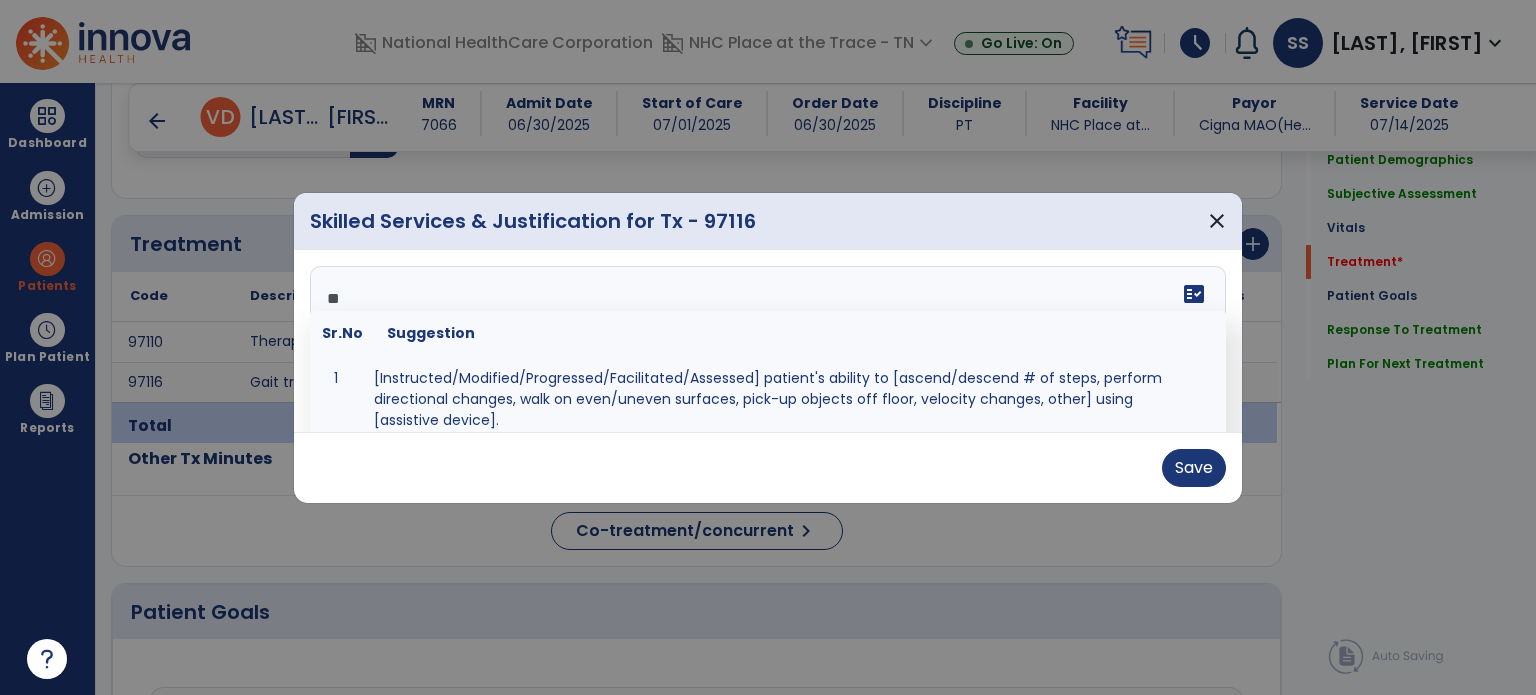 type on "*" 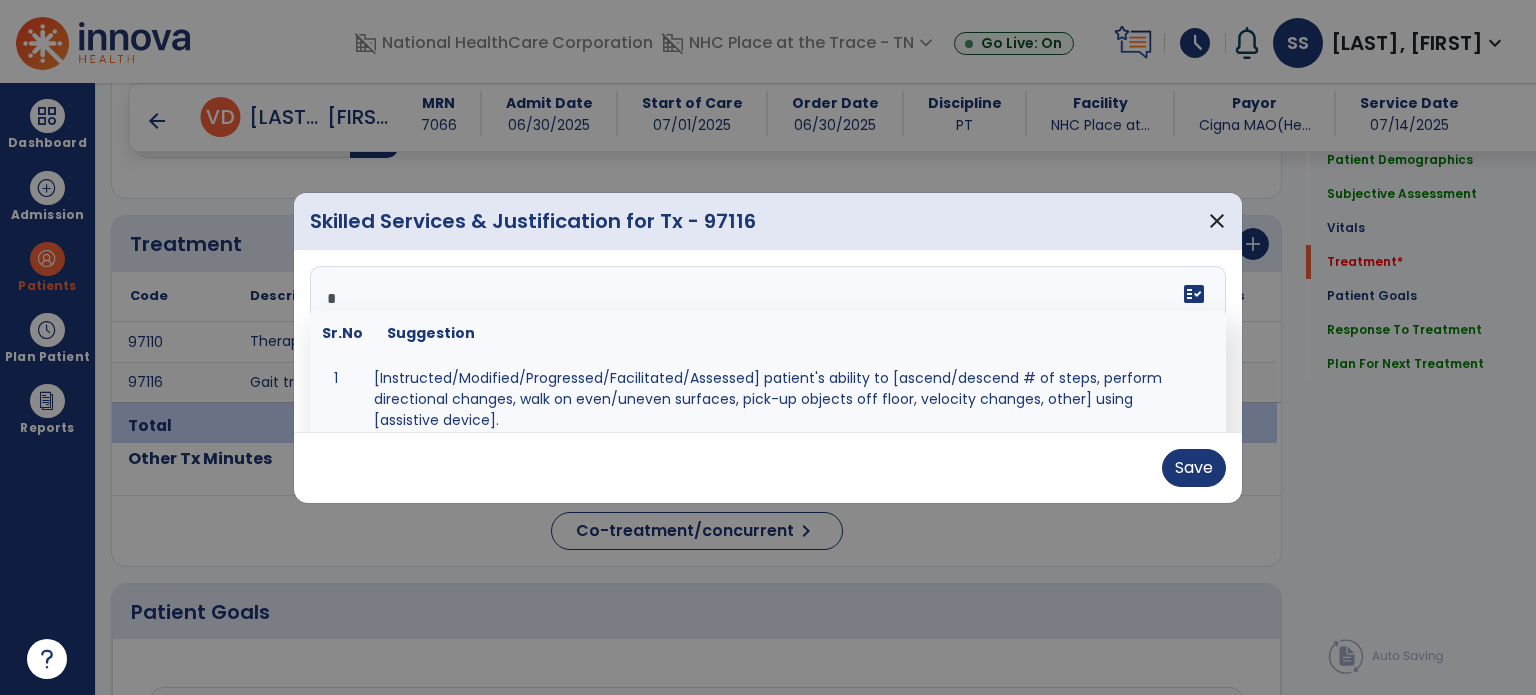 type 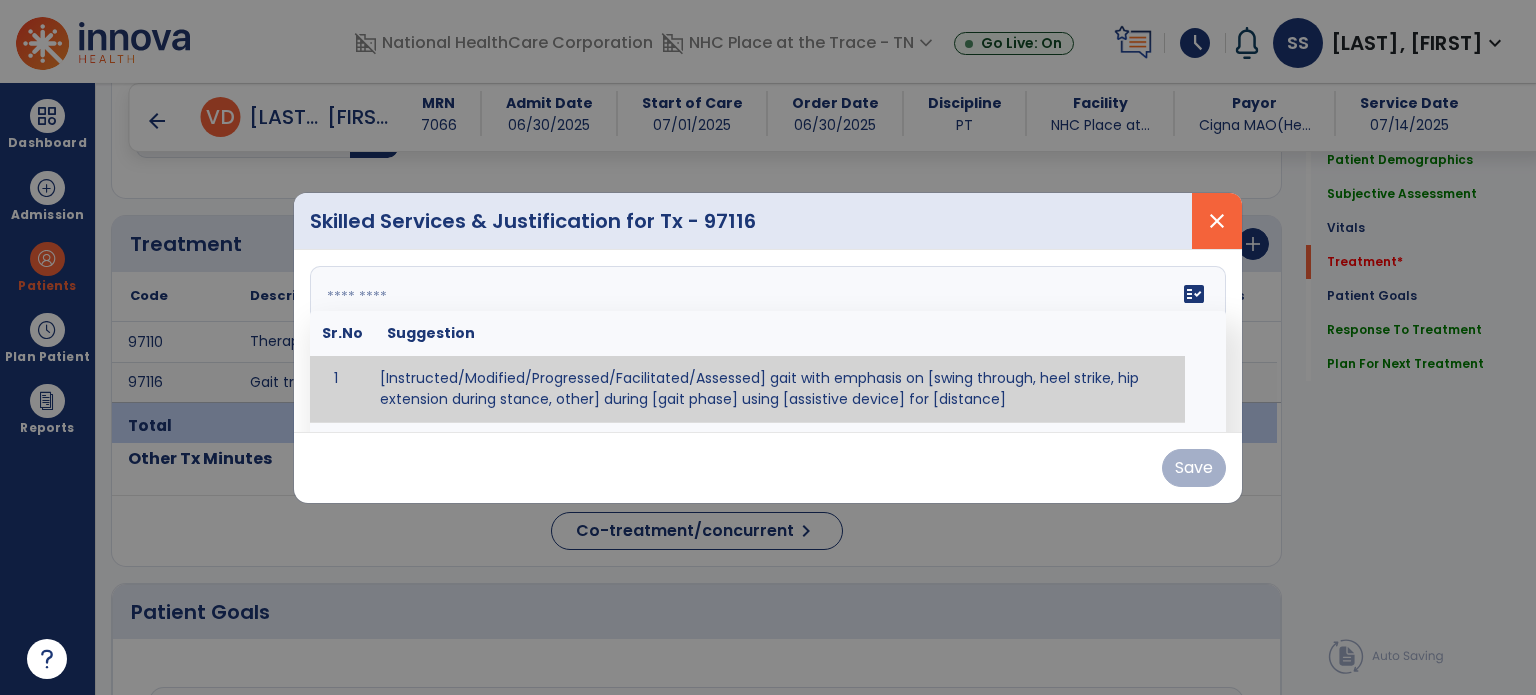 click on "close" at bounding box center [1217, 221] 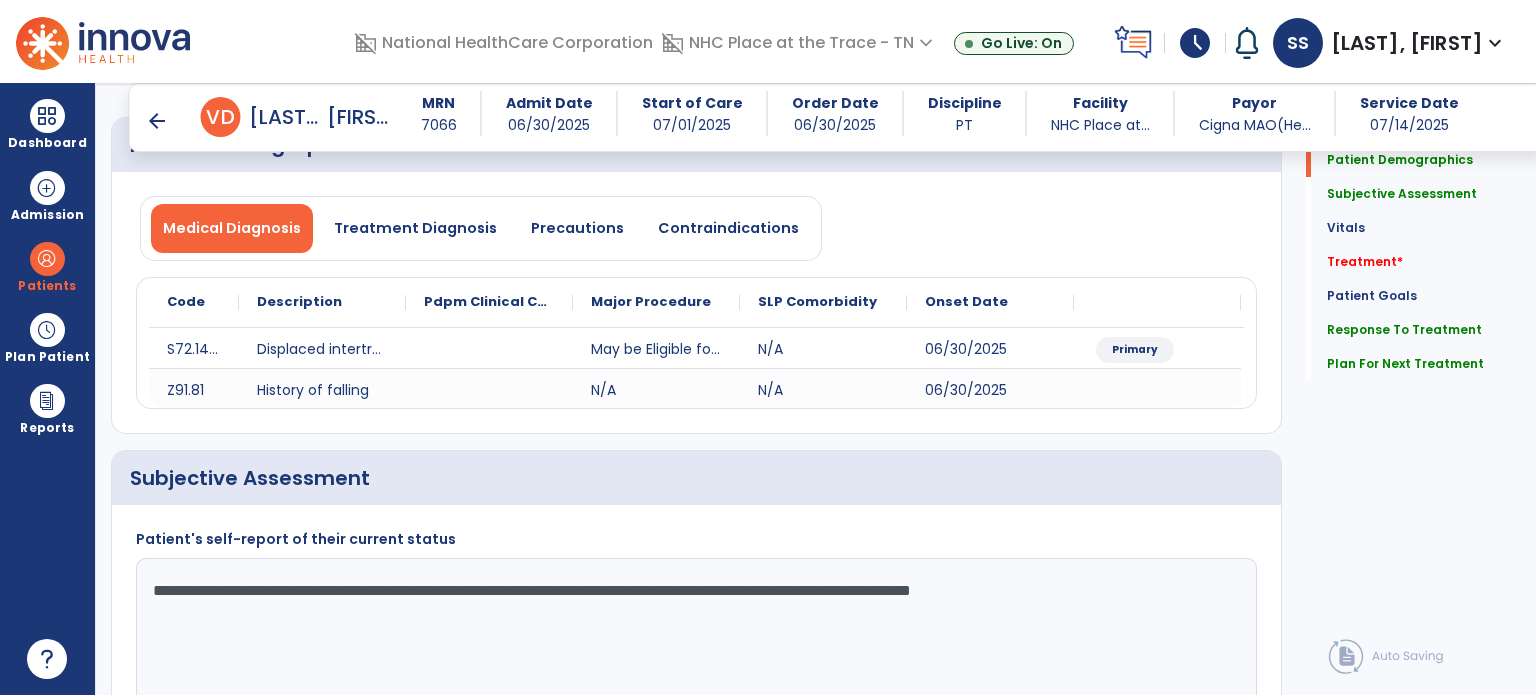 scroll, scrollTop: 0, scrollLeft: 0, axis: both 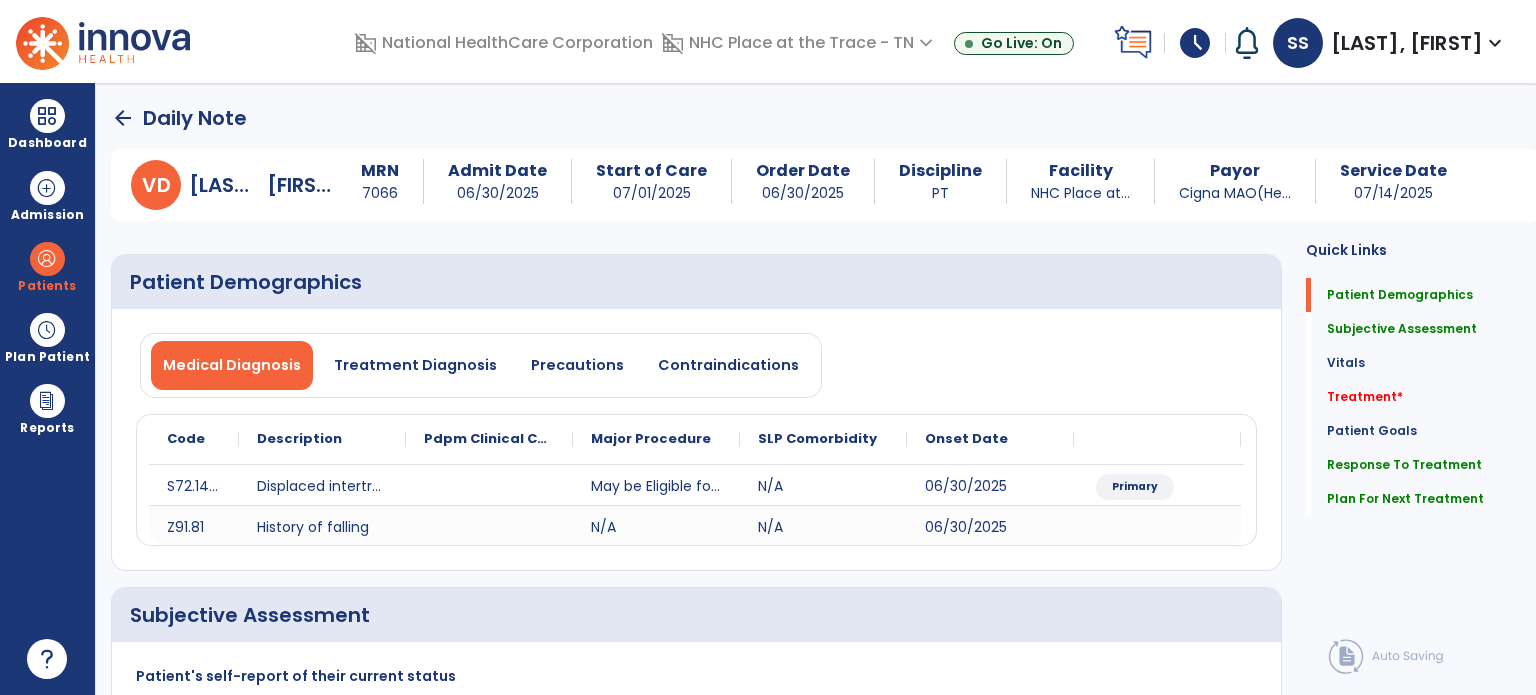 click on "arrow_back" 